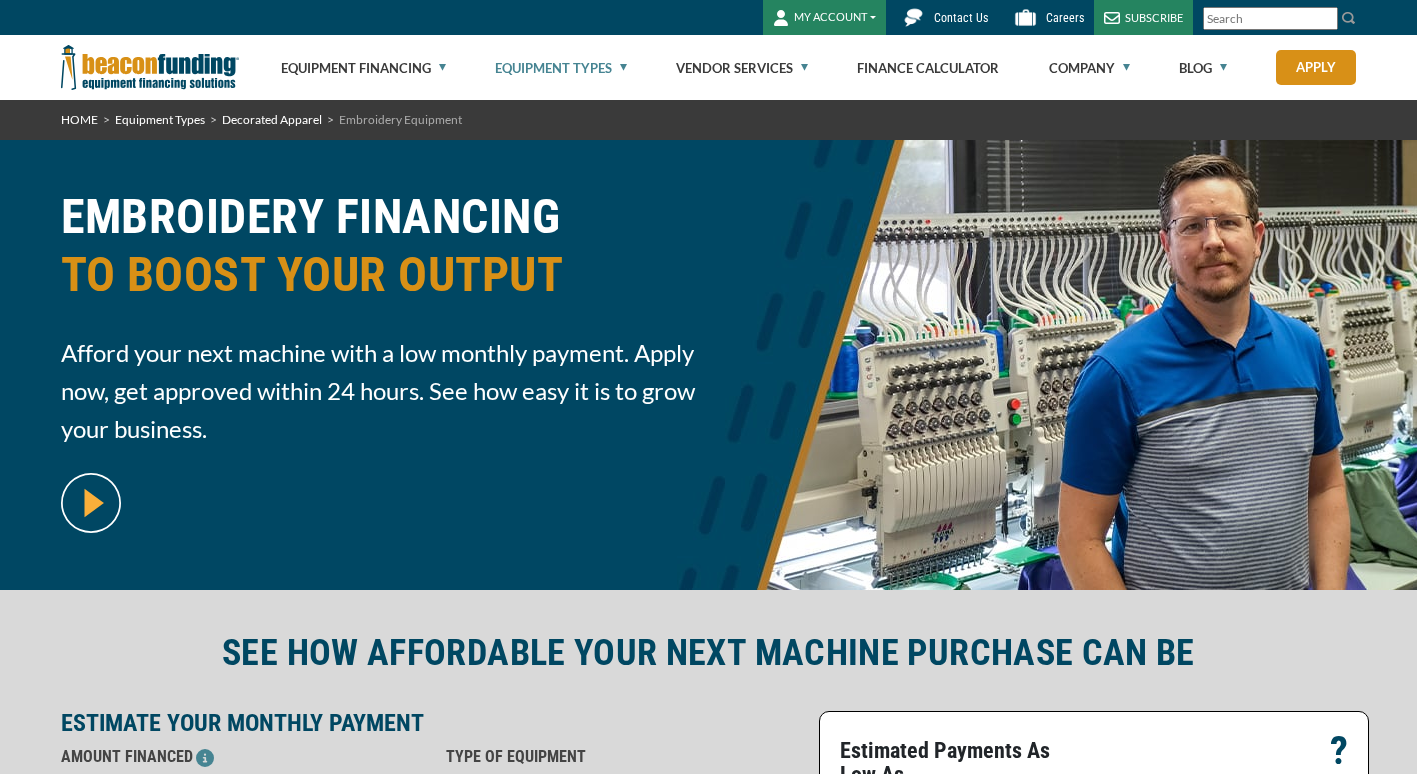 scroll, scrollTop: 0, scrollLeft: 0, axis: both 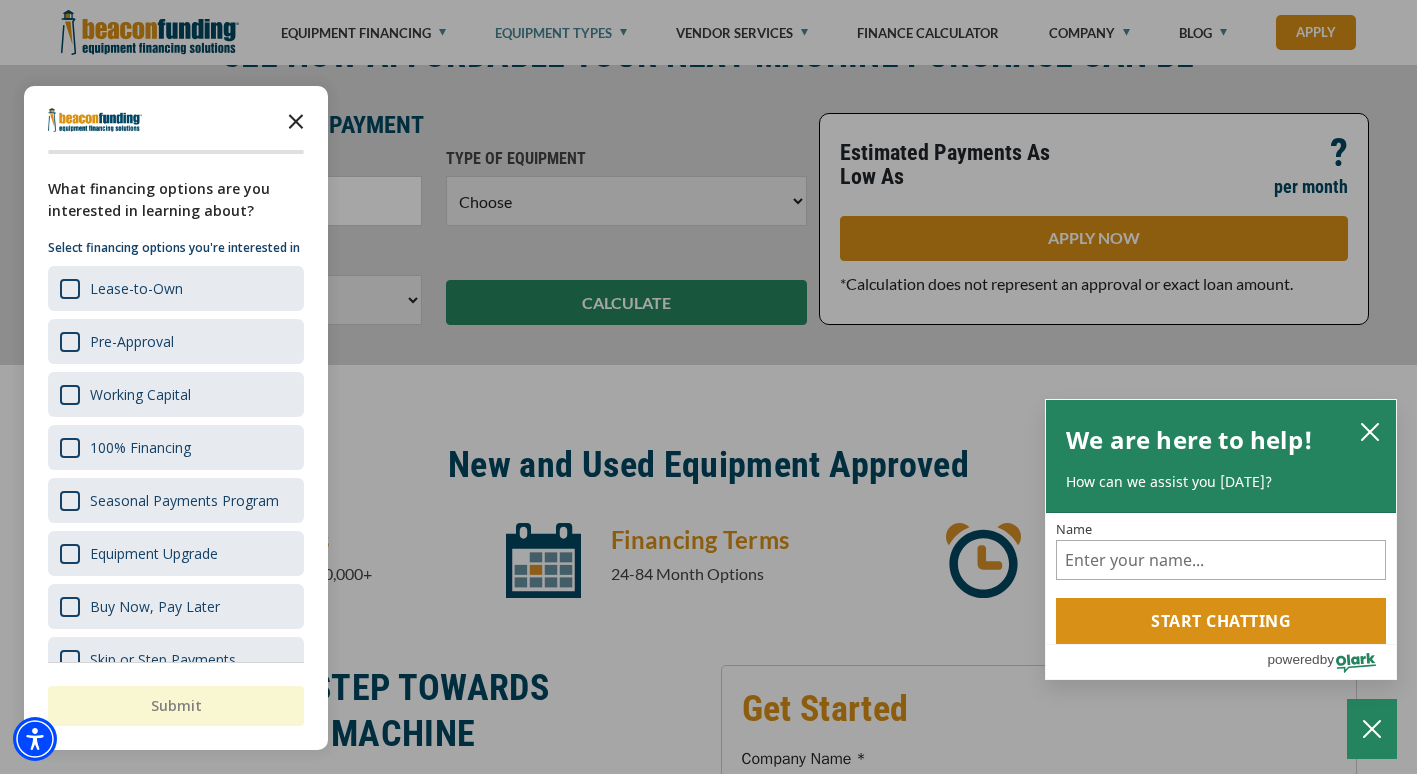 click 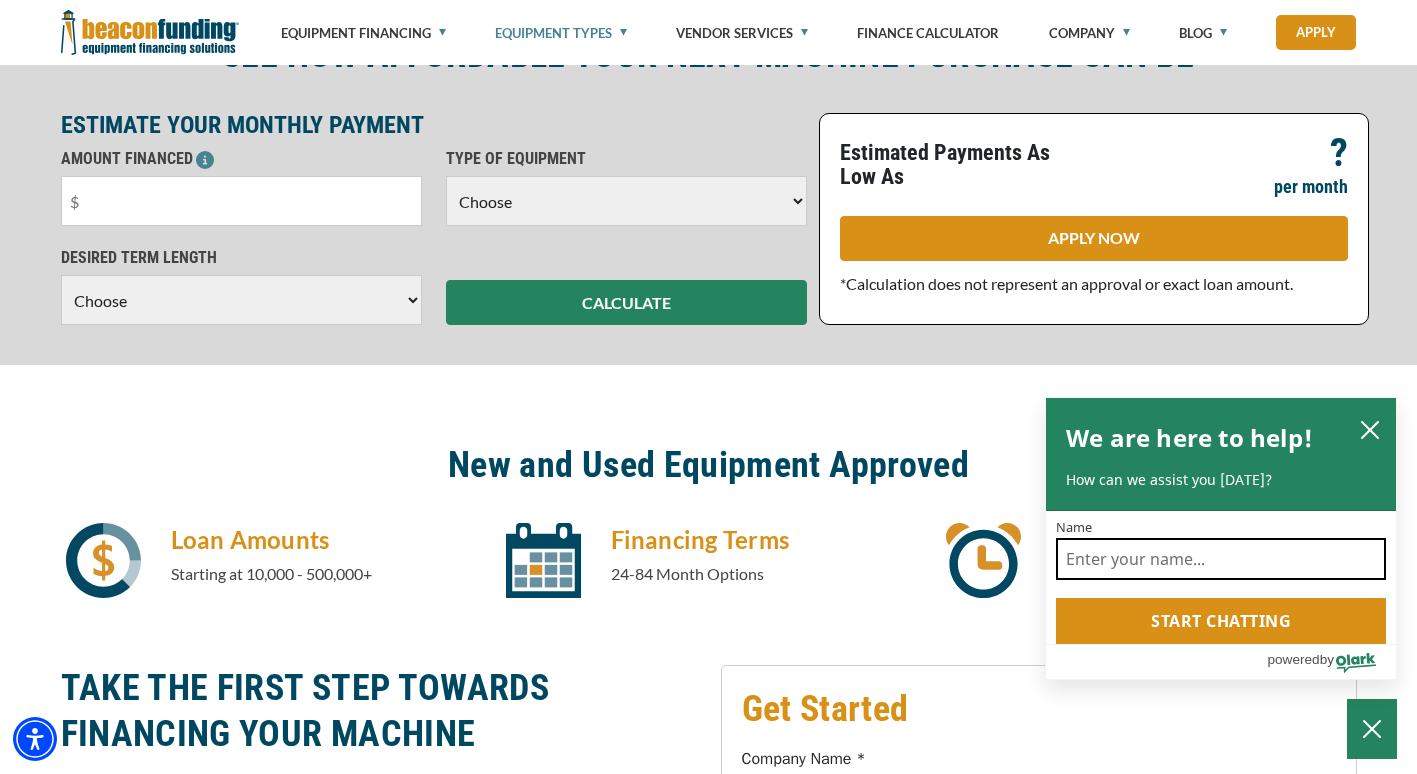 click on "Name" at bounding box center (1221, 559) 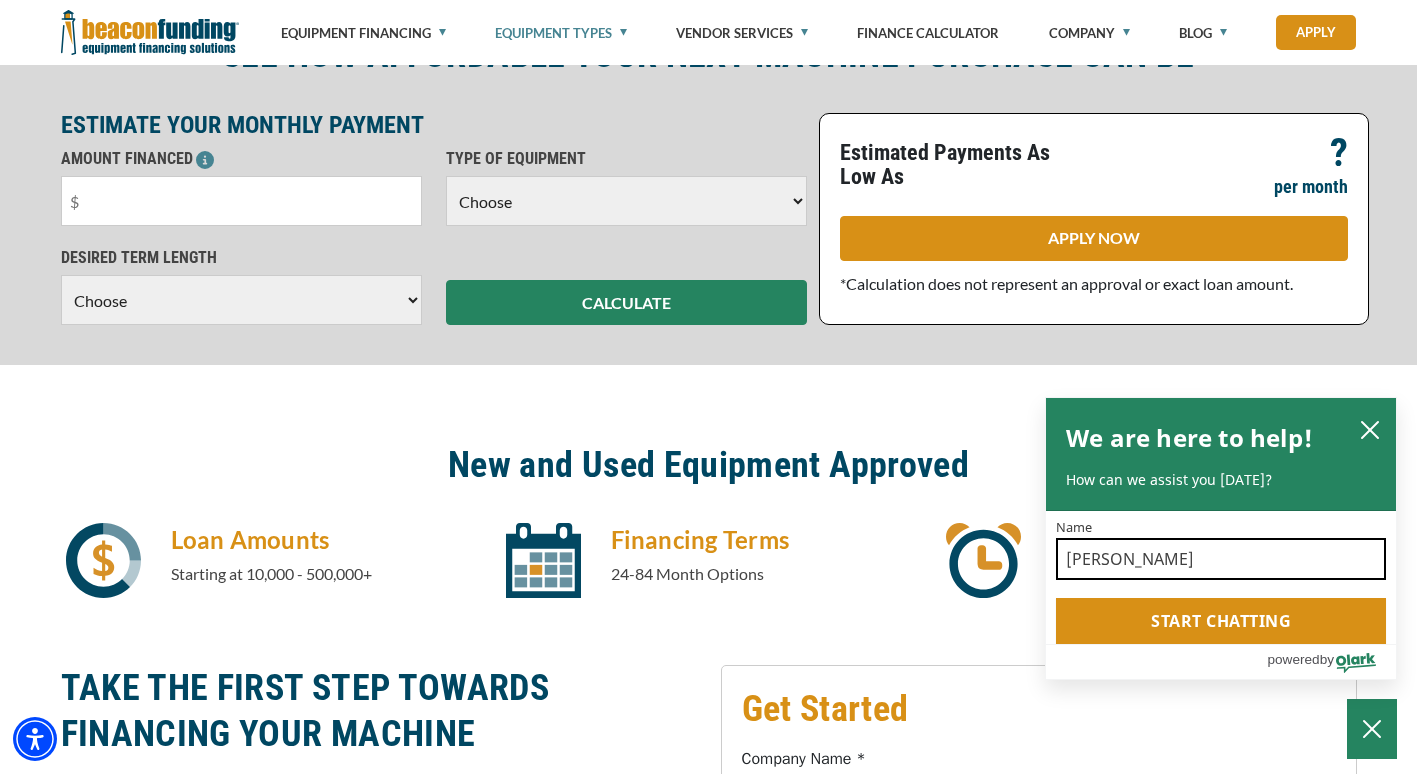 type on "[PERSON_NAME]" 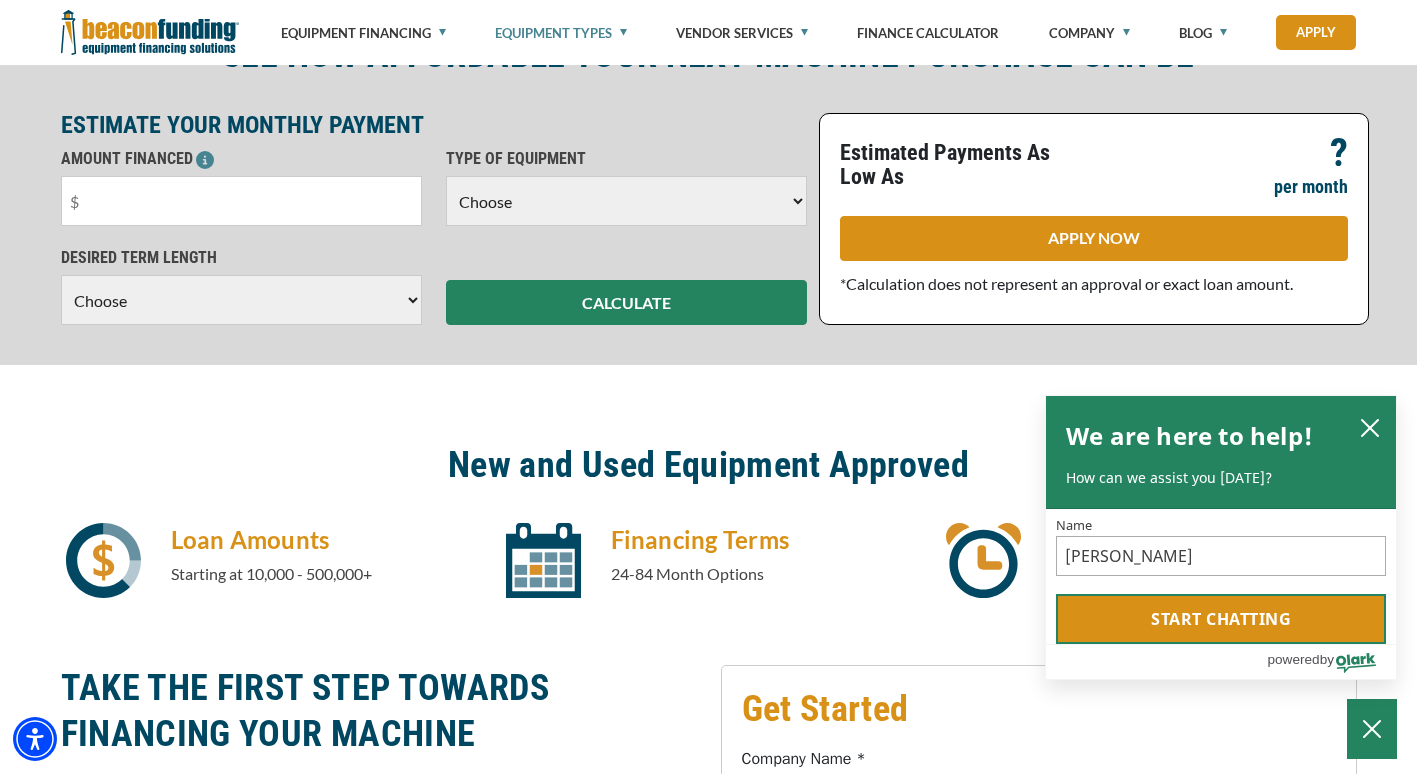 click on "Start chatting" at bounding box center (1221, 619) 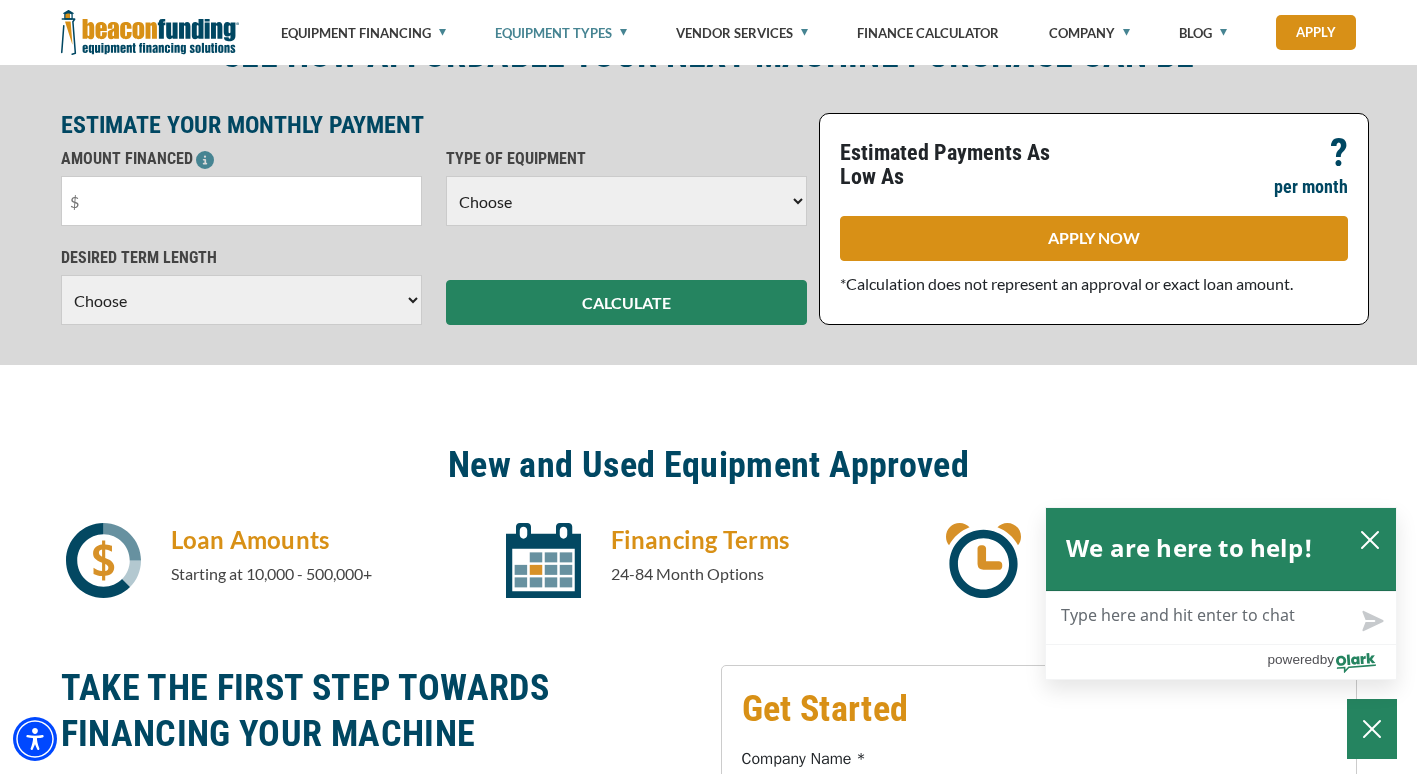 click on "Live Chat Now" at bounding box center [1221, 618] 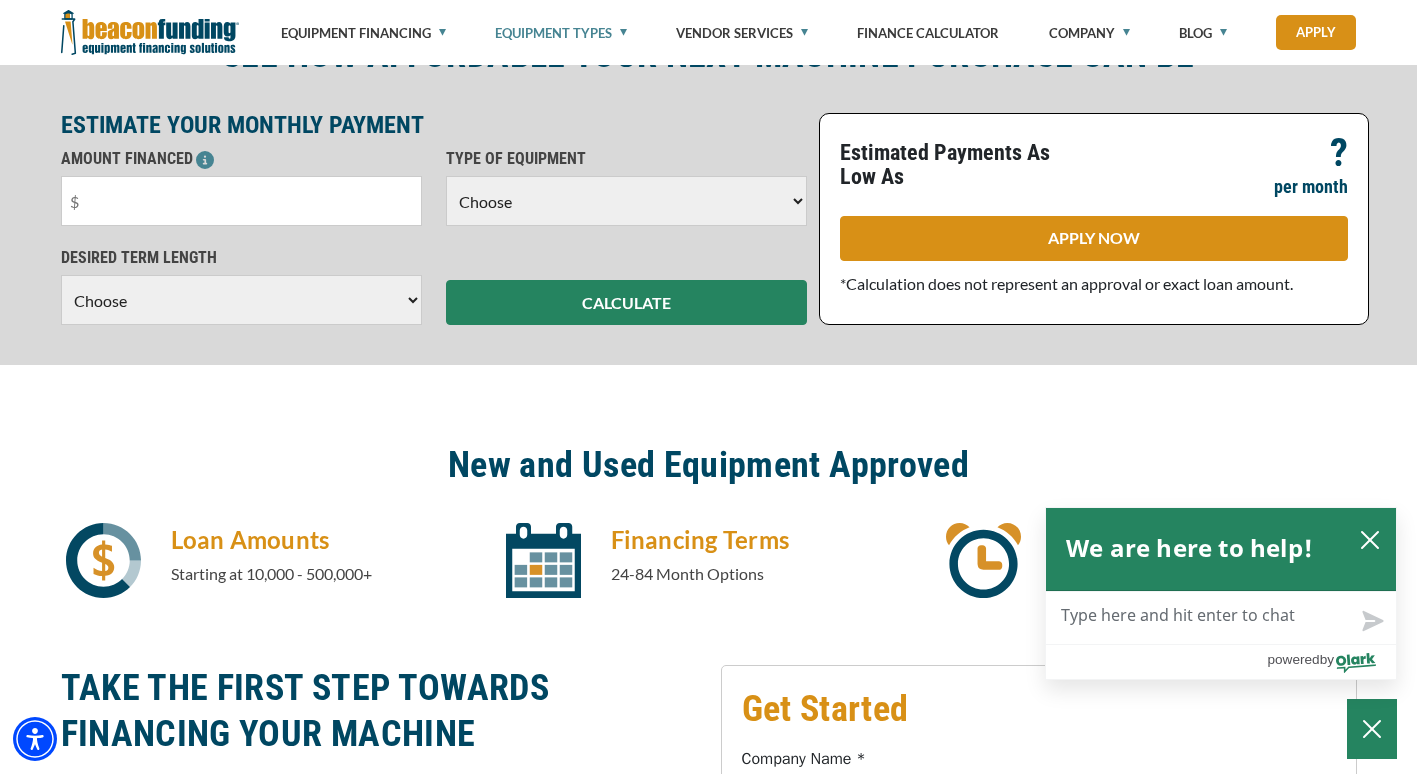 type on "D" 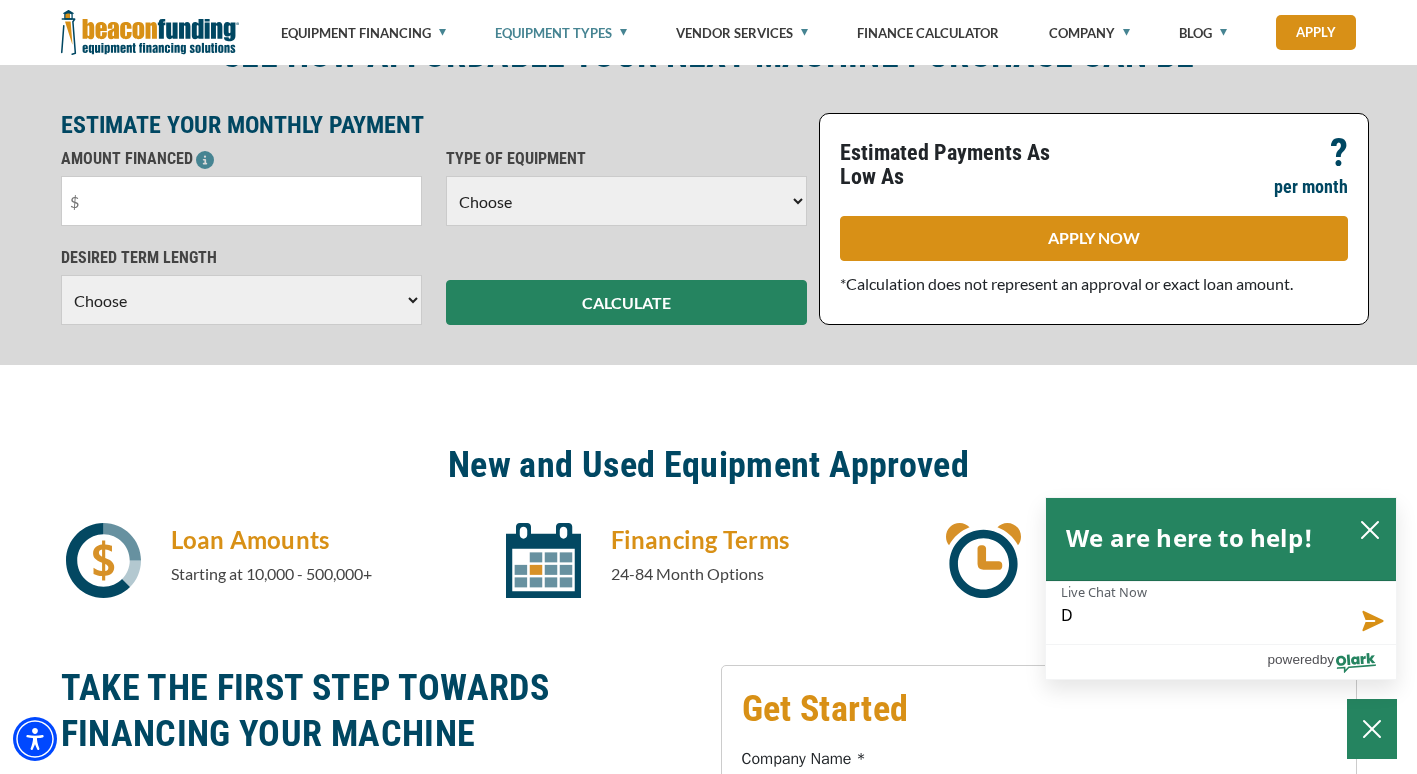 type on "De" 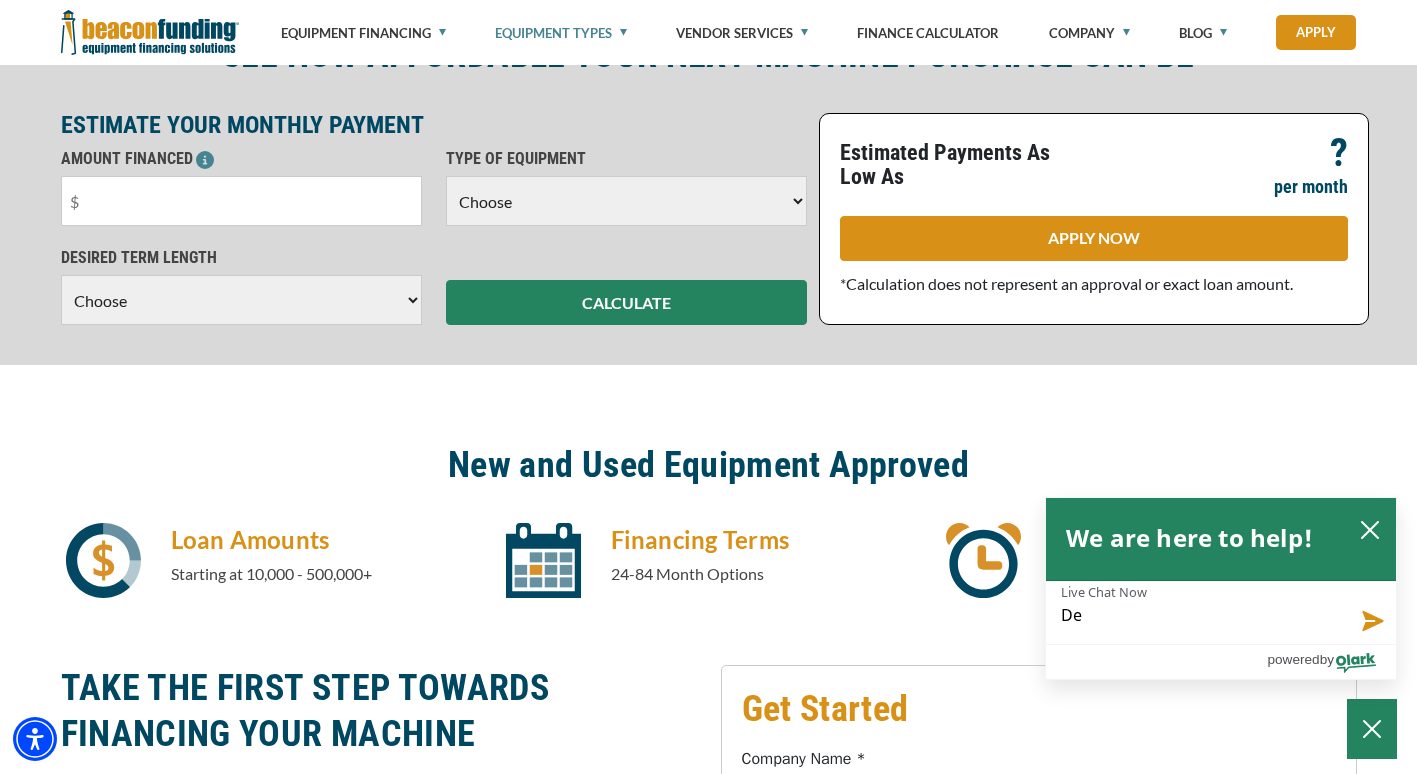 type on "Deb" 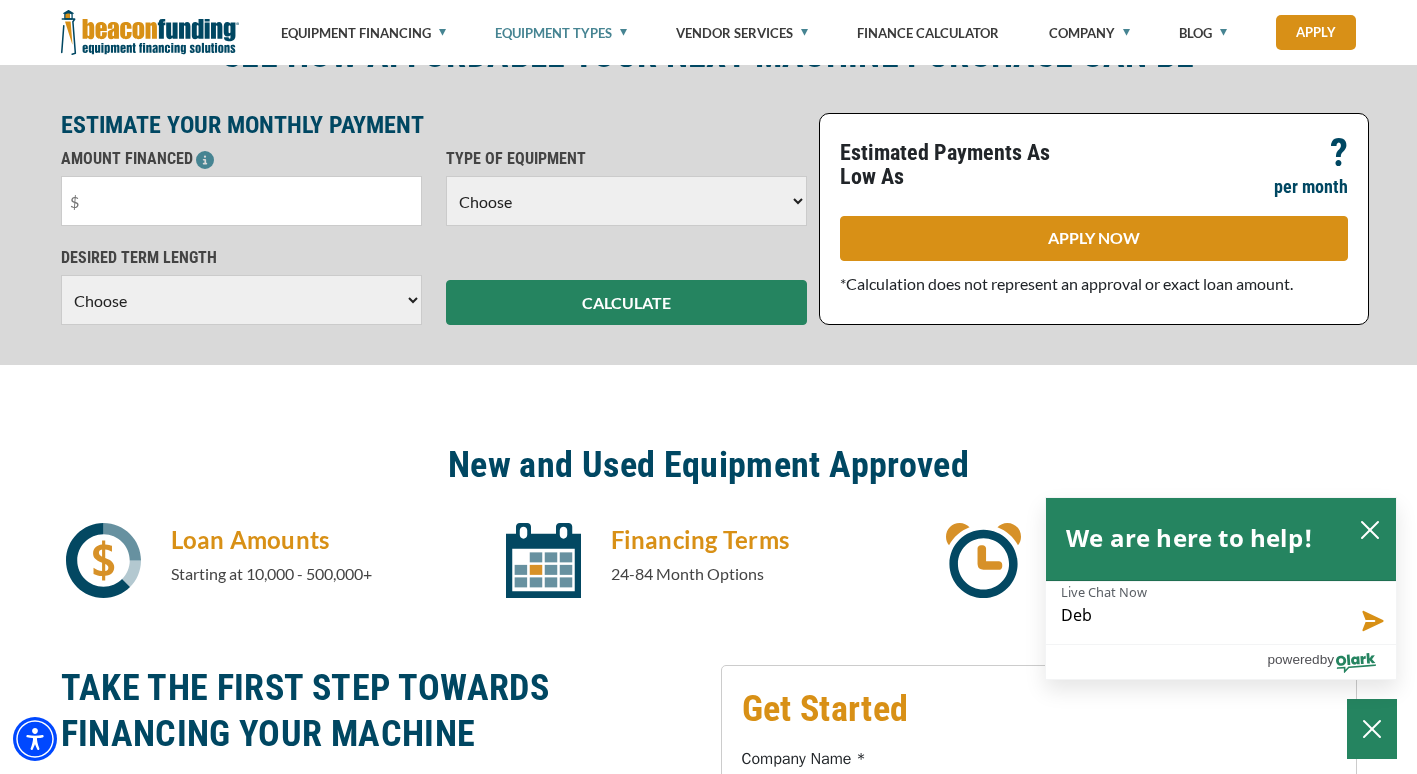 type on "Debo" 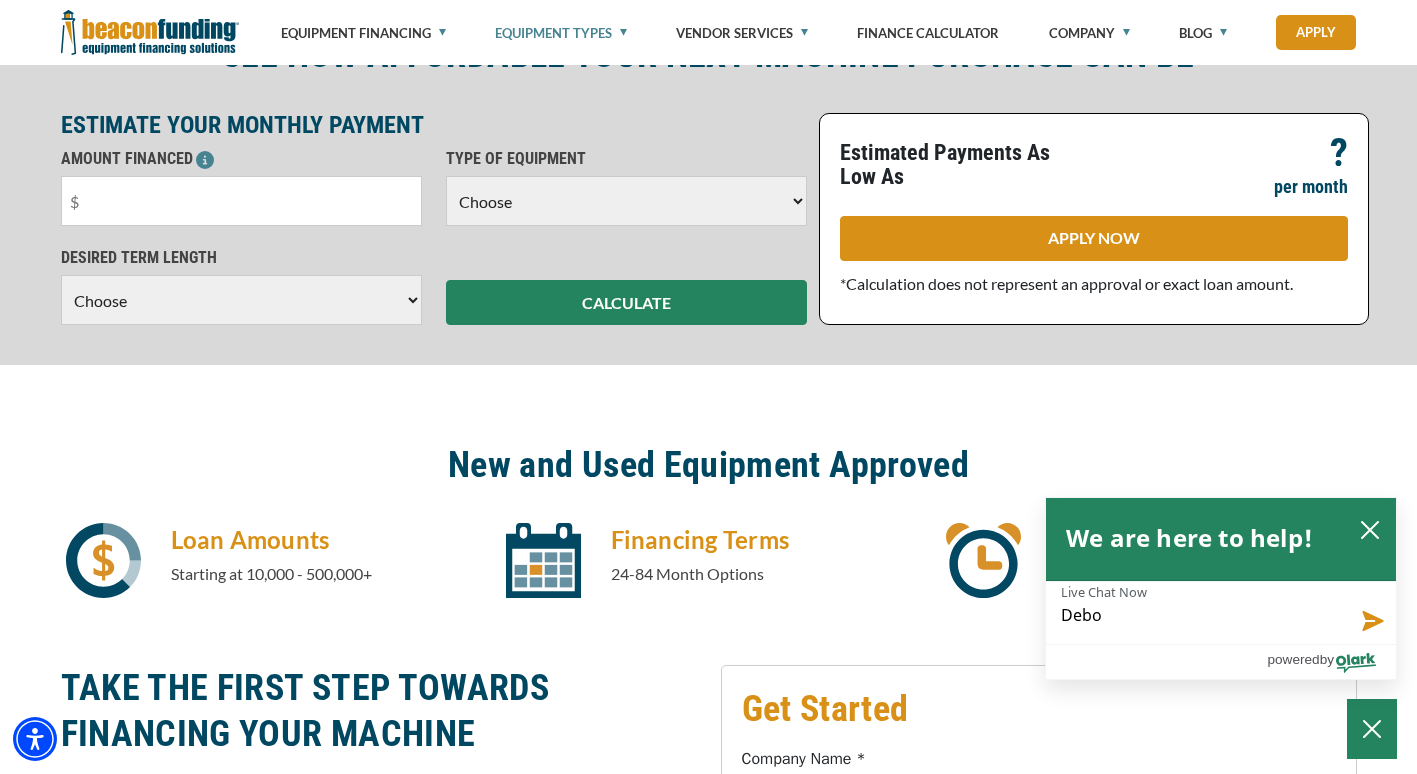 type on "[PERSON_NAME]" 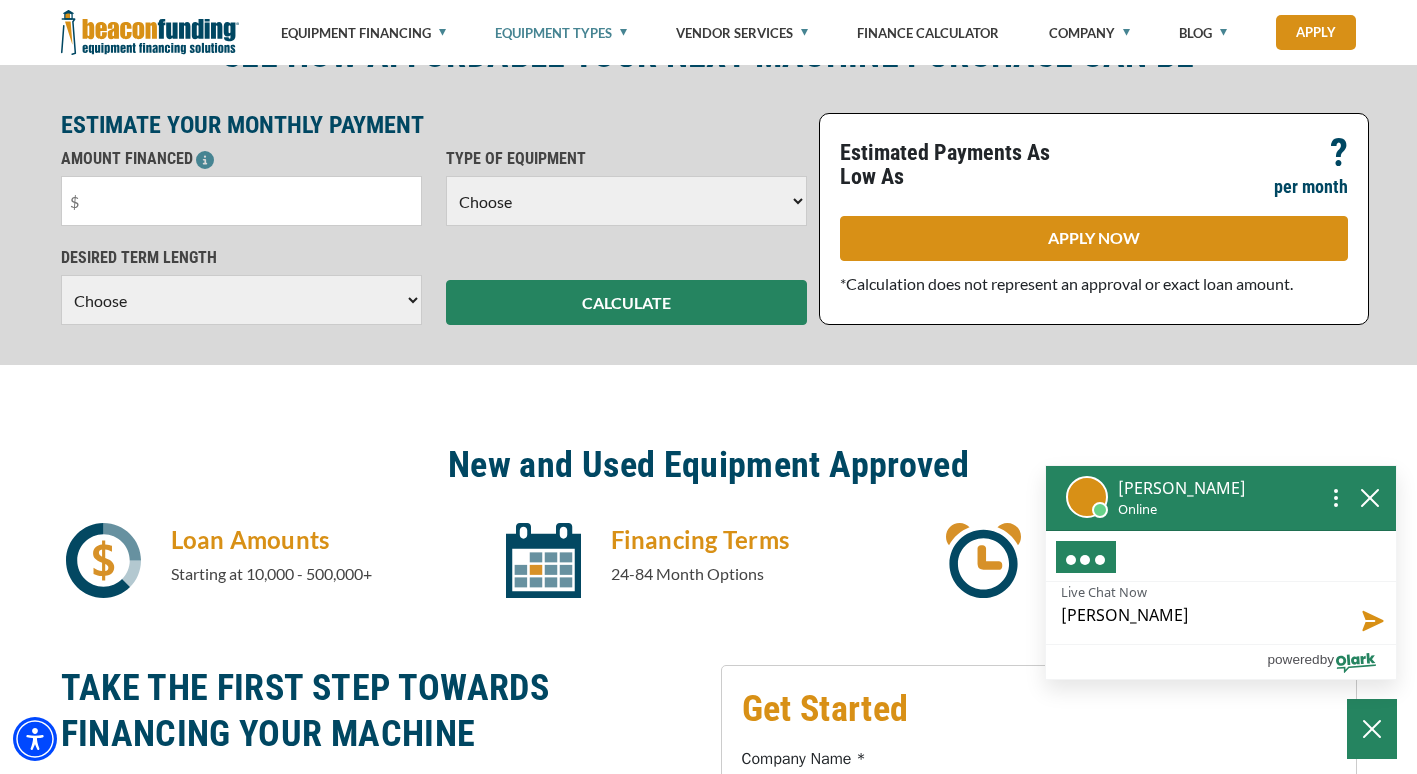 type on "[PERSON_NAME]" 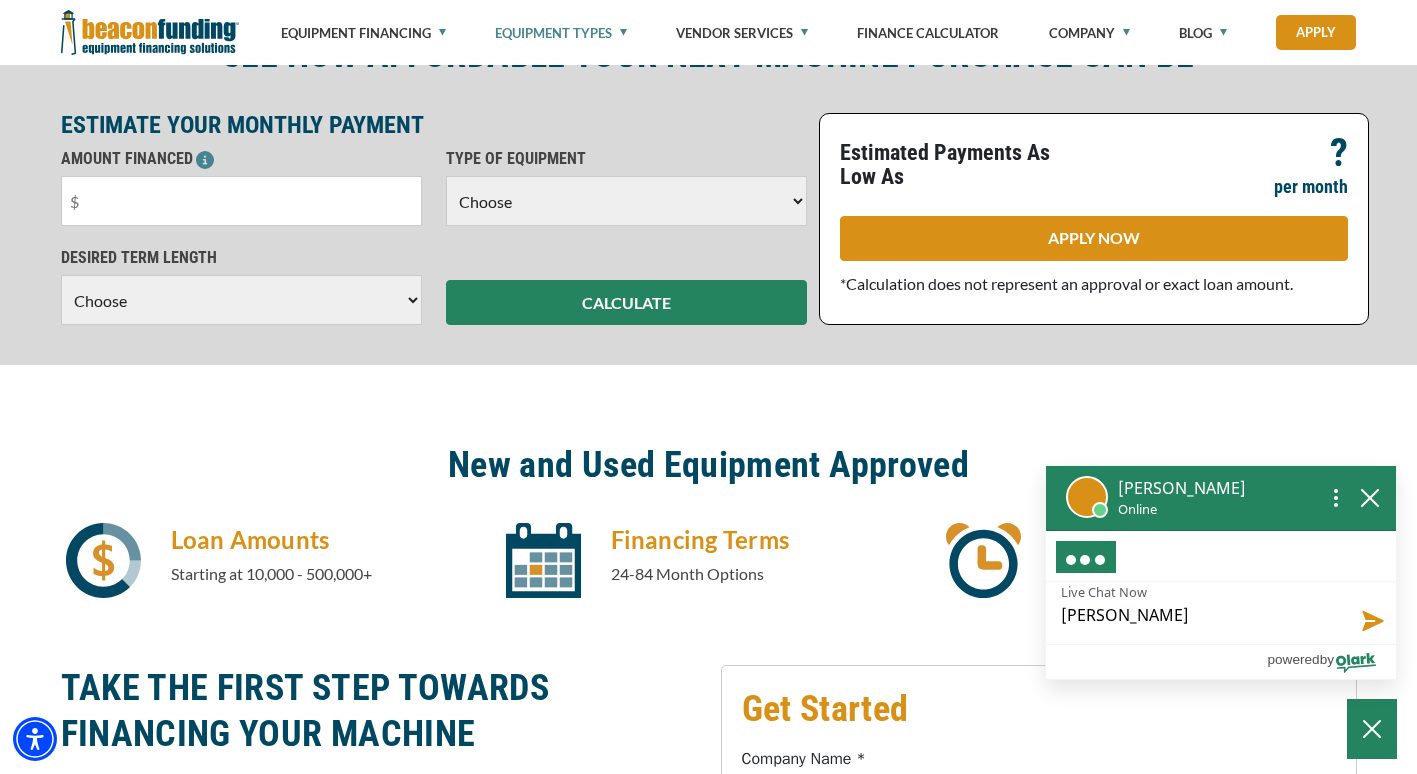 type on "[PERSON_NAME]" 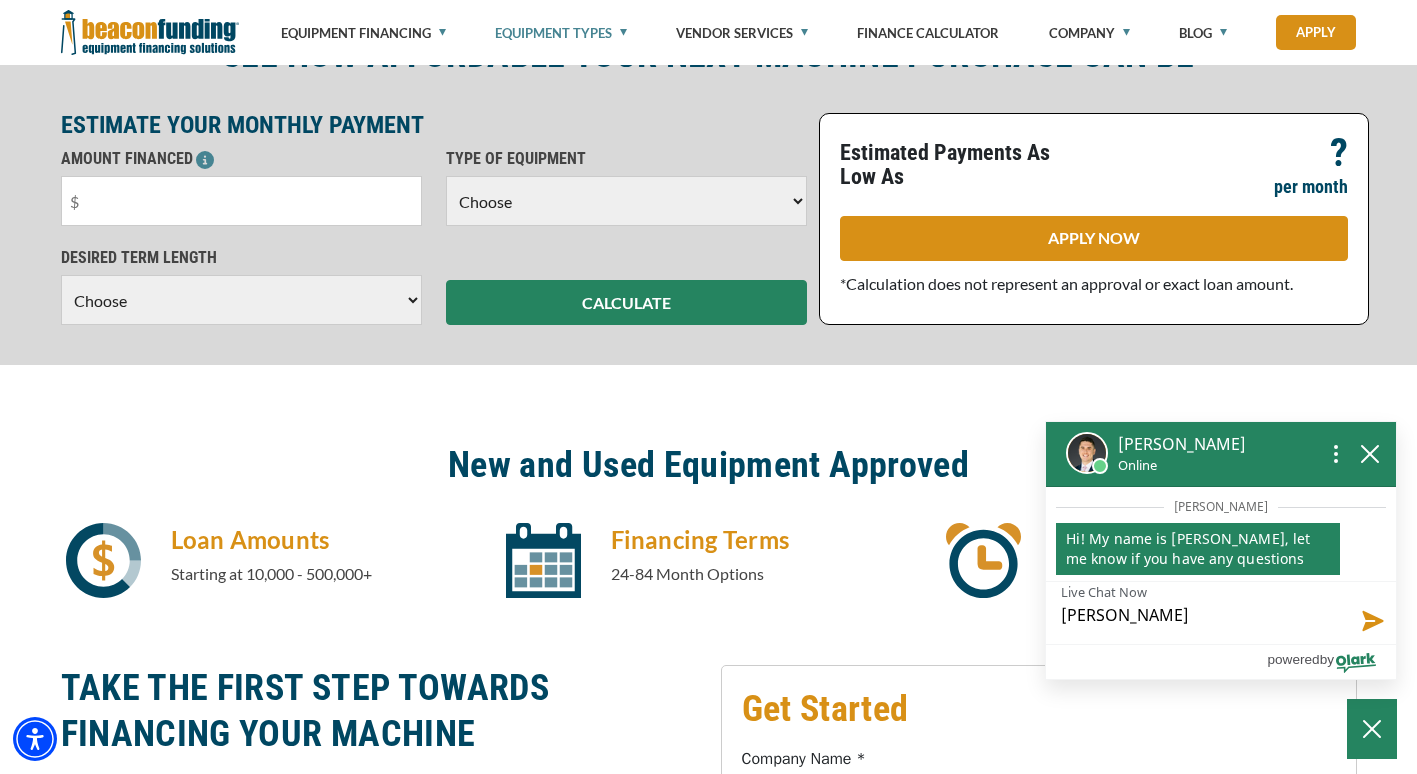 type on "[PERSON_NAME]" 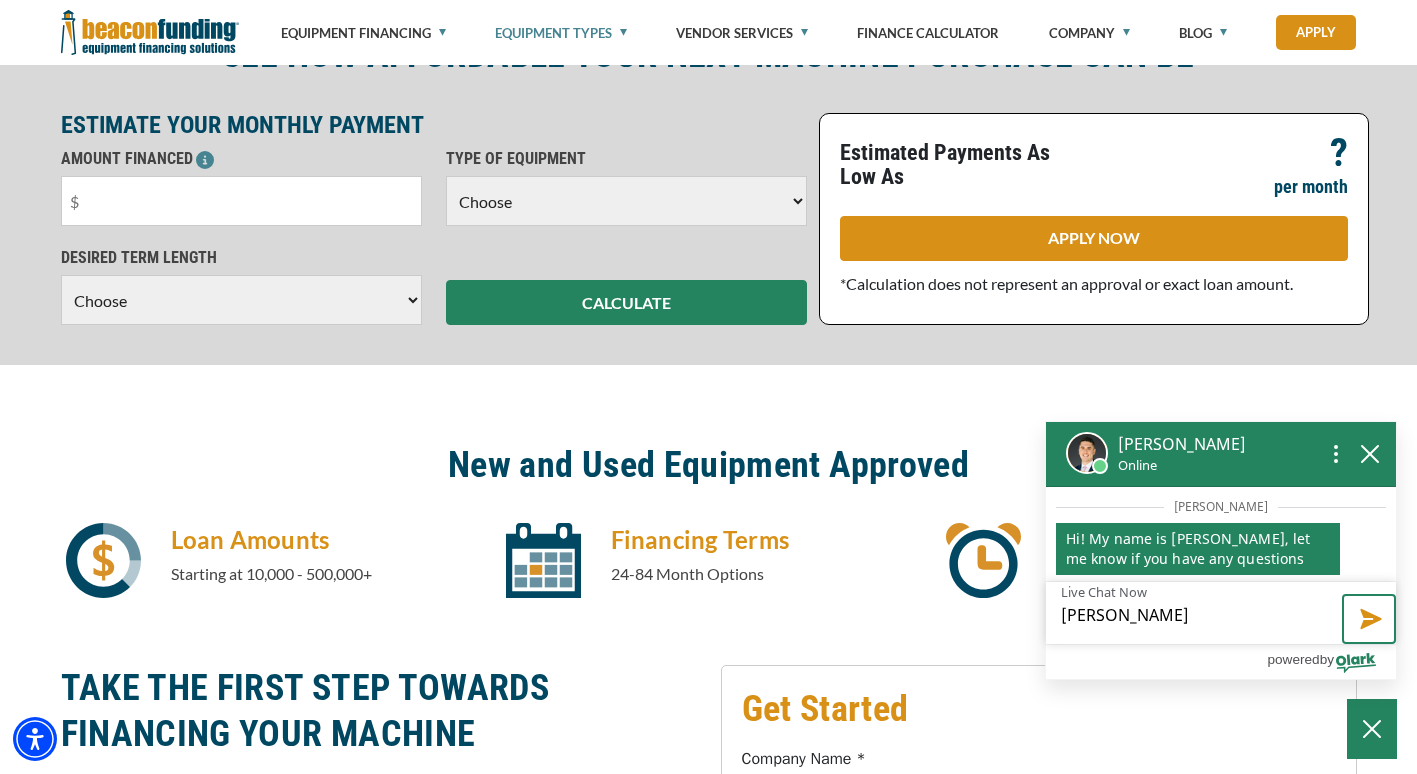 click at bounding box center [1369, 619] 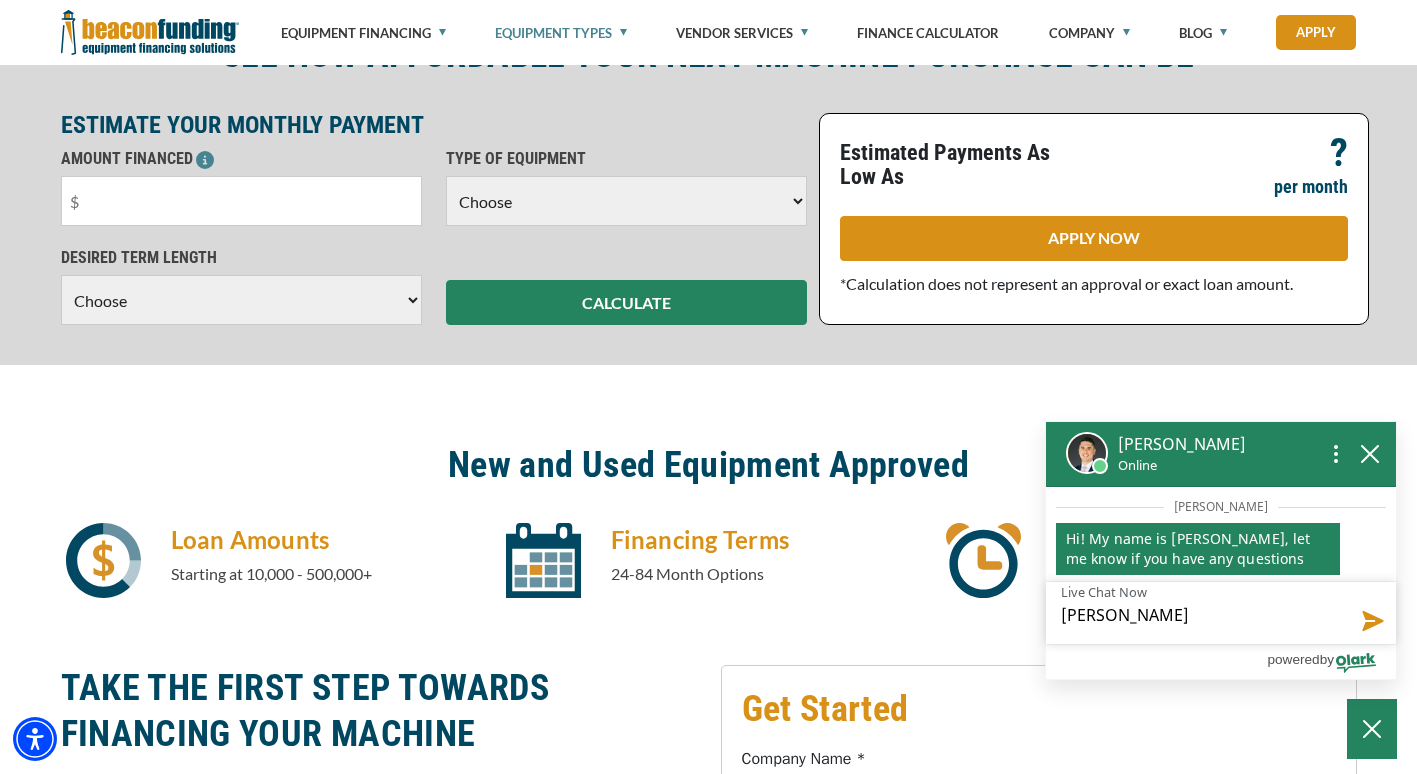 type 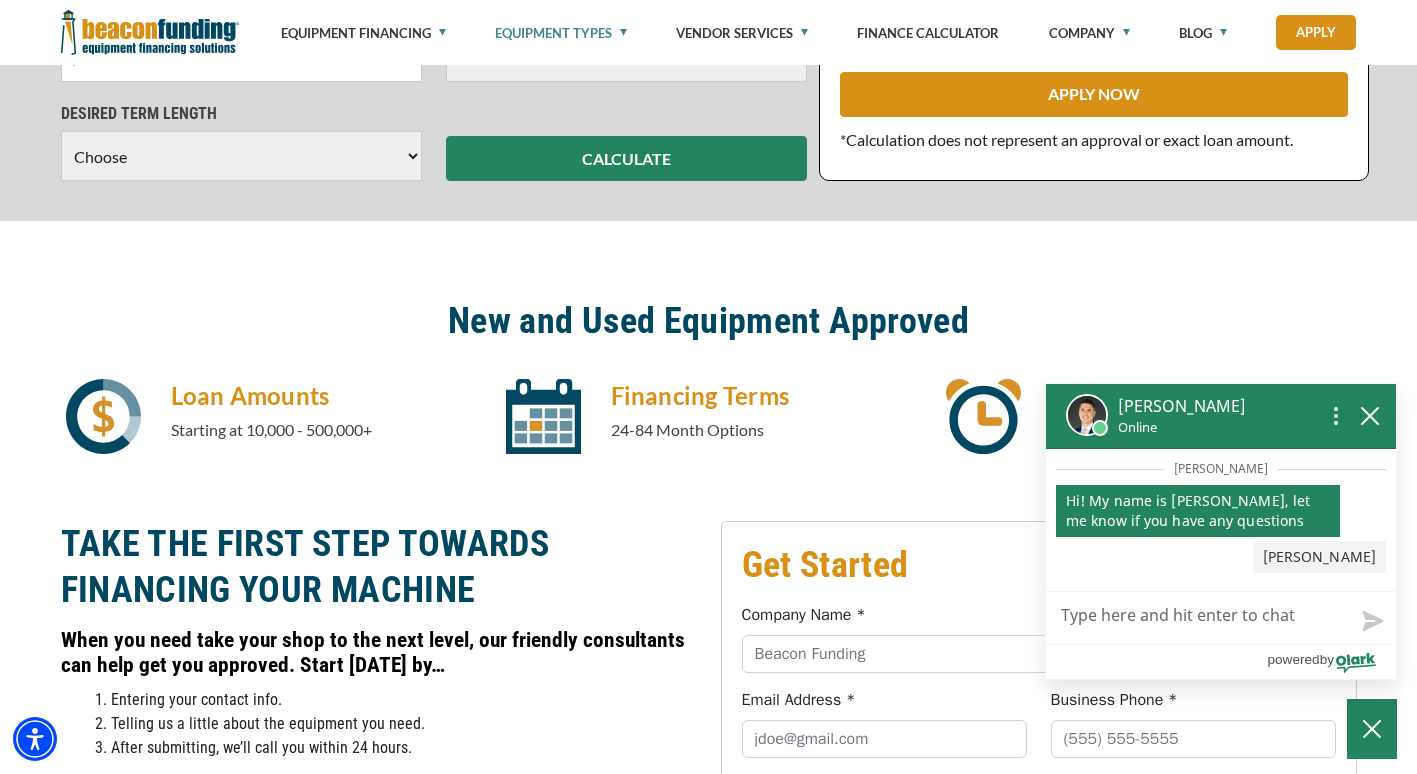 scroll, scrollTop: 741, scrollLeft: 0, axis: vertical 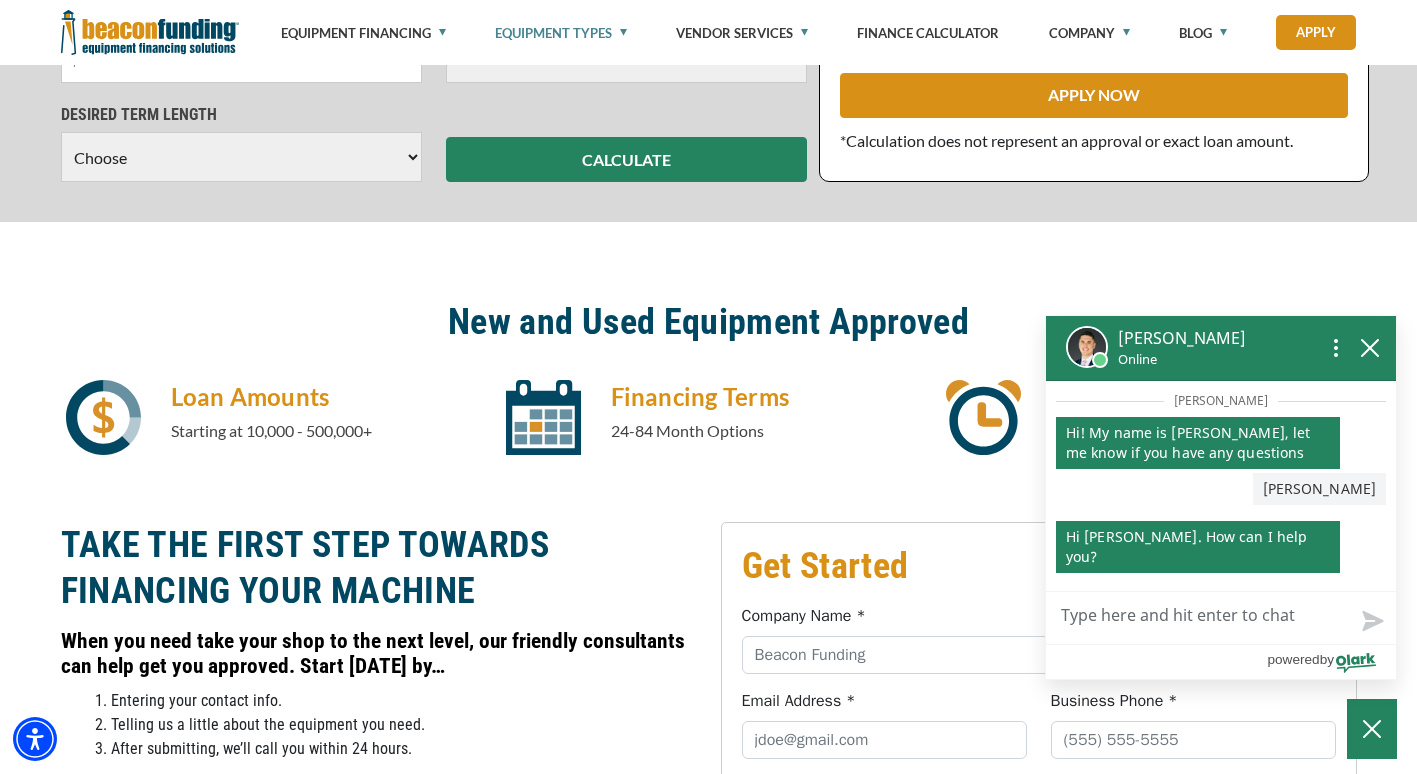 click on "Live Chat Now" at bounding box center (1221, 618) 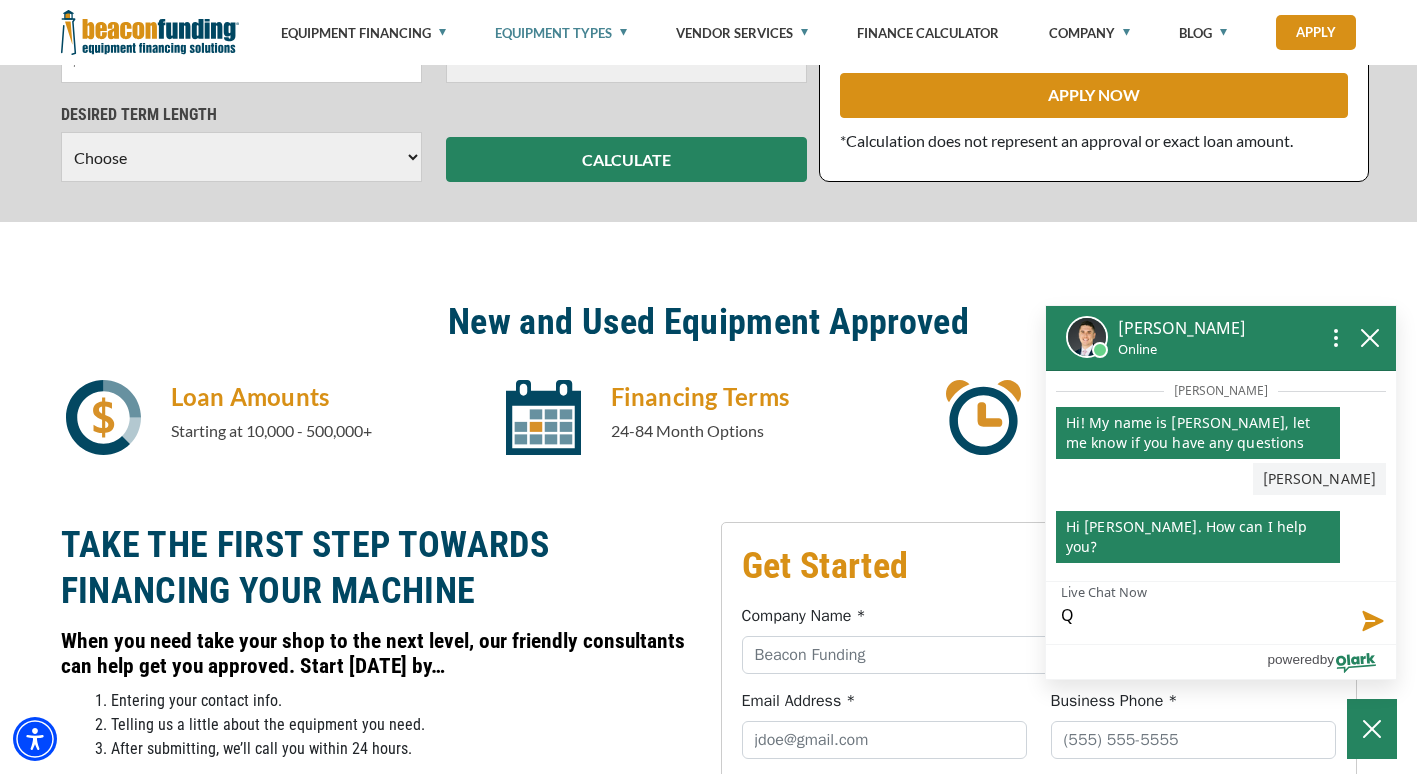 type on "Qu" 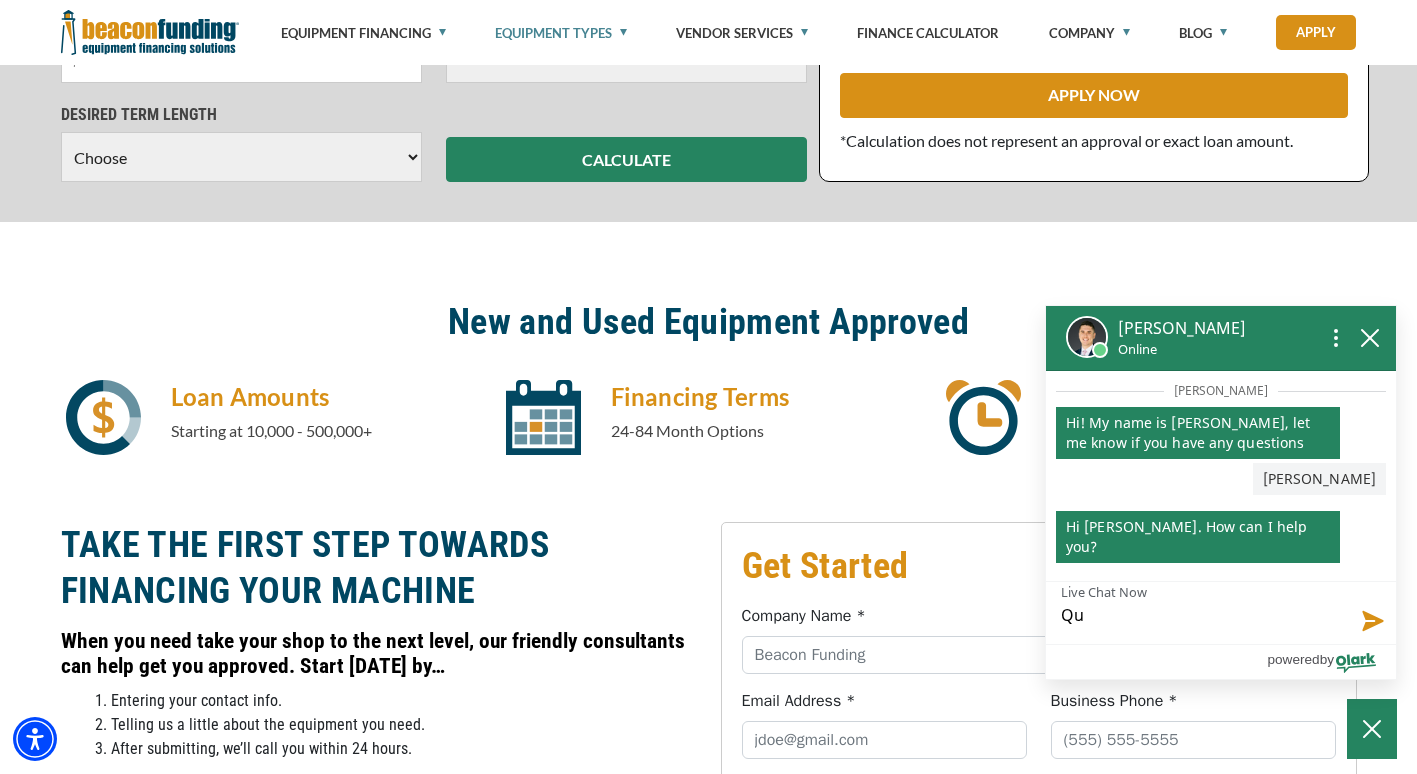 type on "Que" 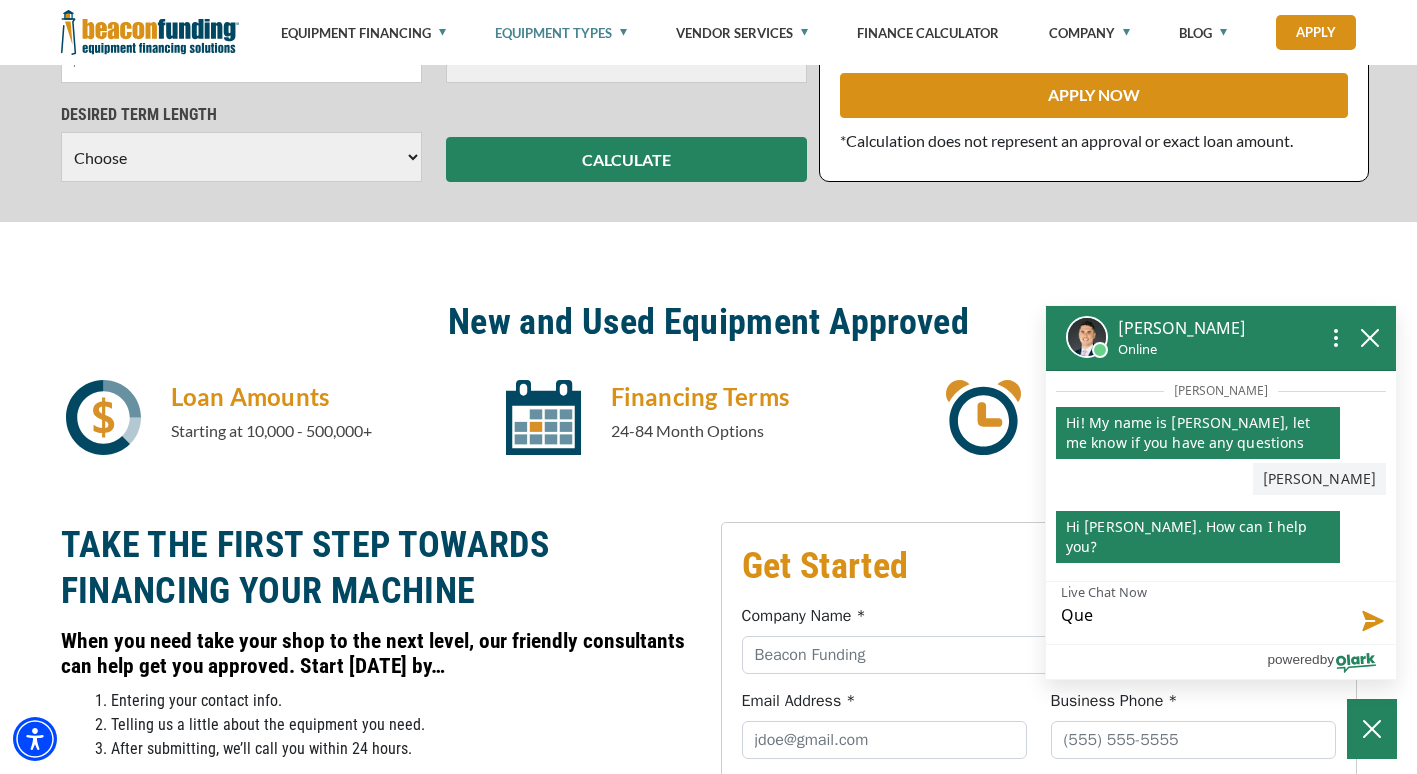 type on "Ques" 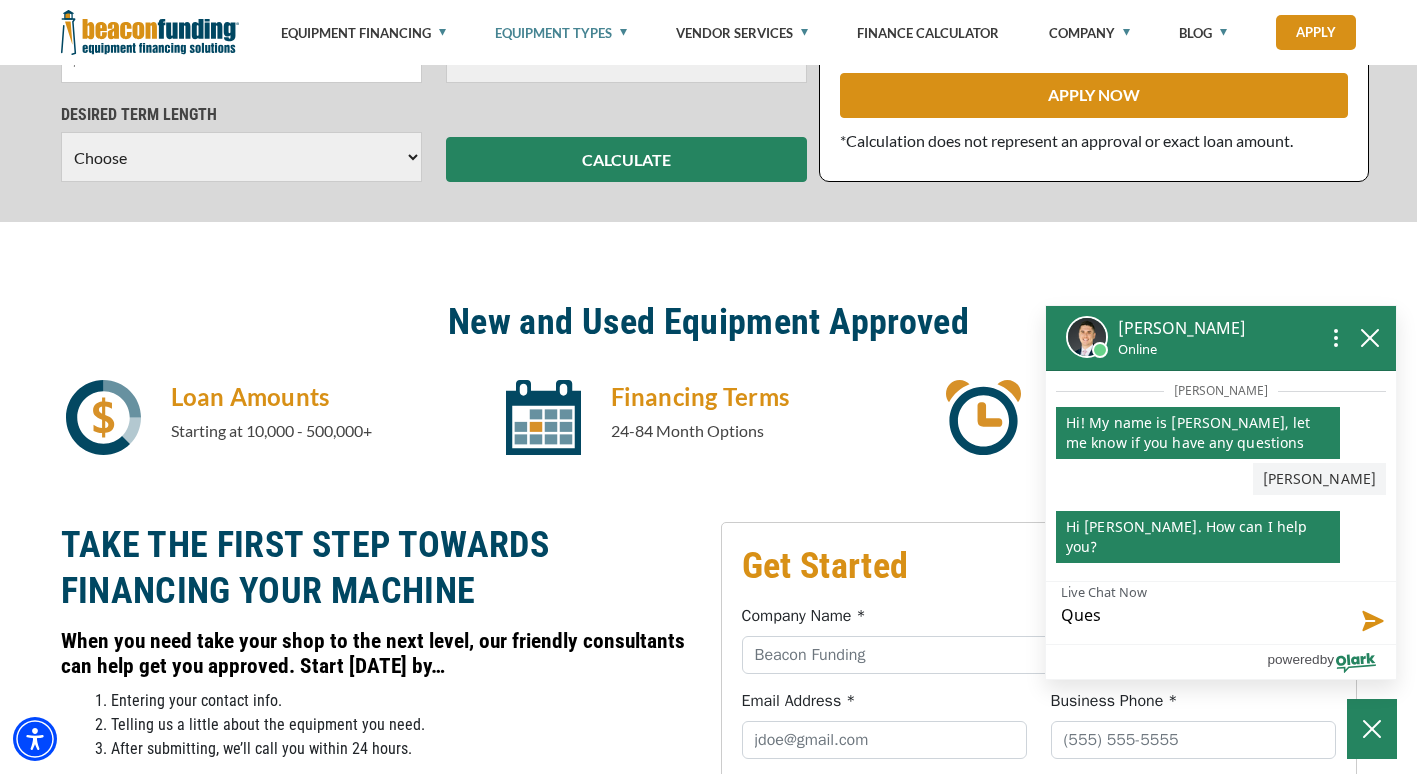type on "Quest" 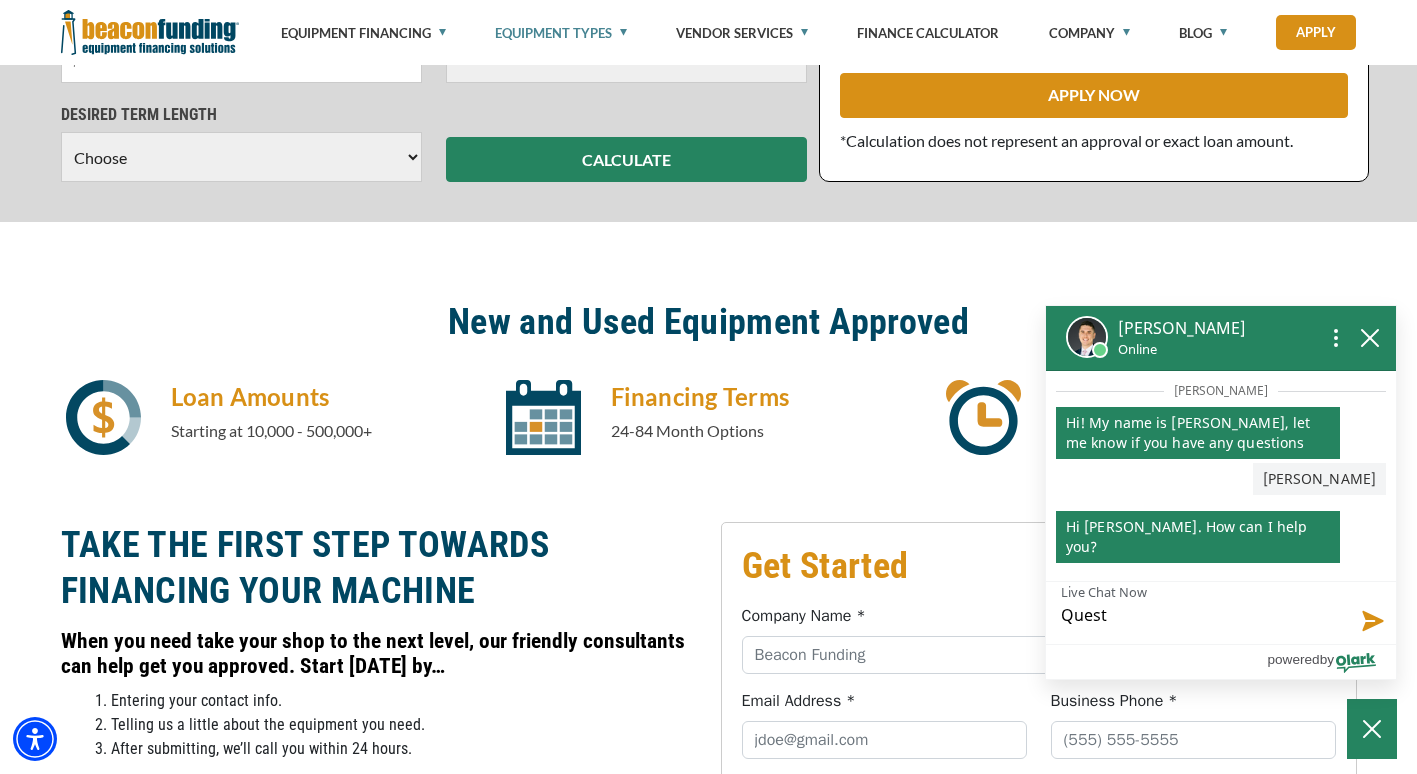 type on "Questi" 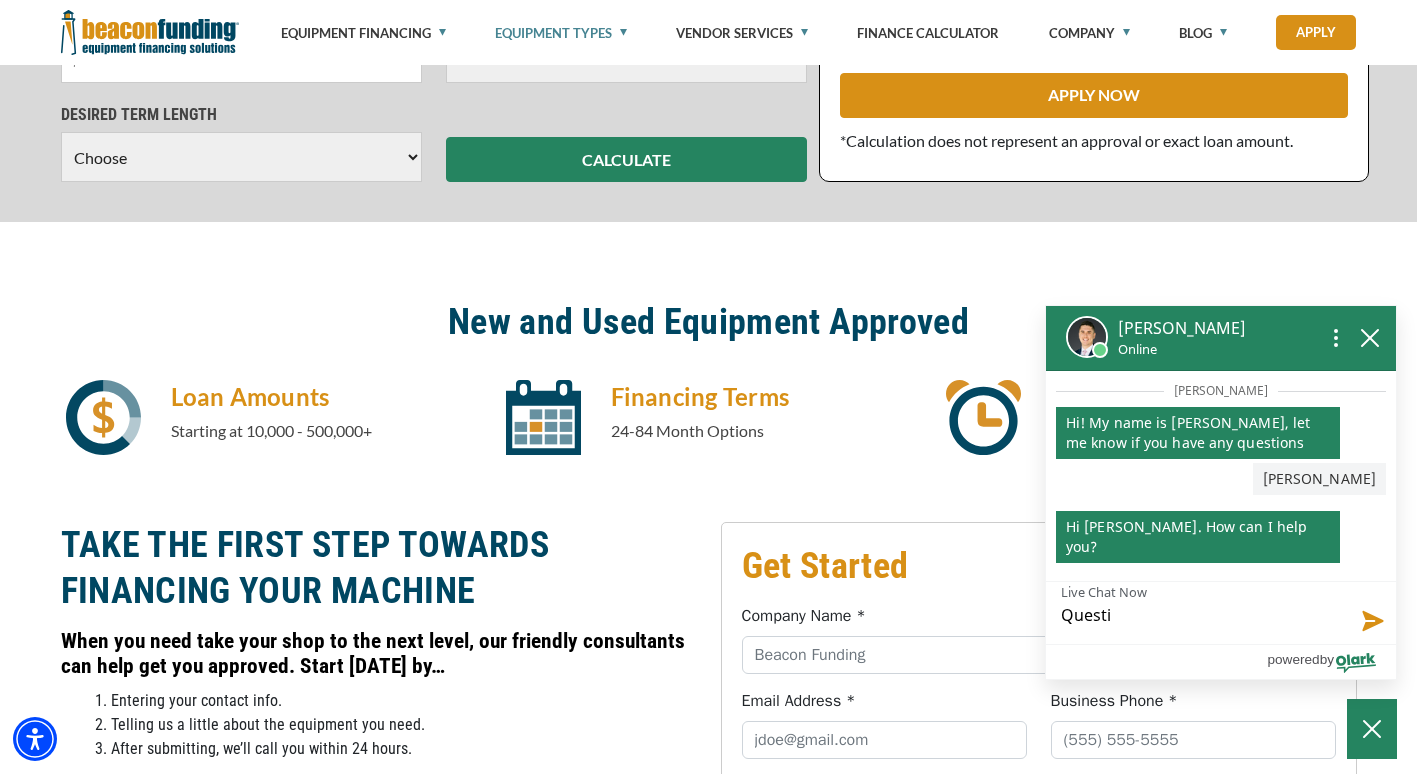type on "Questio" 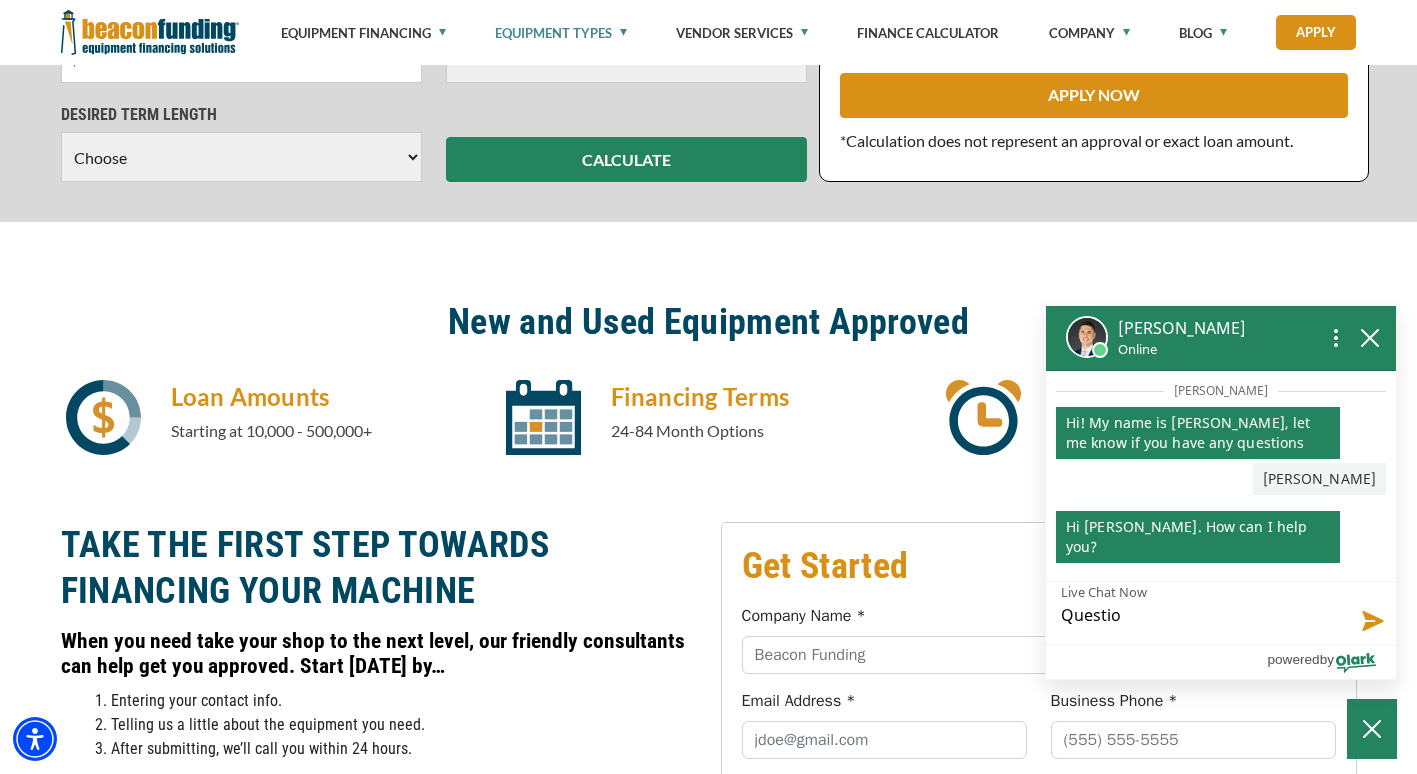 type on "Question" 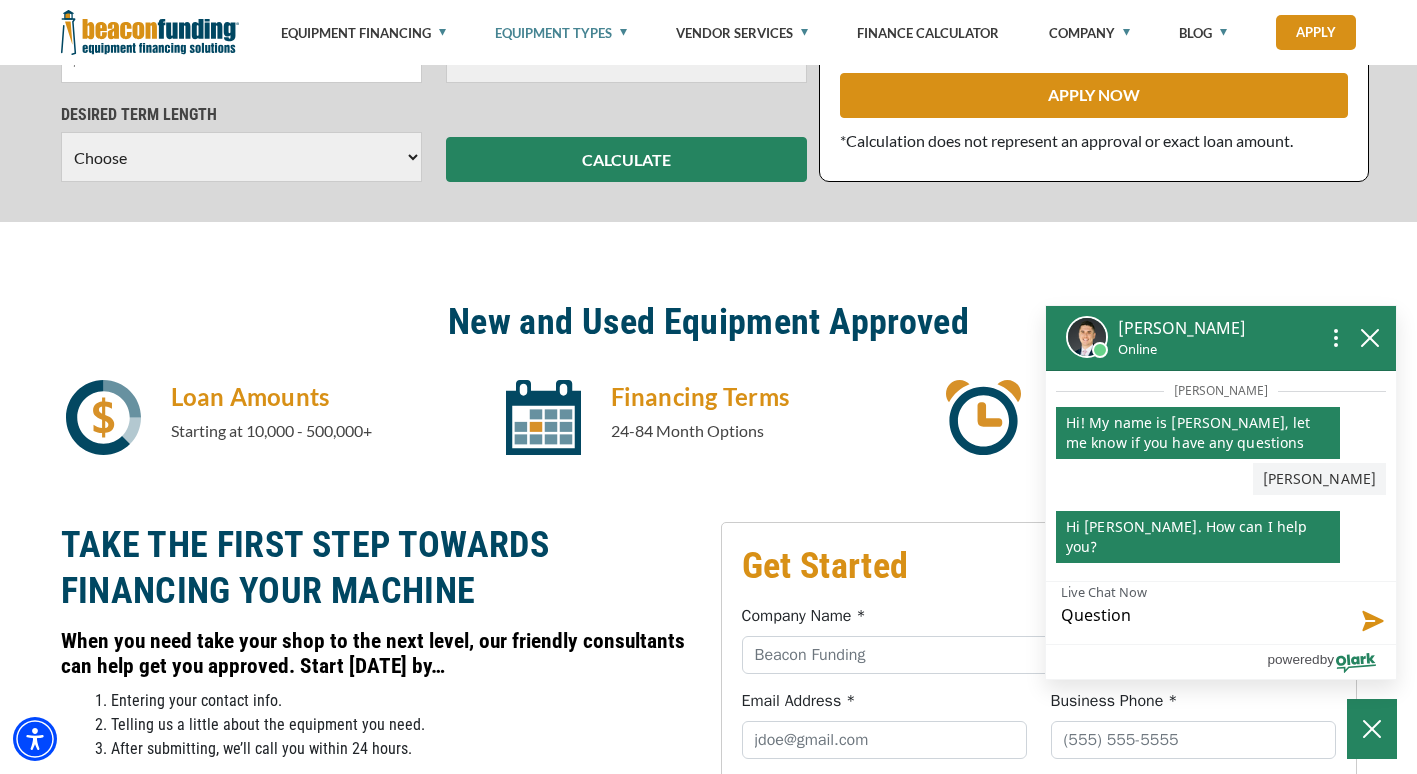 type on "Question" 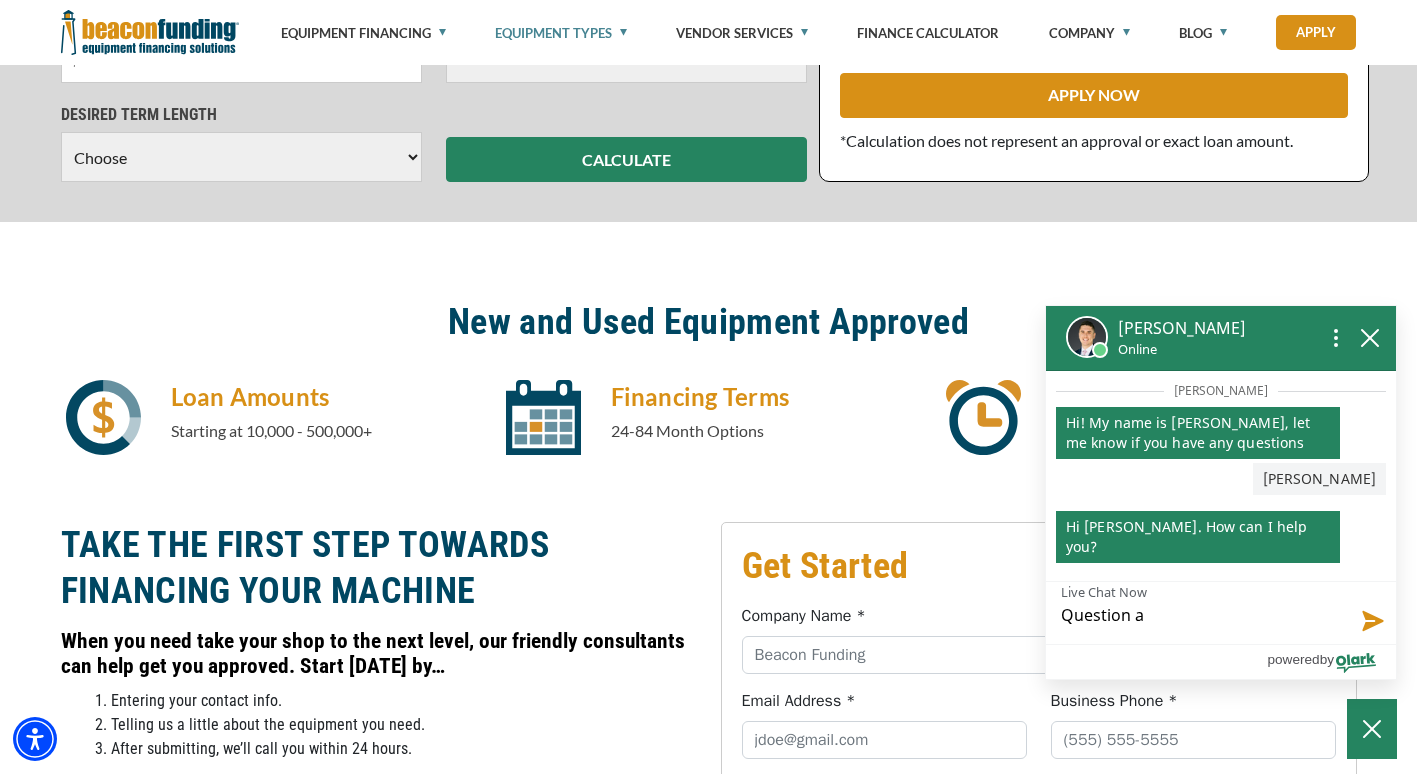 type on "Question ab" 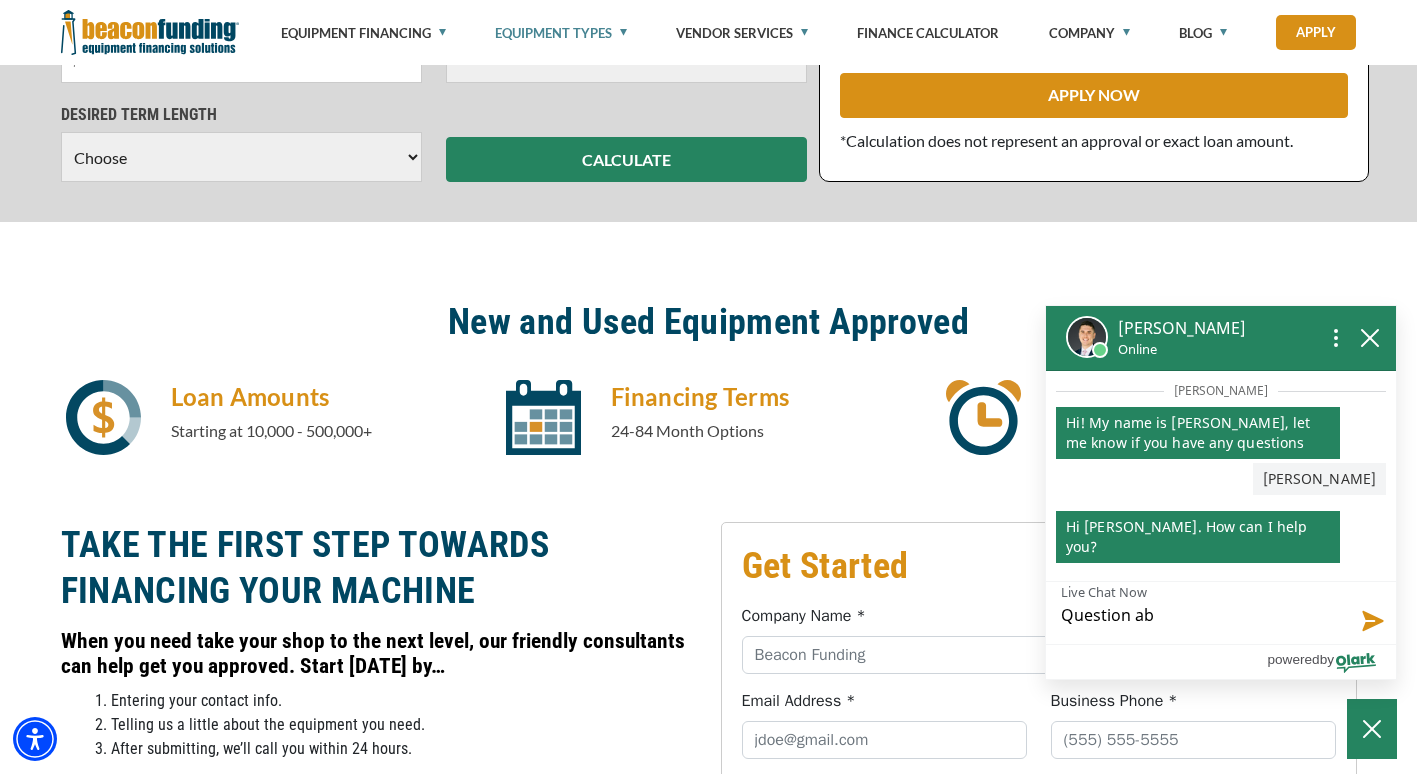 type on "Question abo" 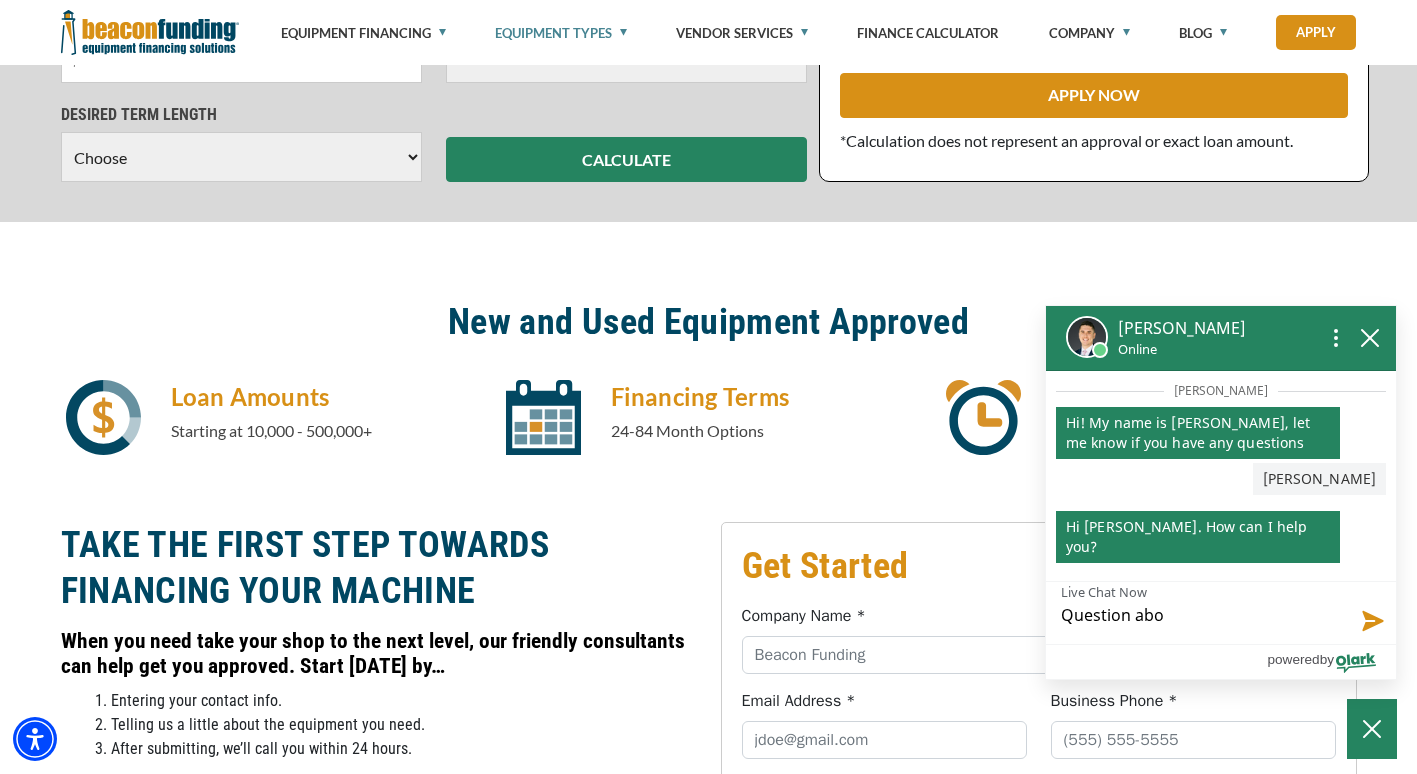 type on "Question abou" 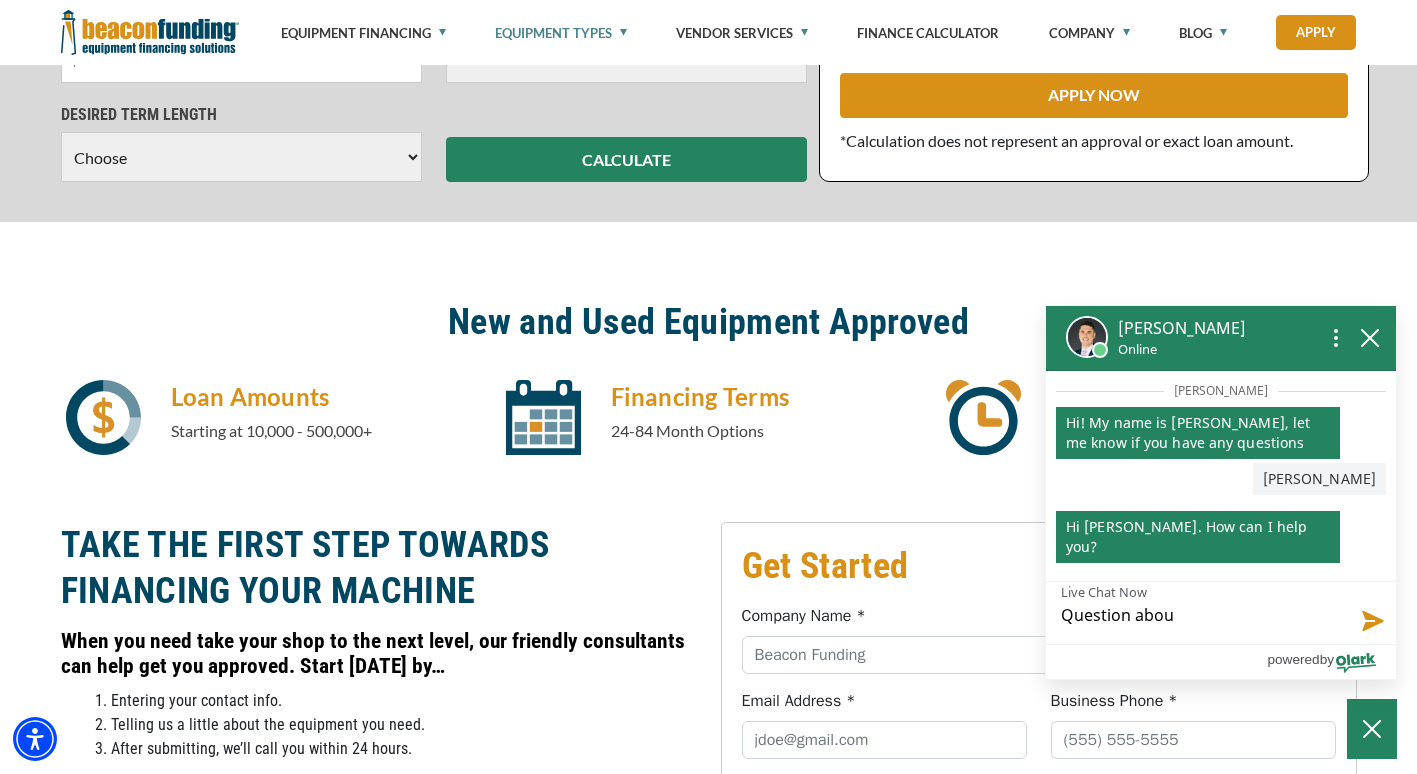 type on "Question about" 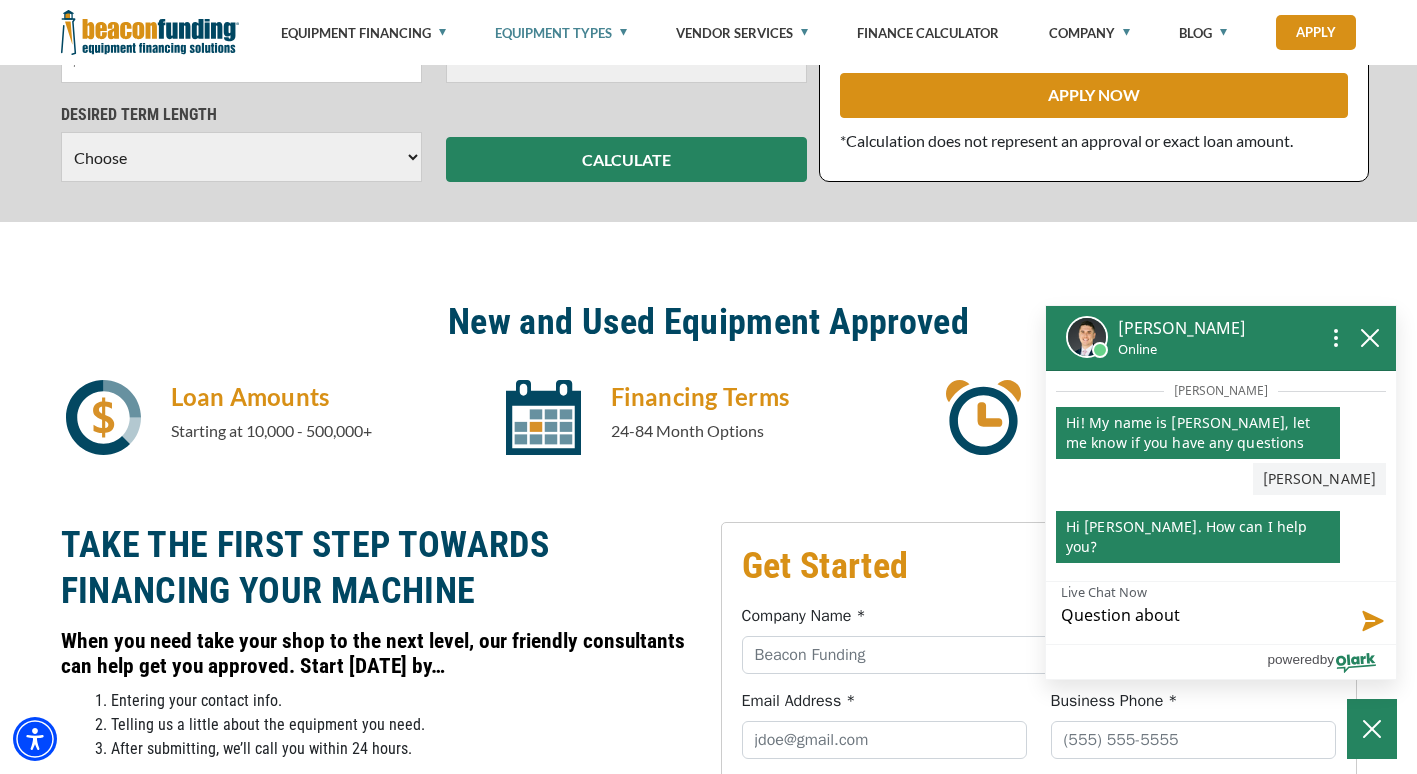 type on "Question about" 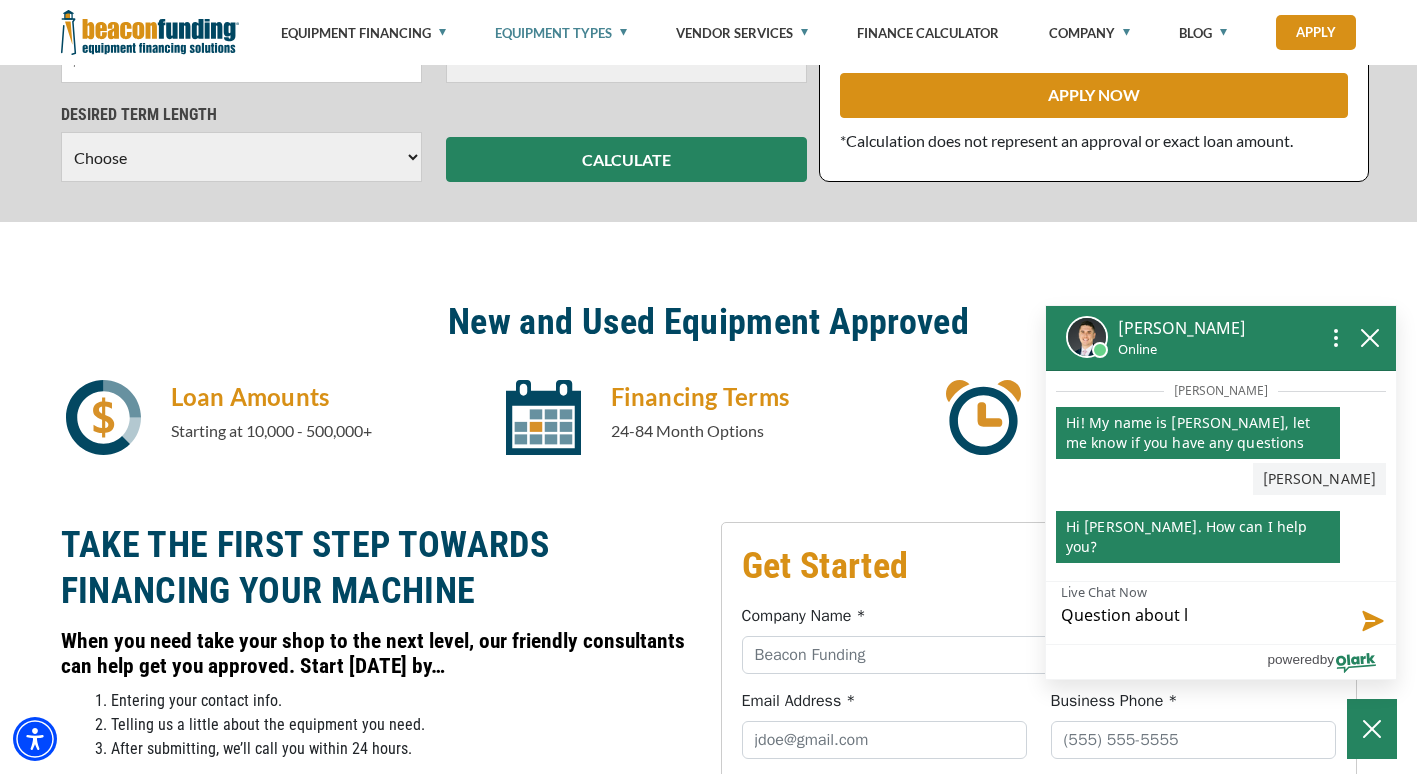 type on "Question about le" 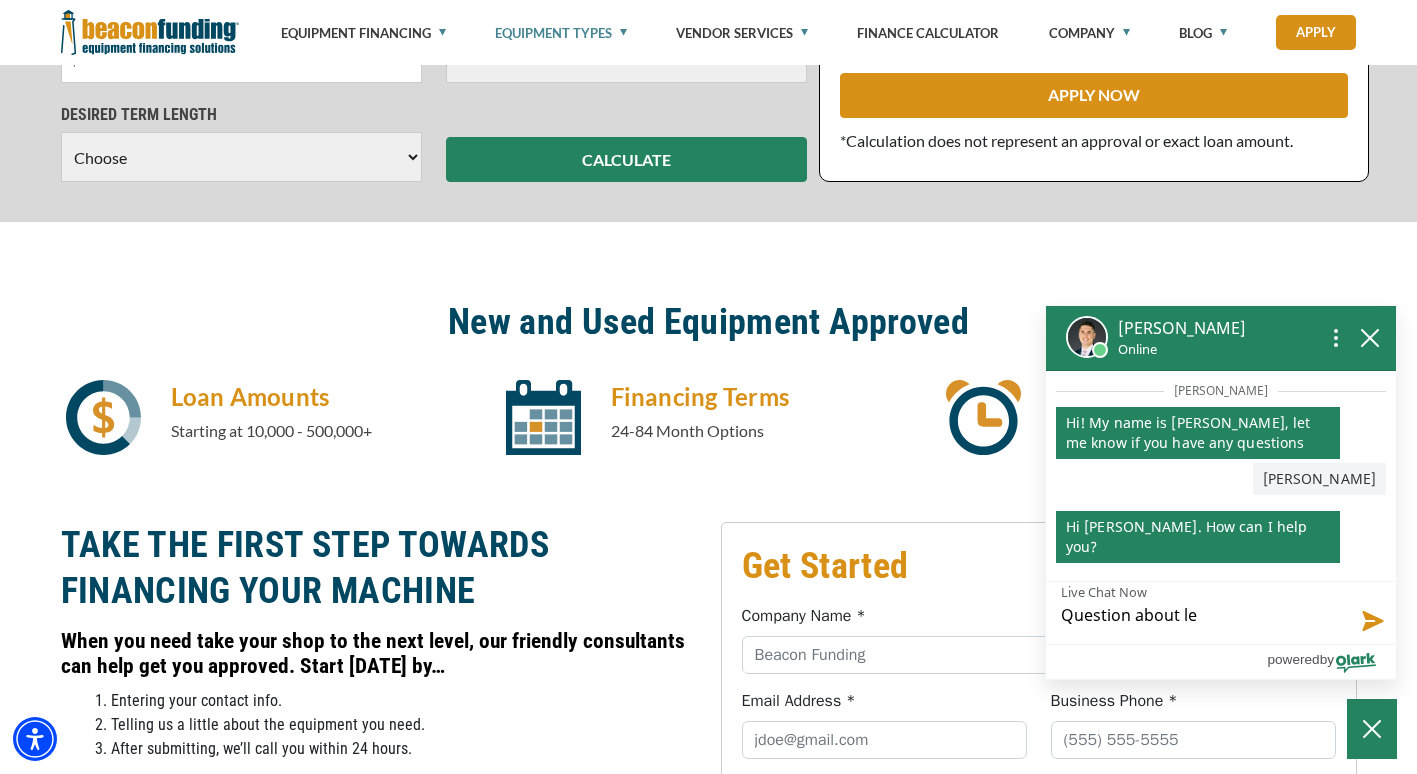 type on "Question about lea" 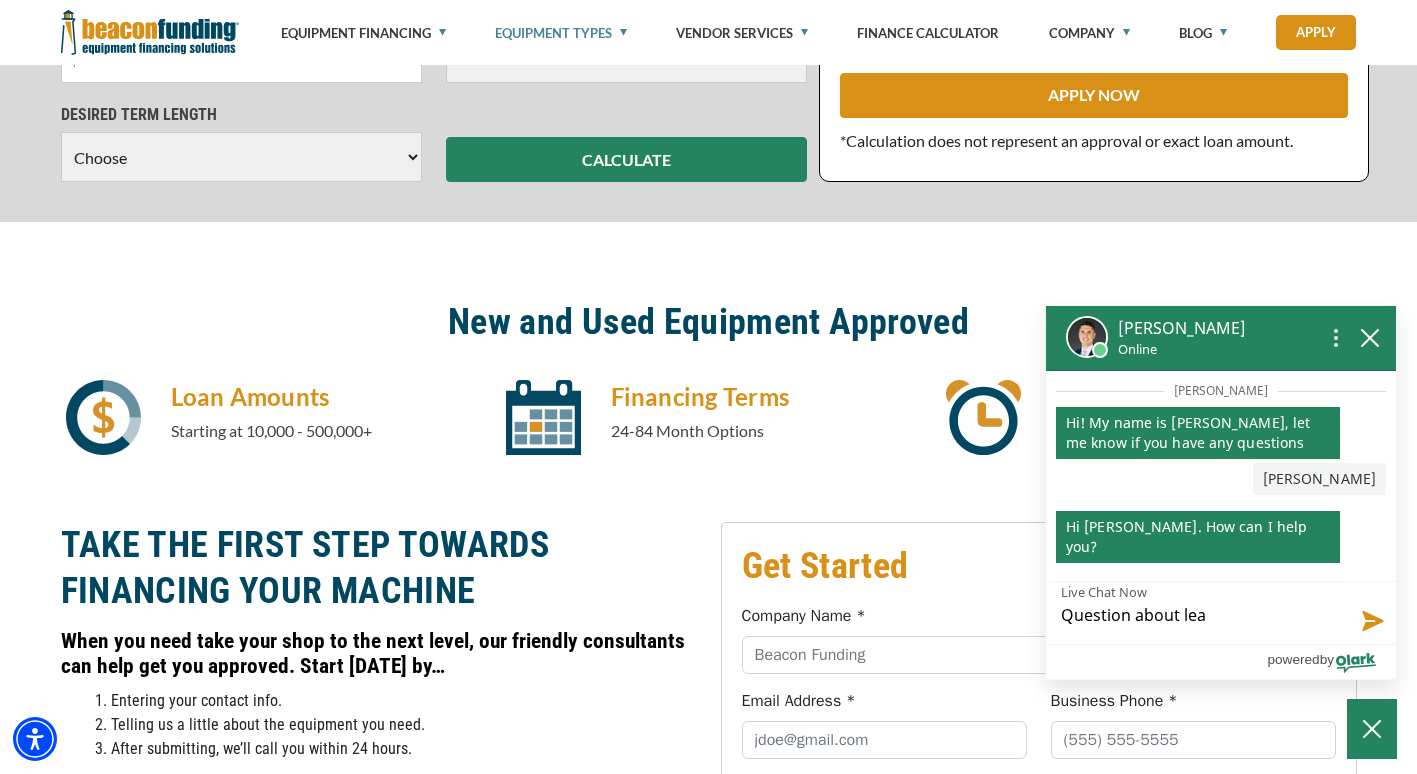 type on "Question about leas" 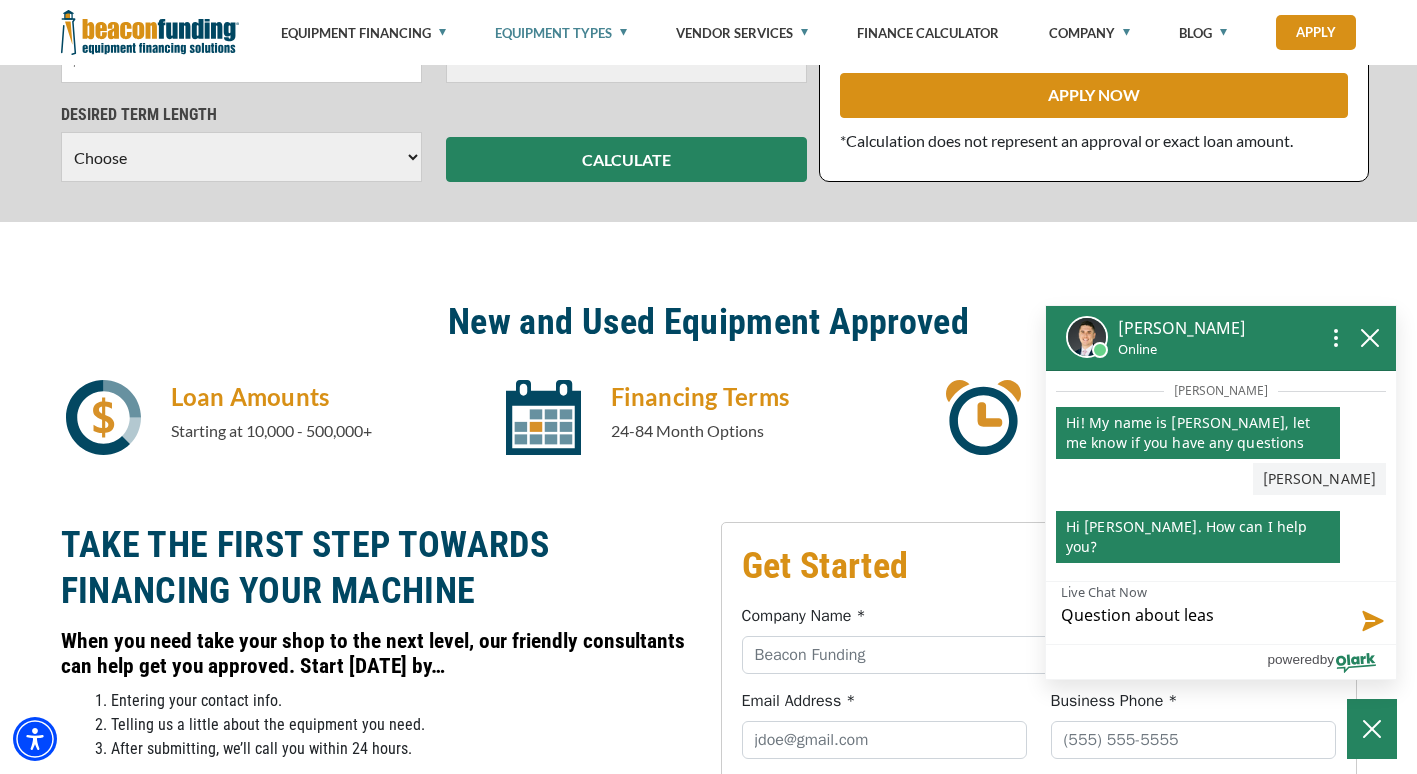 type on "Question about leasi" 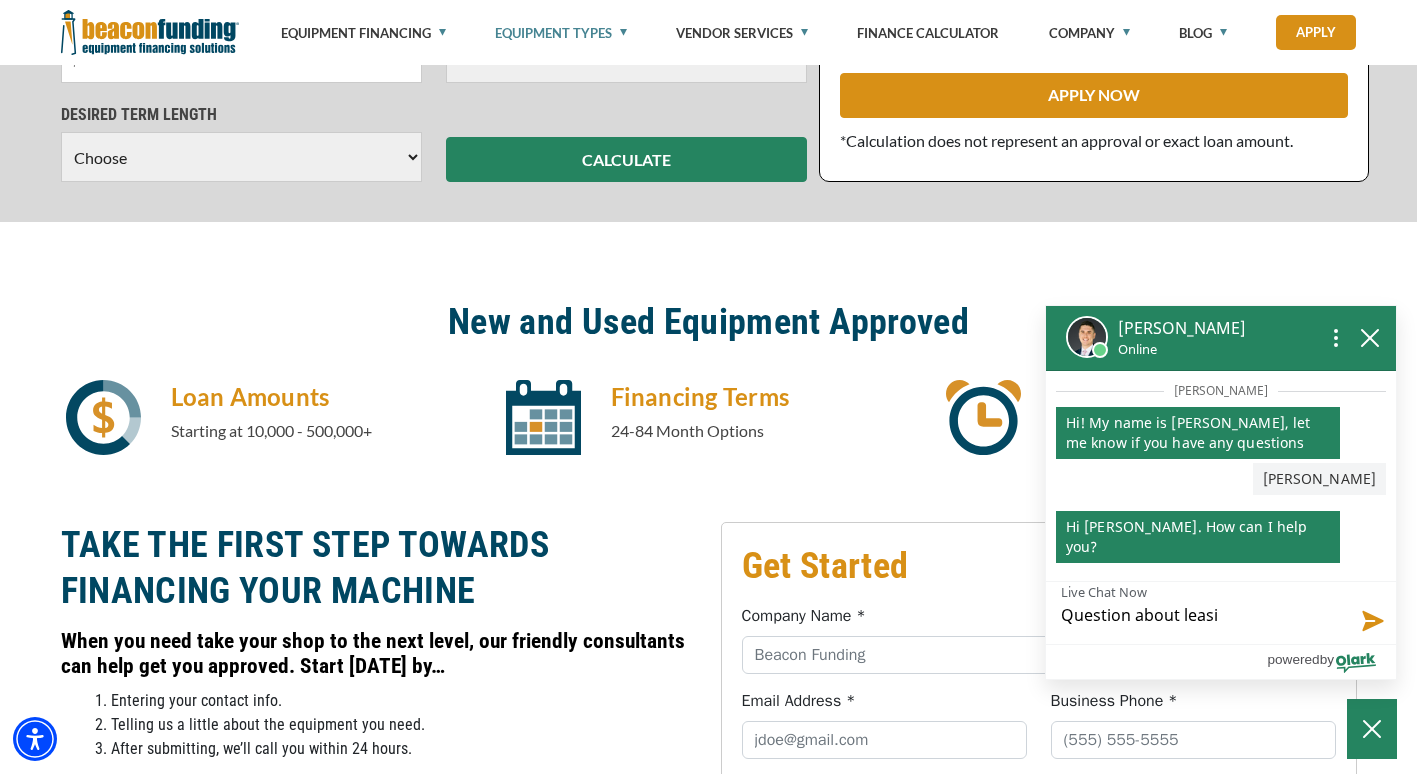 type on "Question about leasin" 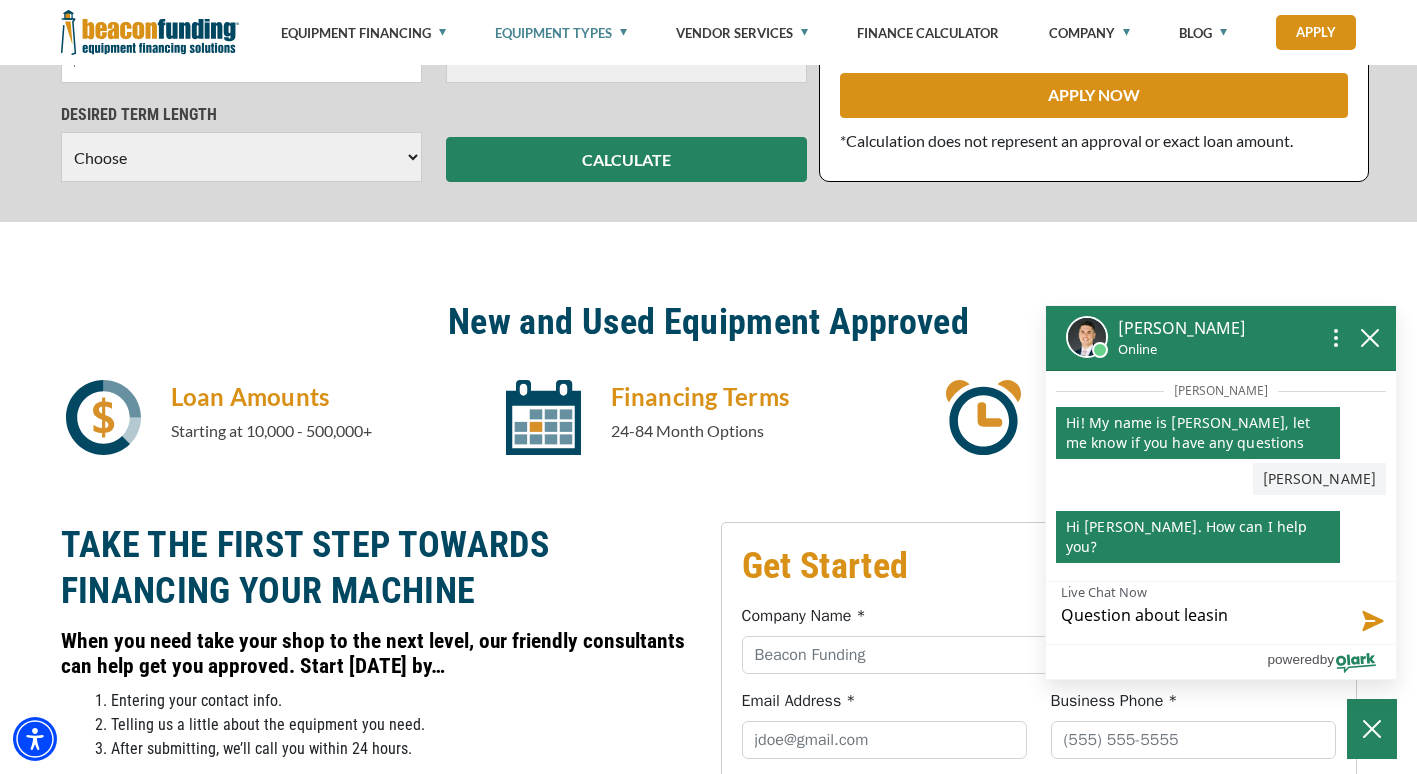 type on "Question about leasing" 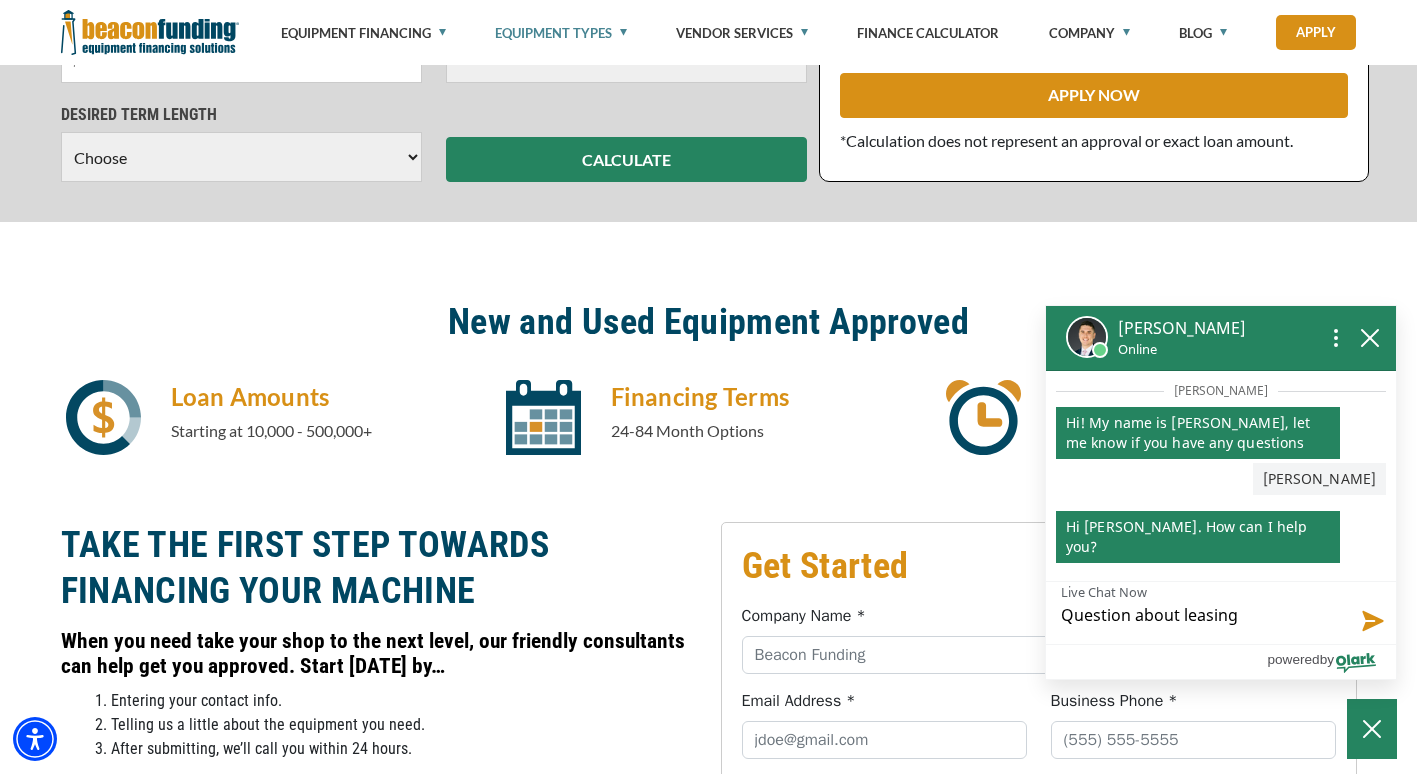 type on "Question about leasing" 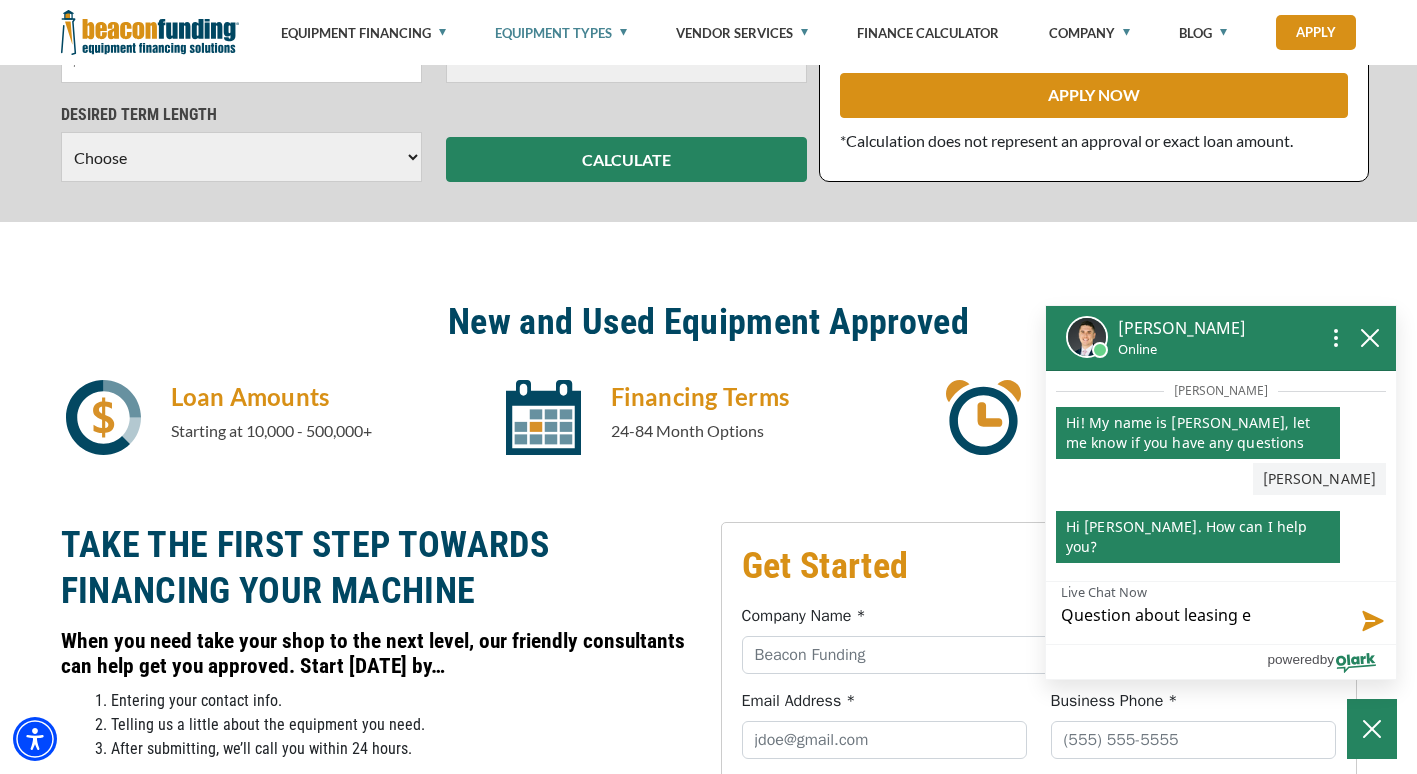type on "Question about leasing eq" 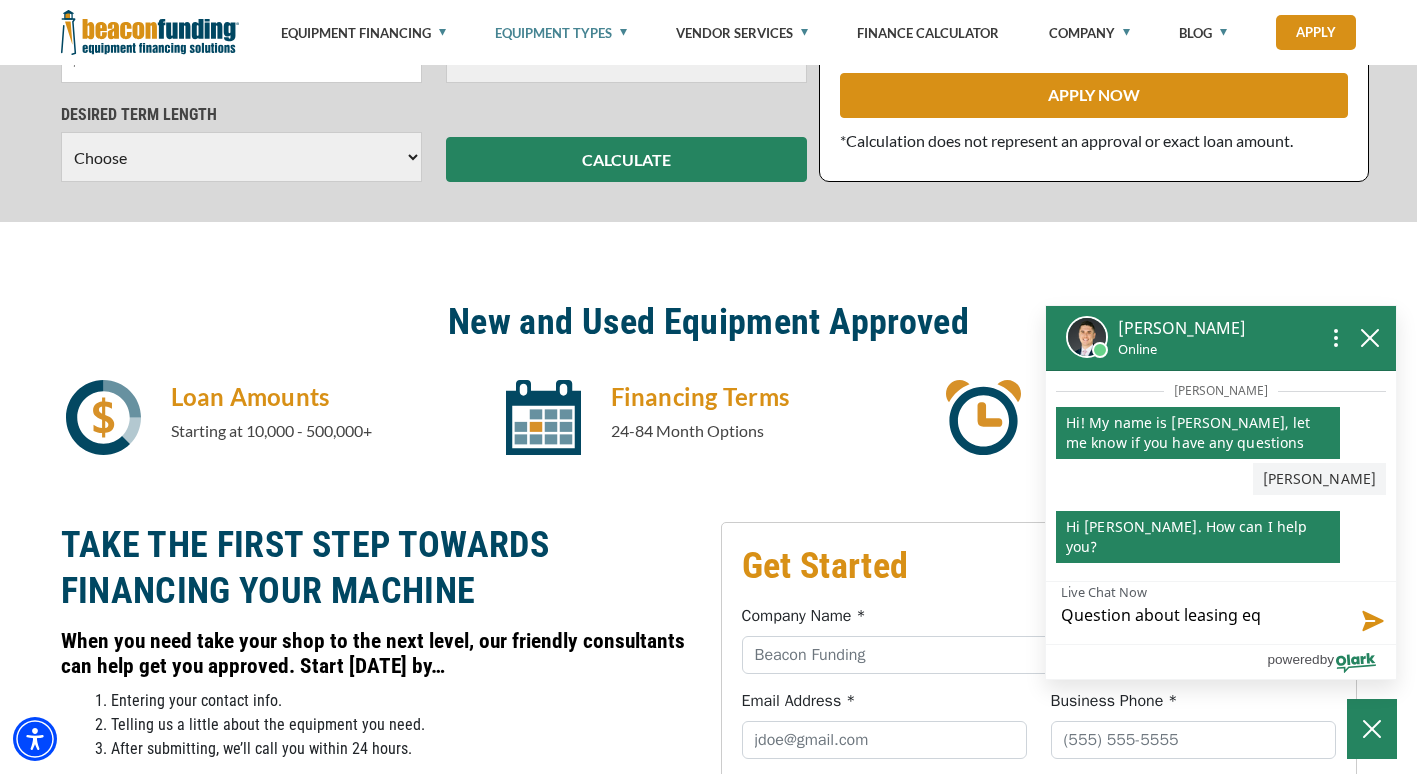 type on "Question about leasing equ" 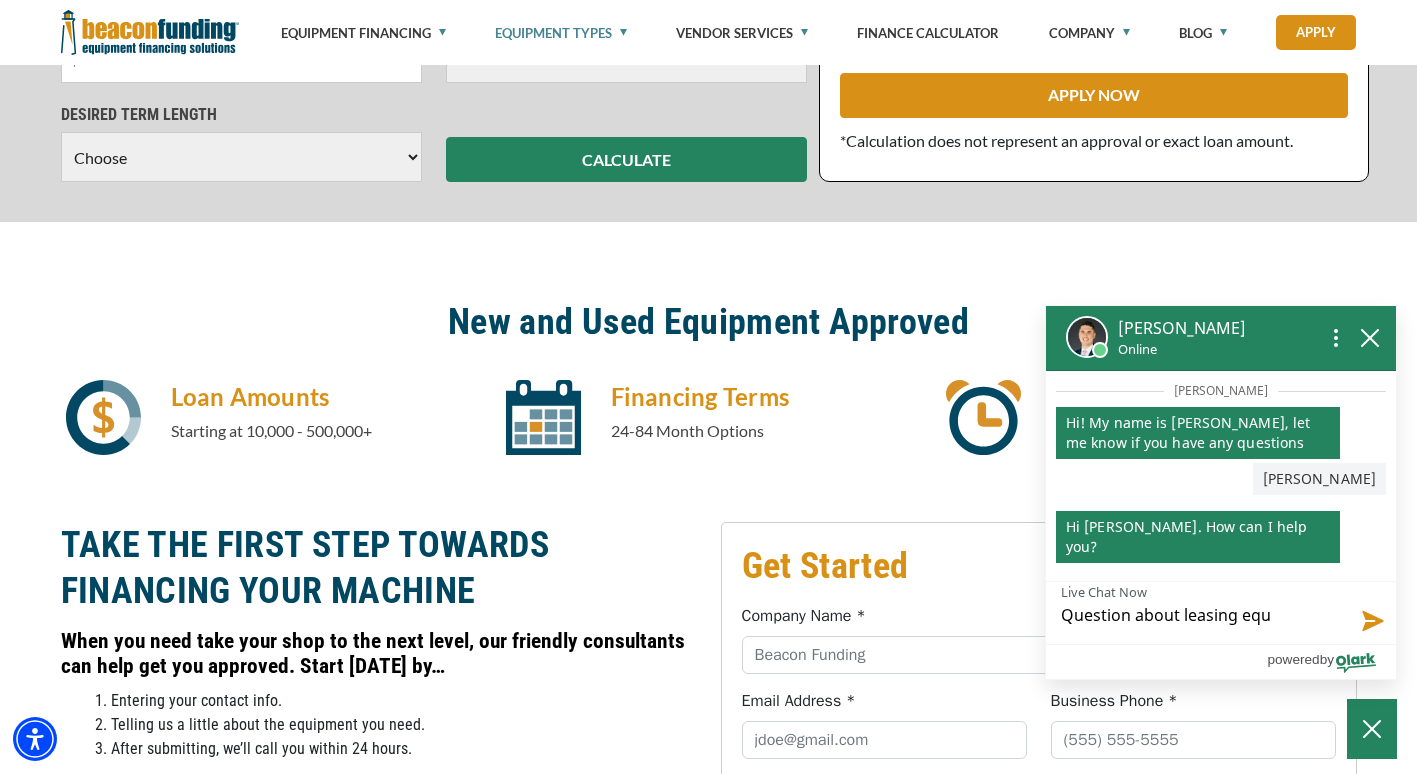 type on "Question about leasing equi" 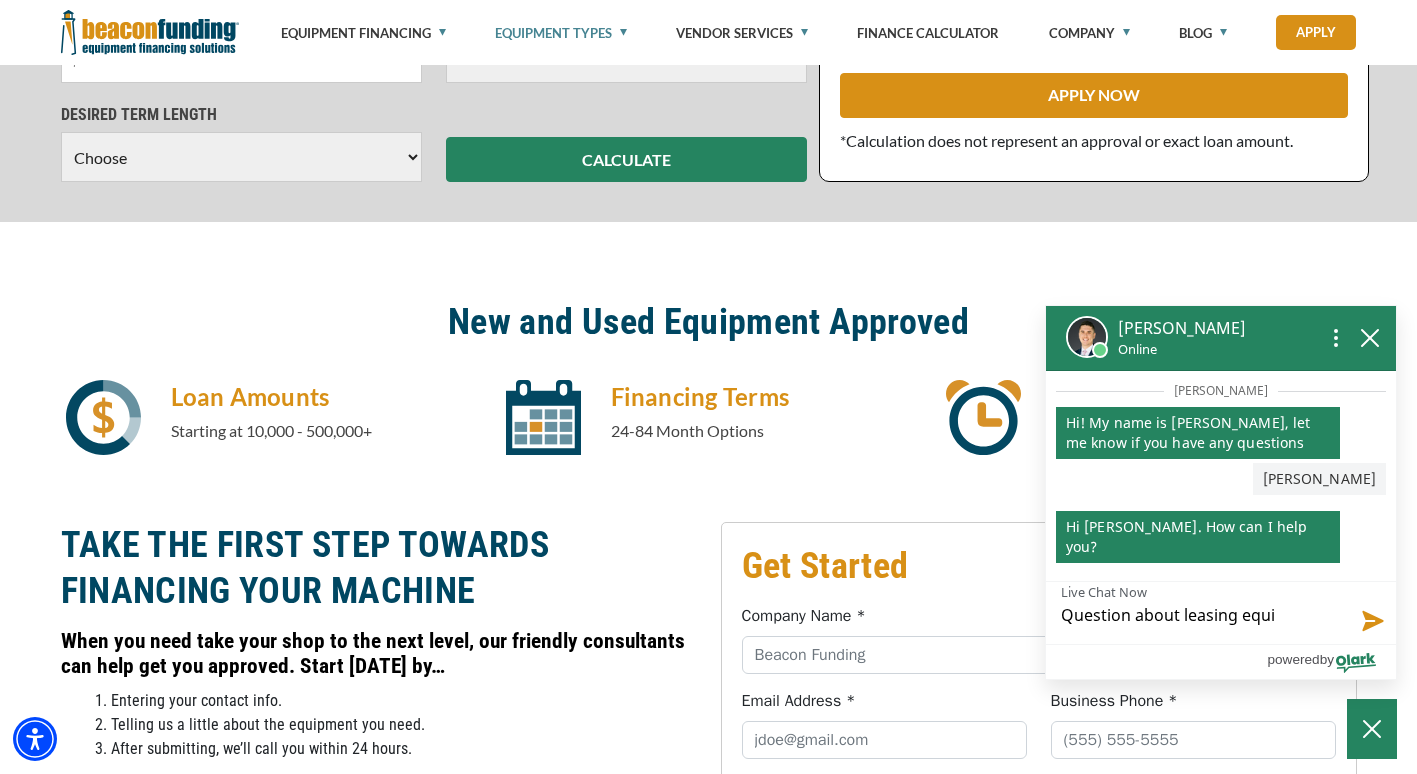 type on "Question about leasing equip" 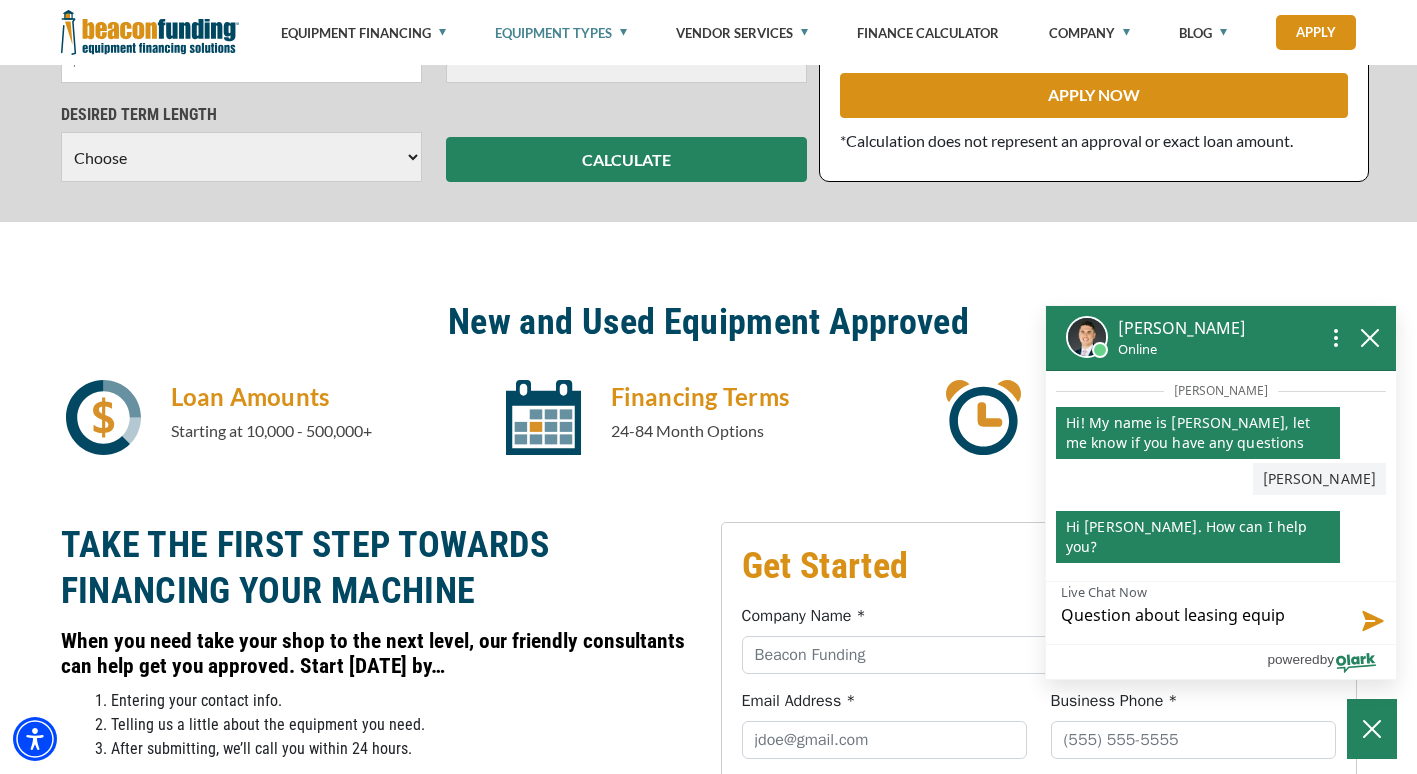 type on "Question about leasing equipm" 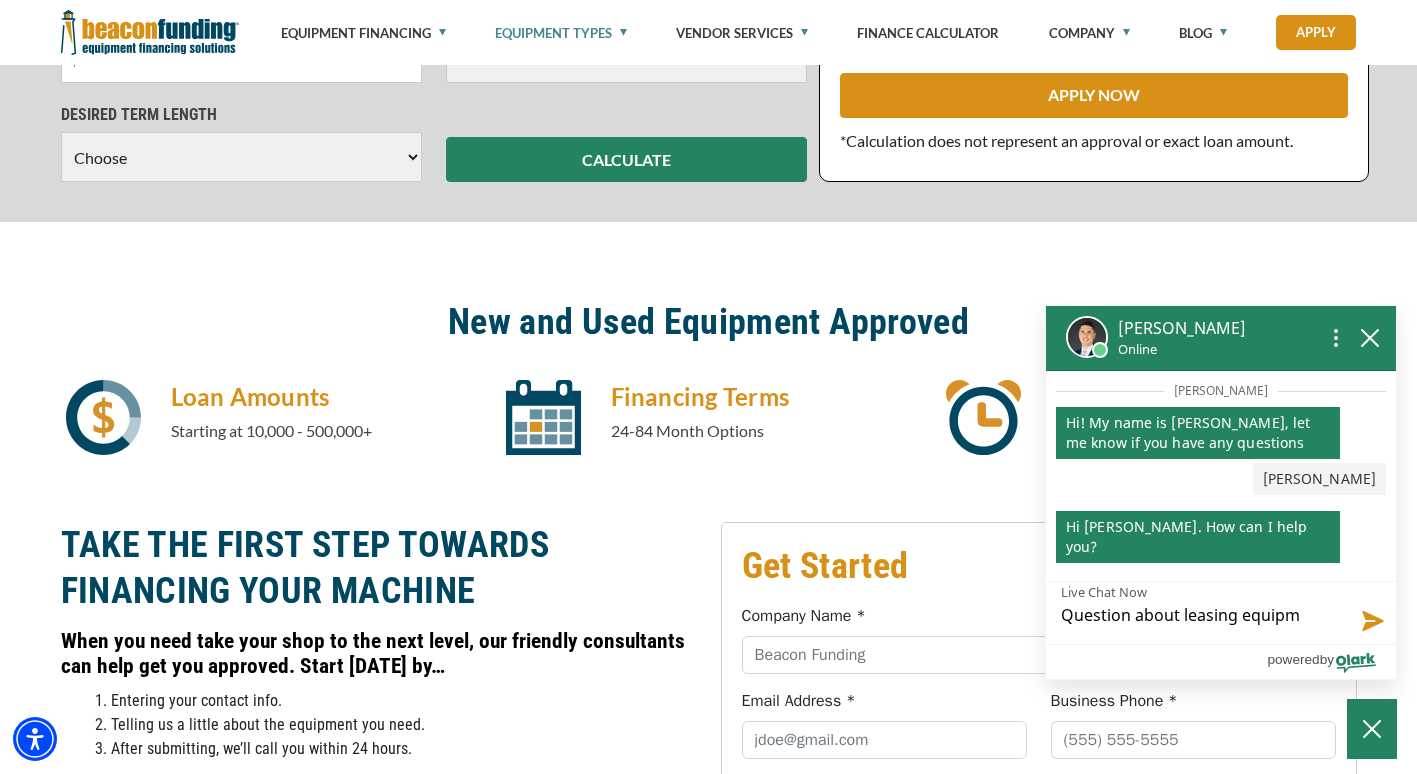 type on "Question about leasing equipme" 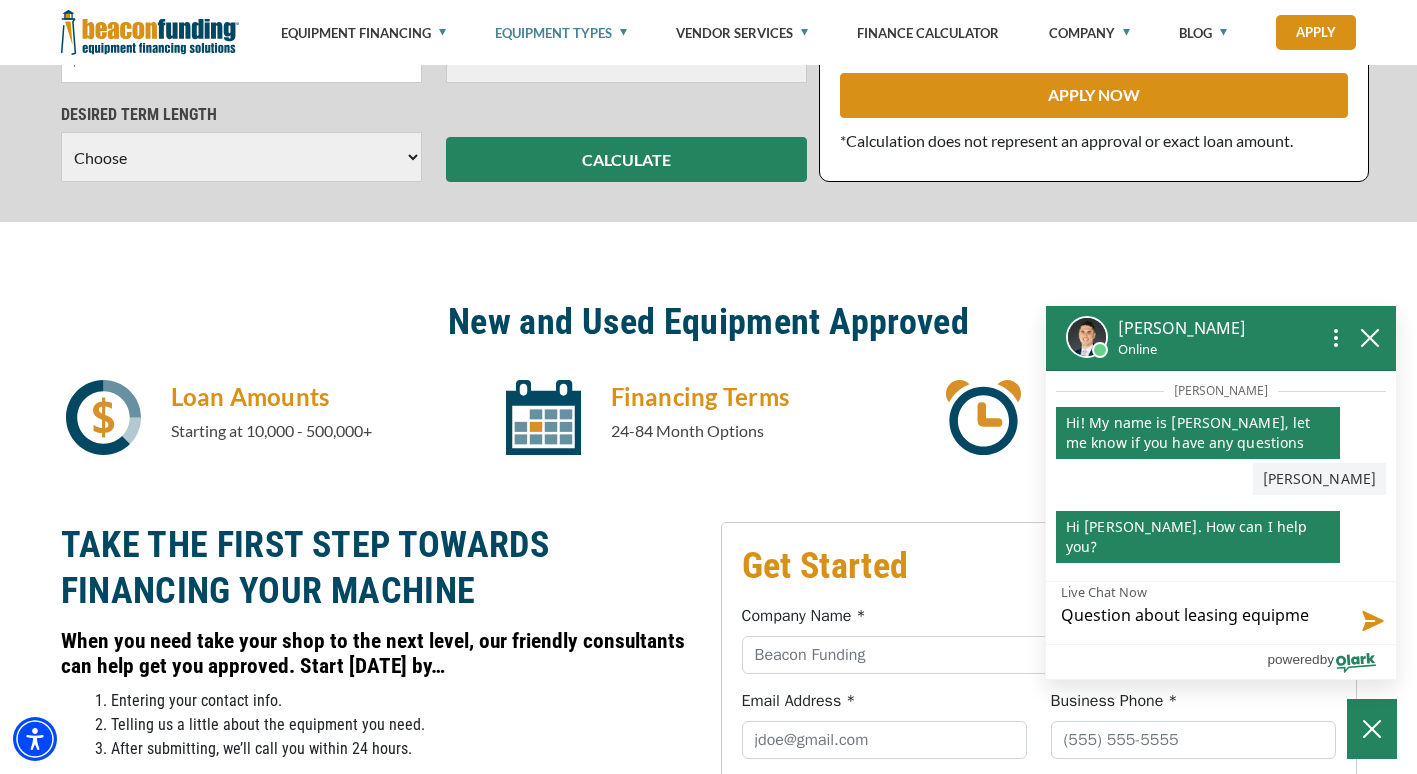 type on "Question about leasing equipmen" 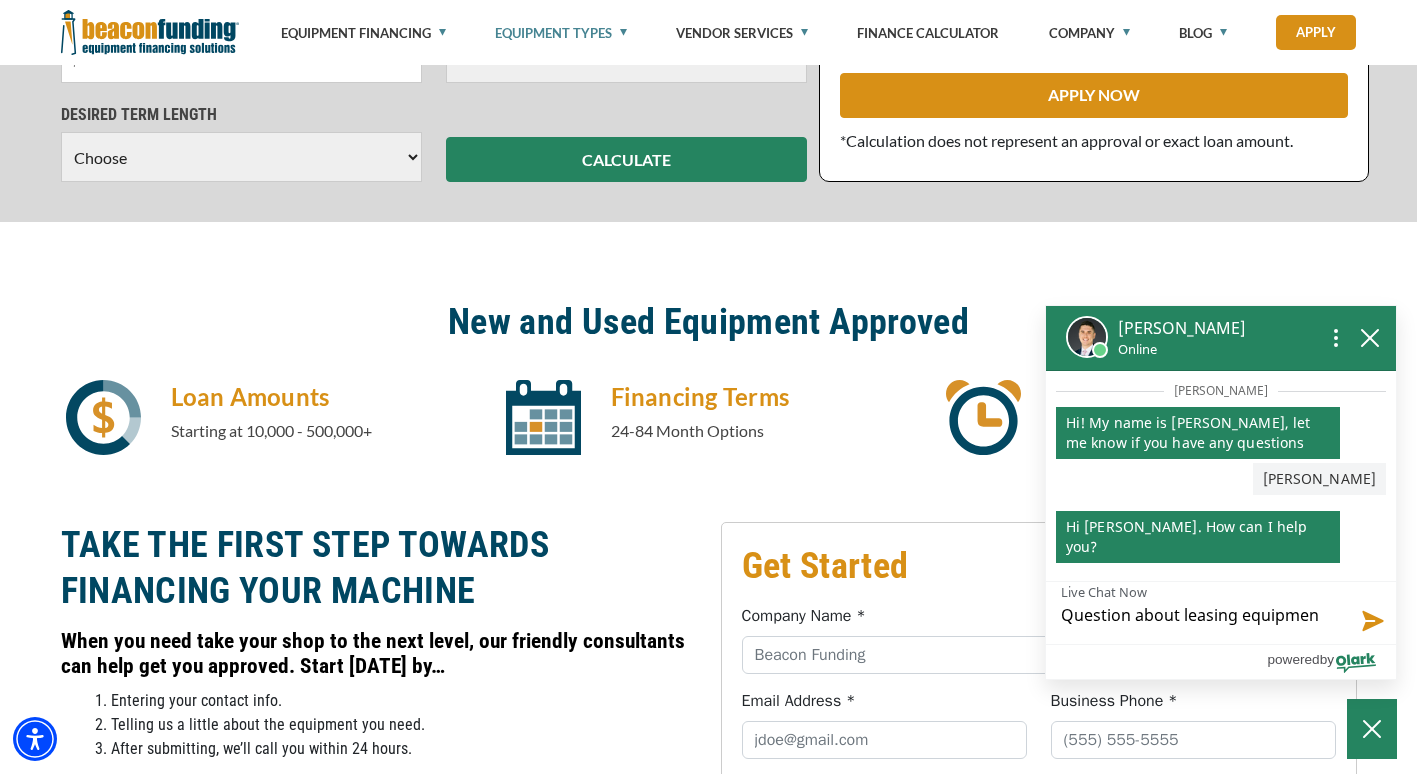 type on "Question about leasing equipment" 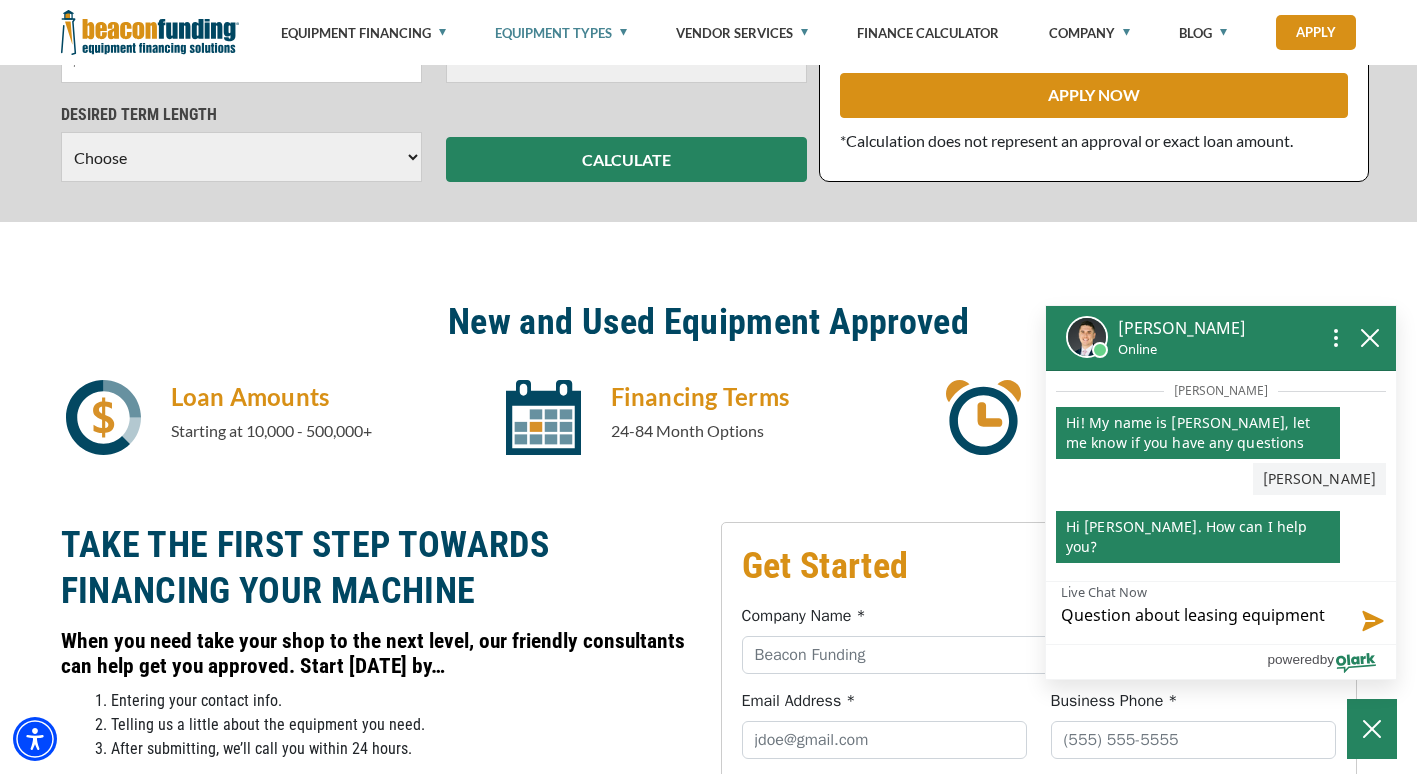 type 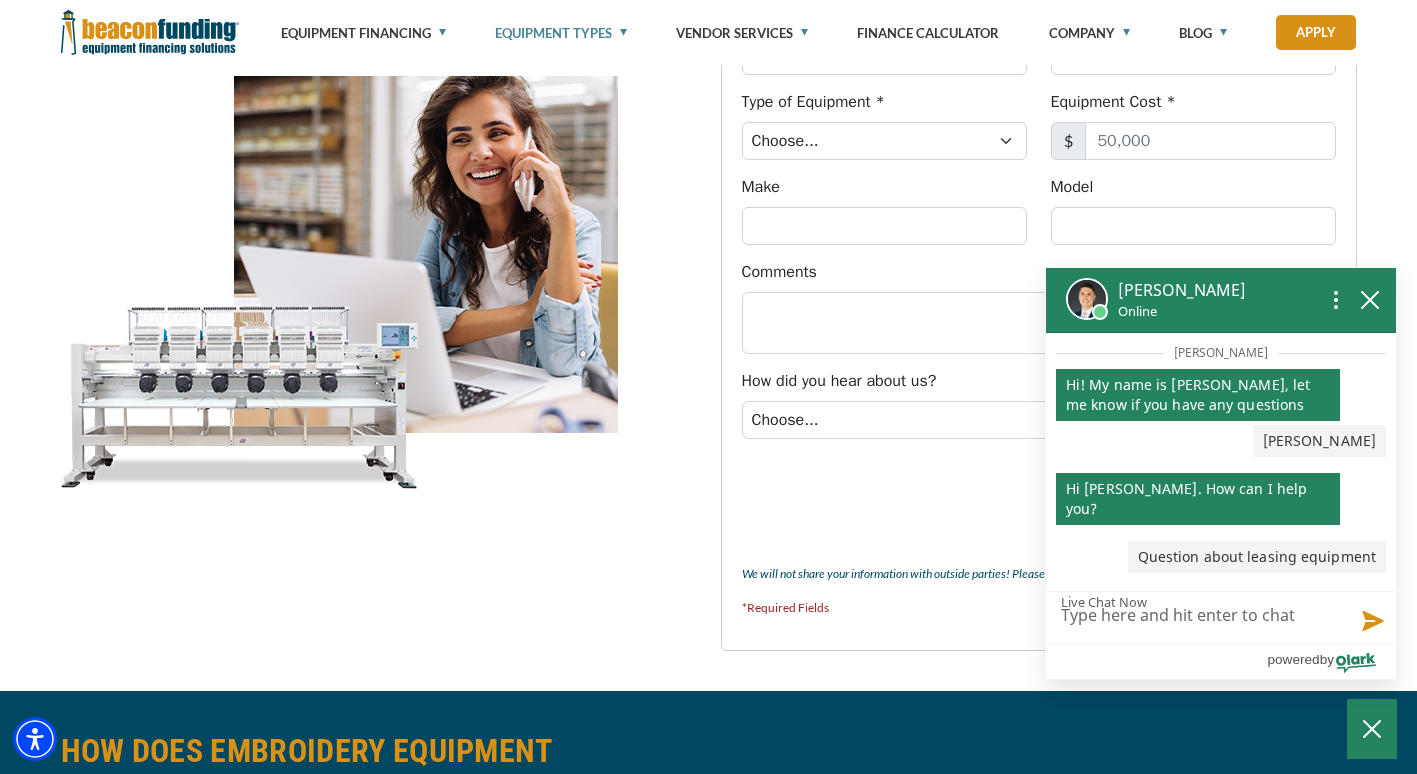 scroll, scrollTop: 1511, scrollLeft: 0, axis: vertical 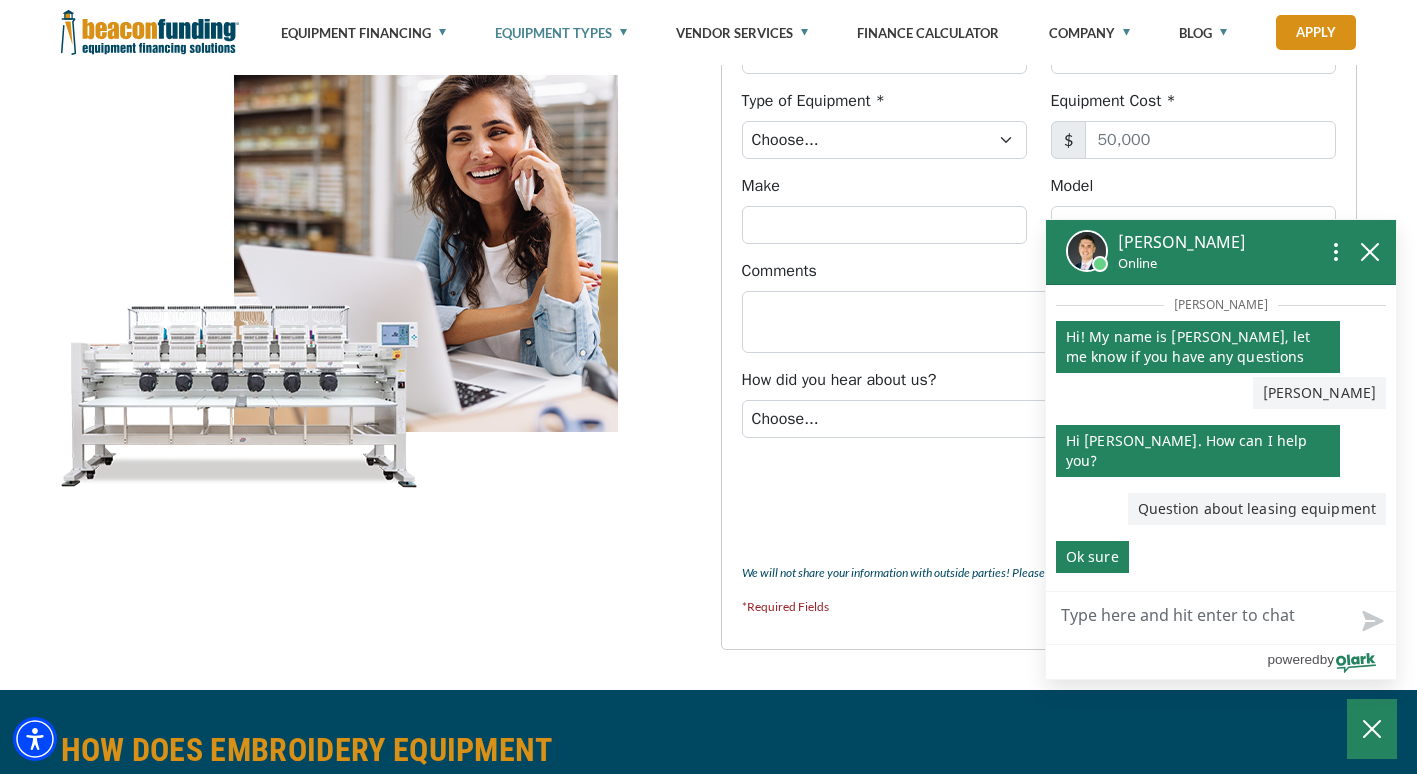 click on "Live Chat Now" at bounding box center (1221, 618) 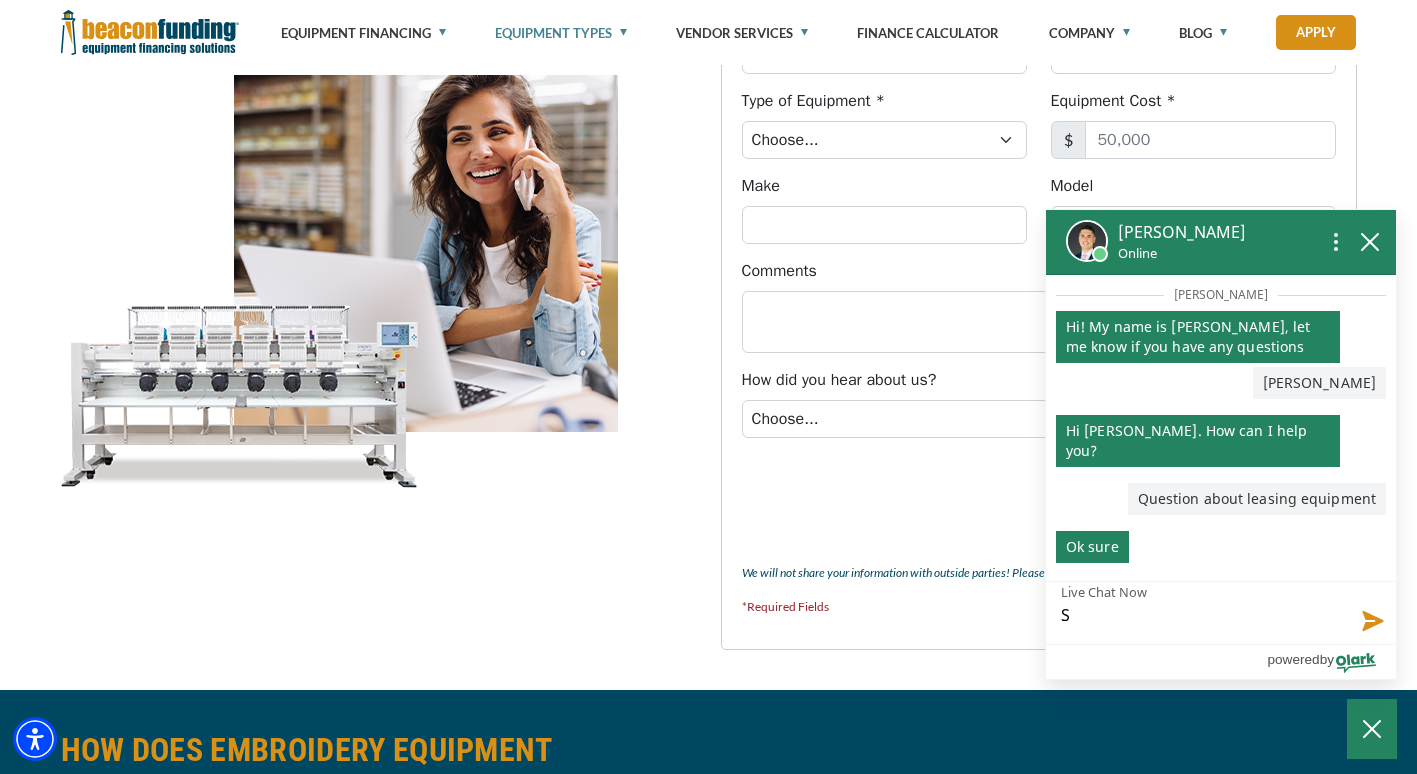 type on "So" 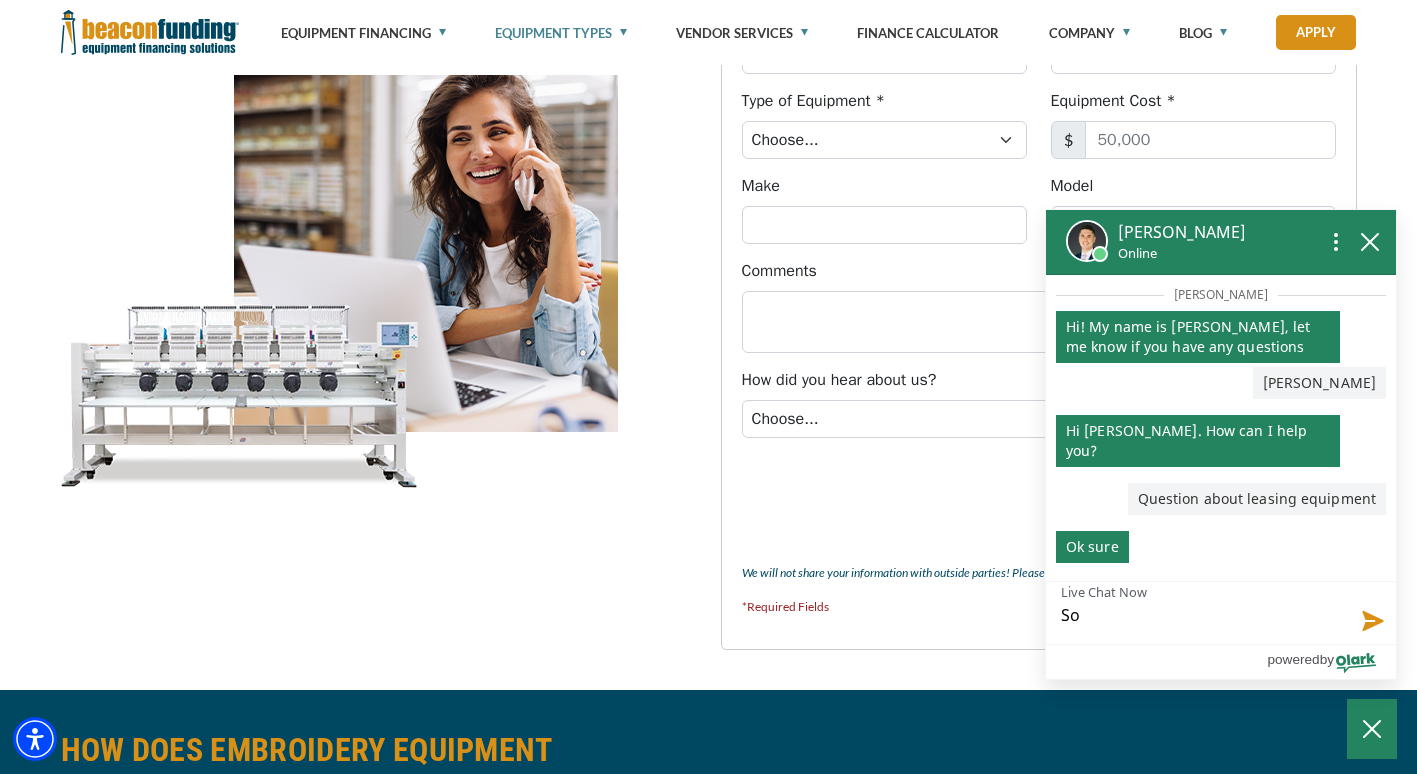 type on "So" 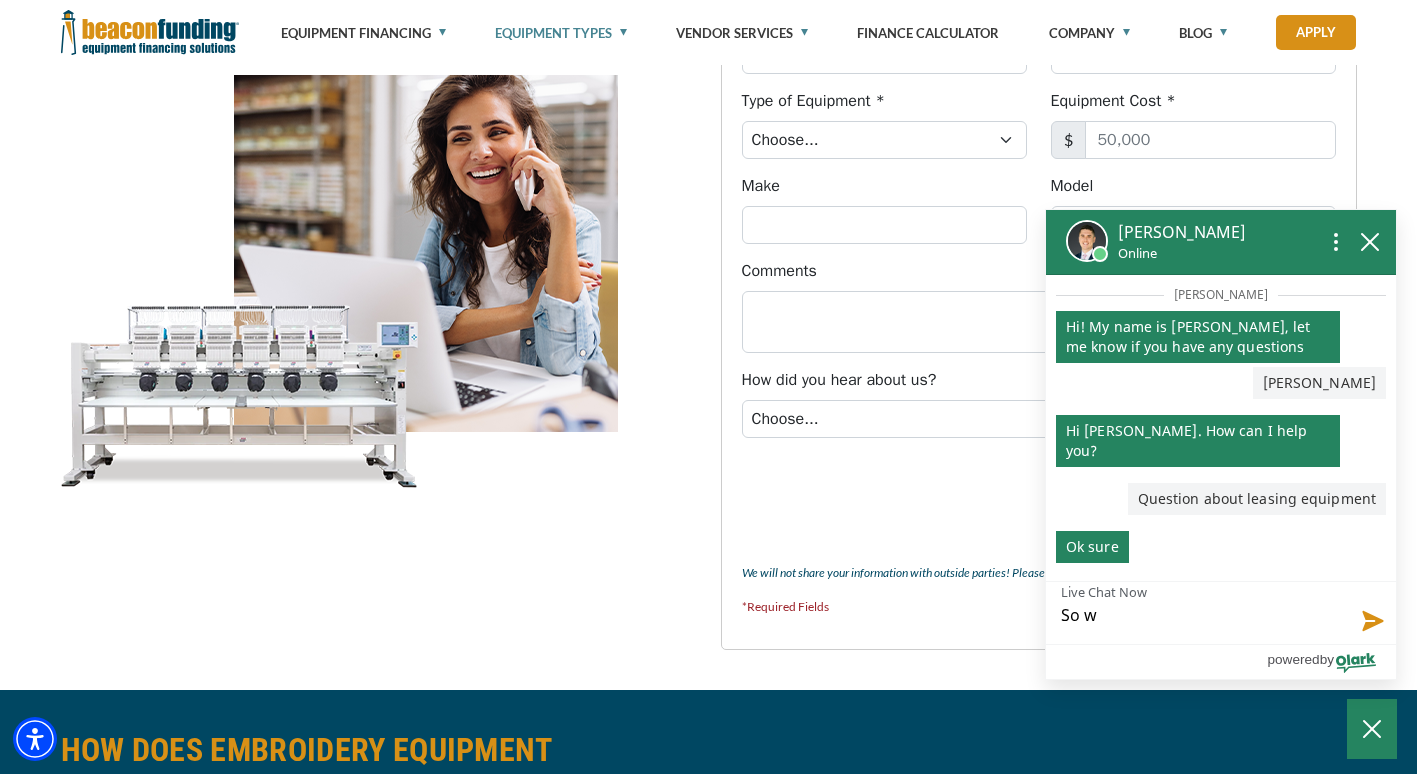 type on "So we" 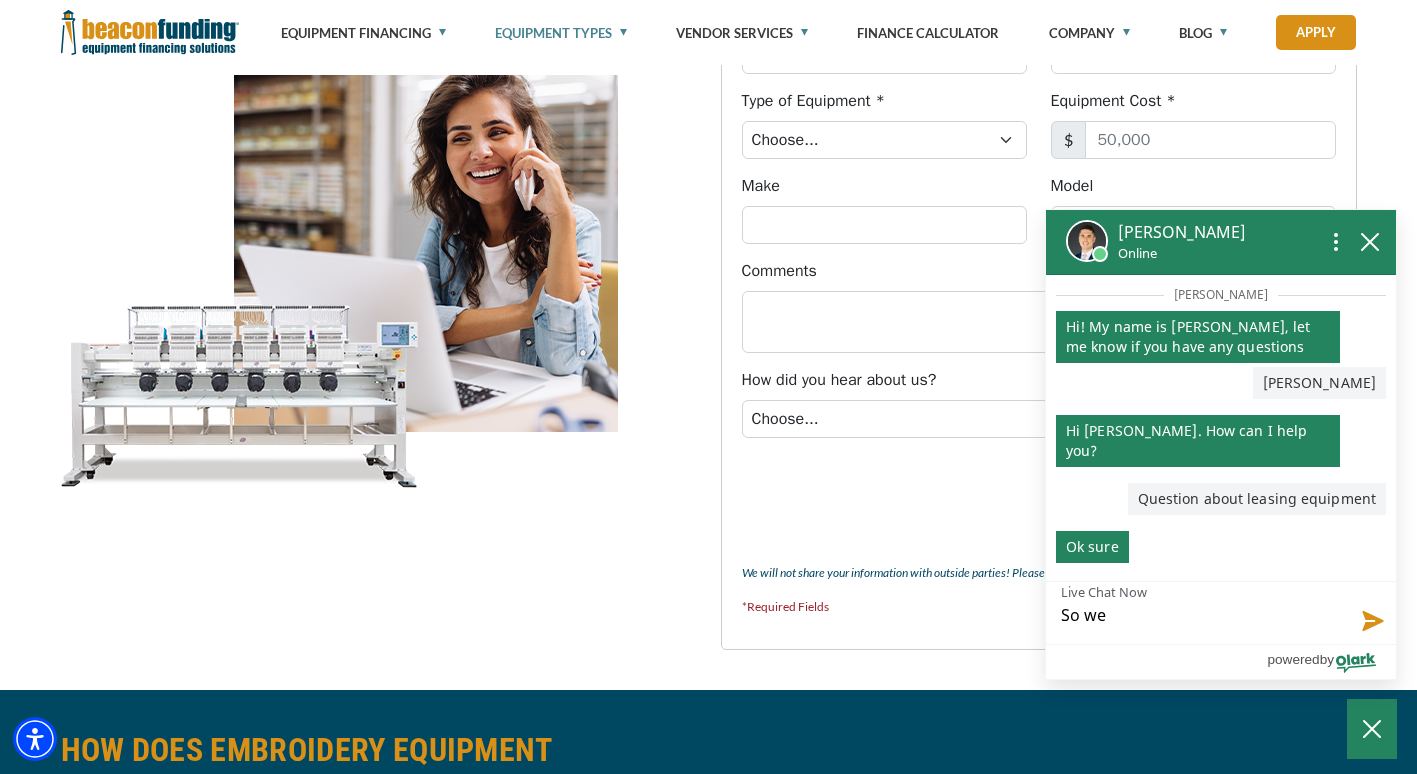 type on "So we" 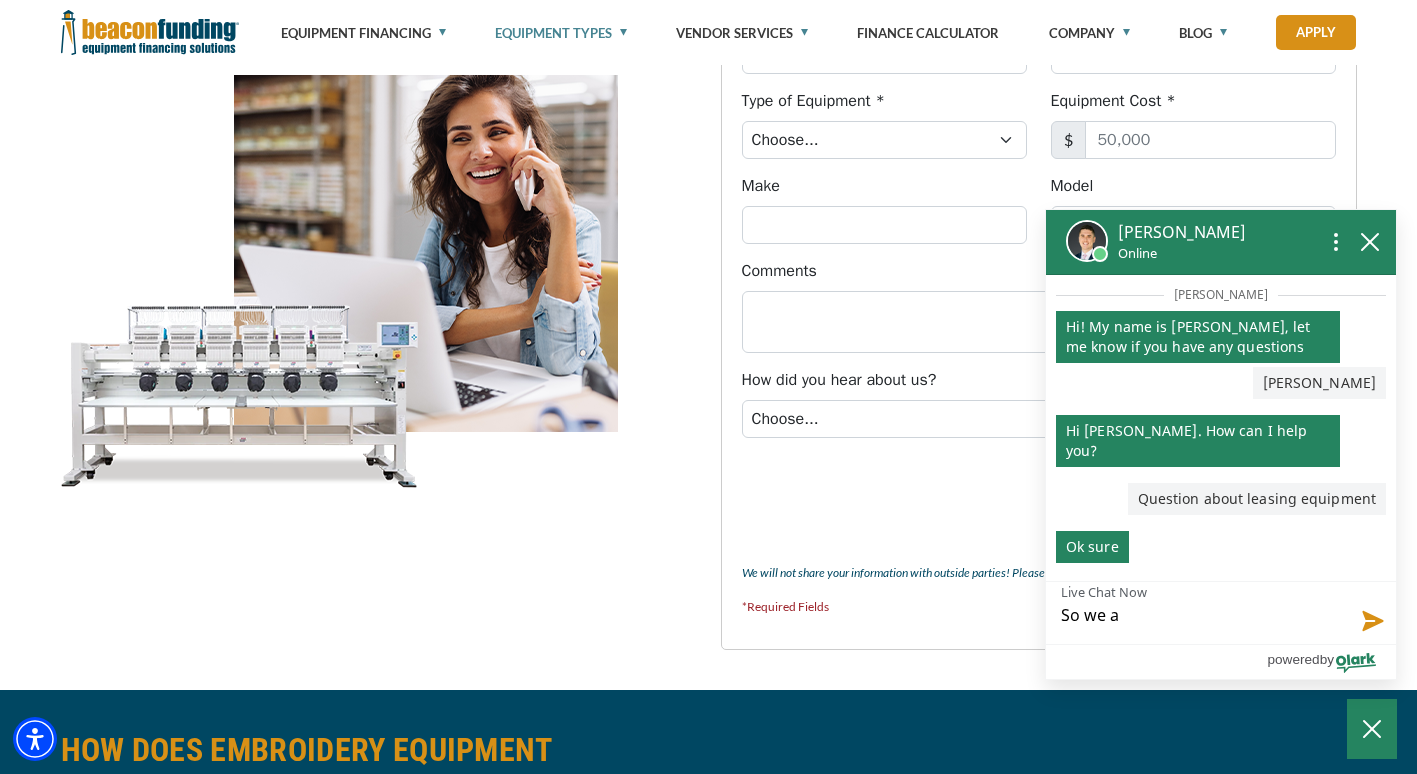 type on "So we ar" 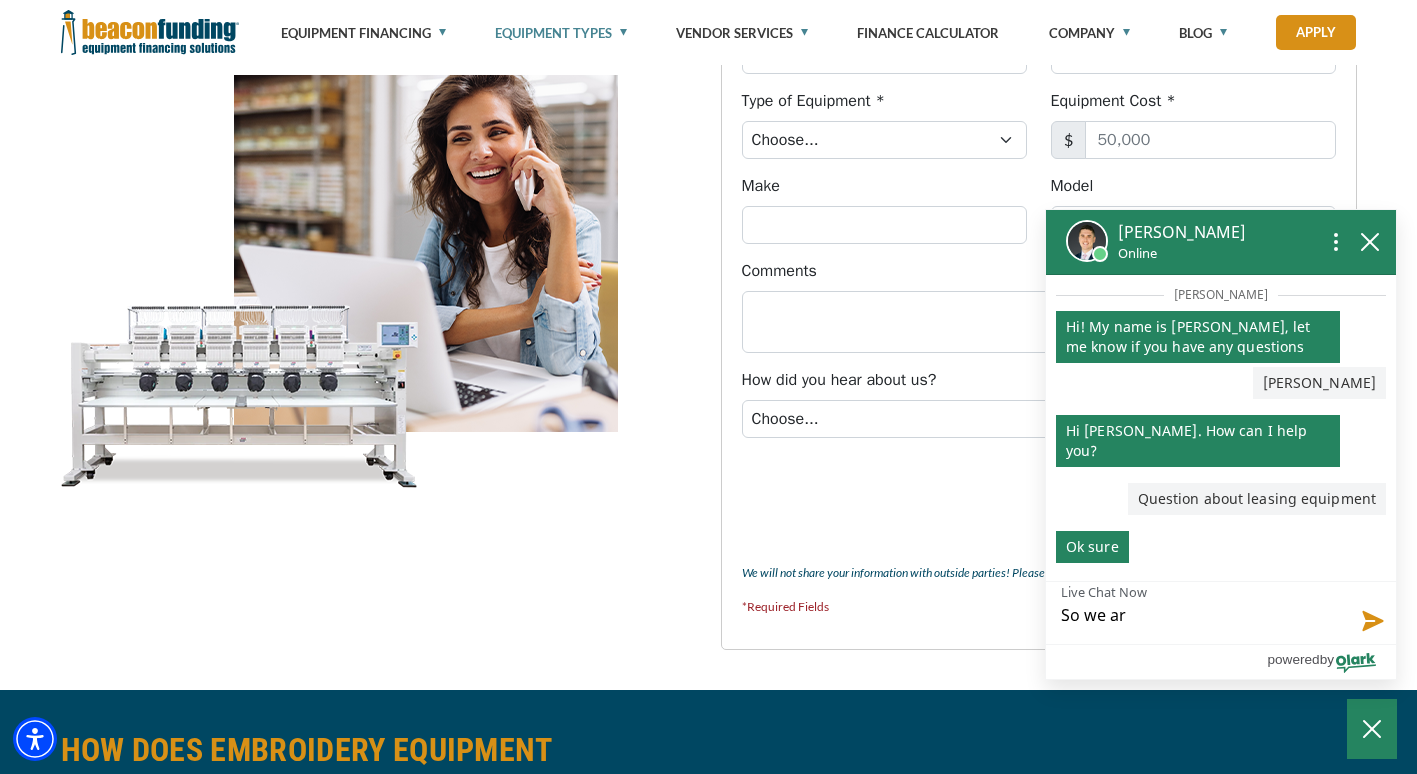type on "So we are" 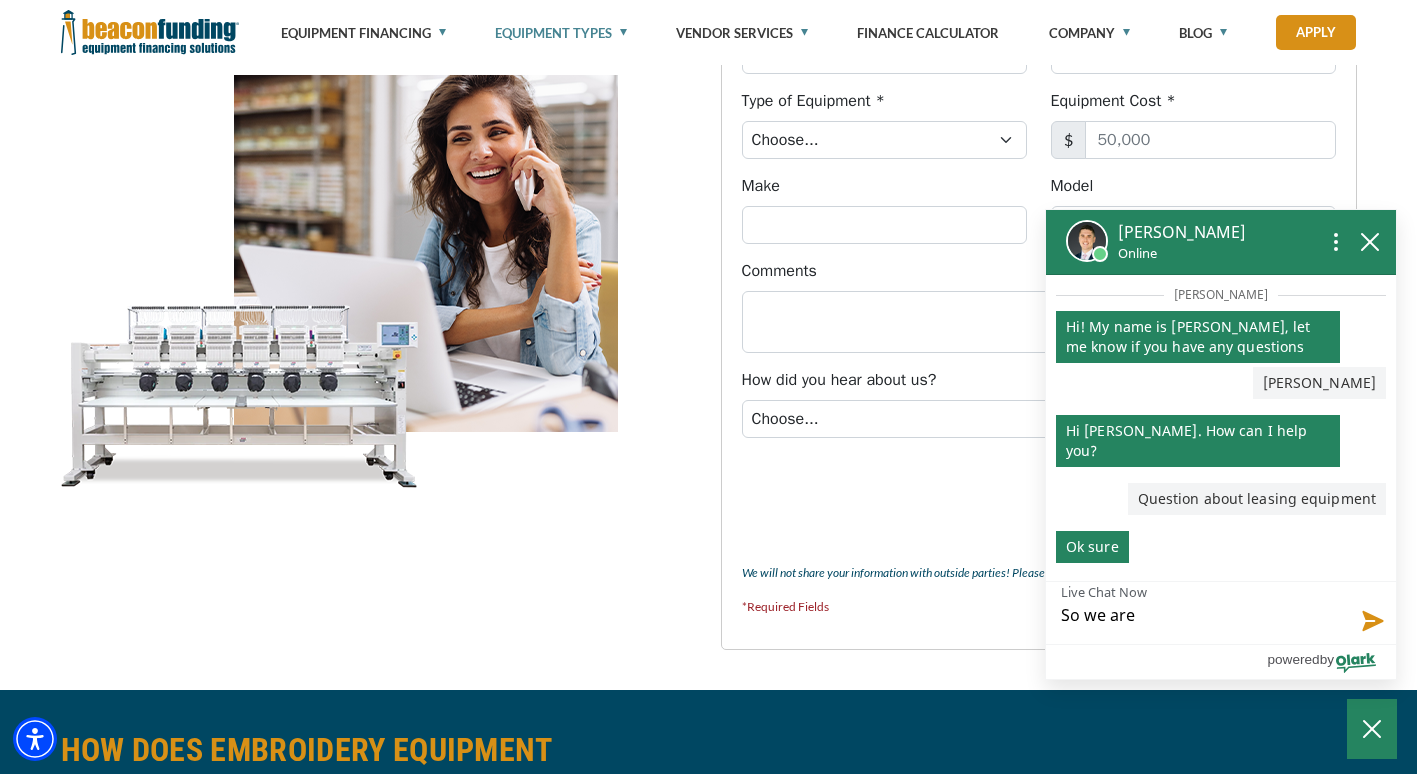 type on "So we are" 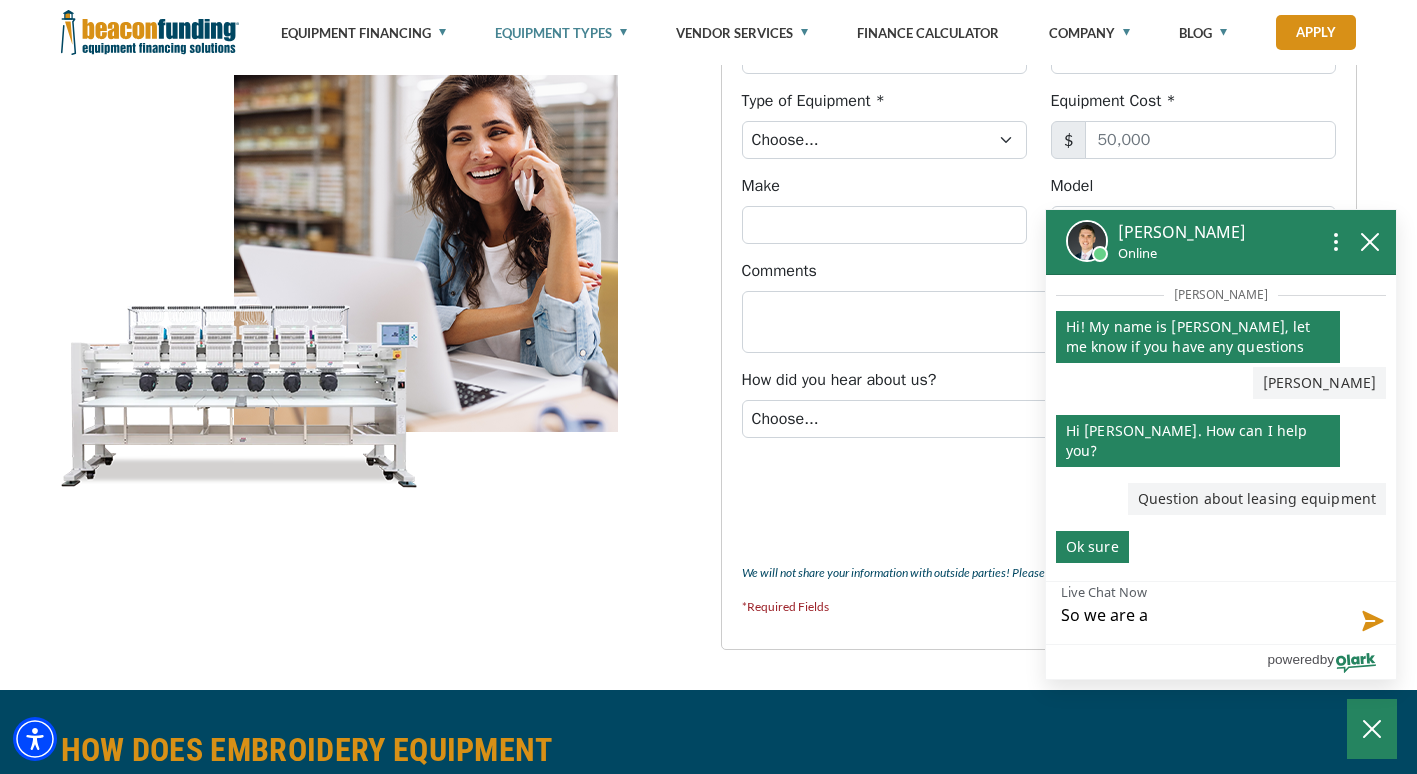 type on "So we are a" 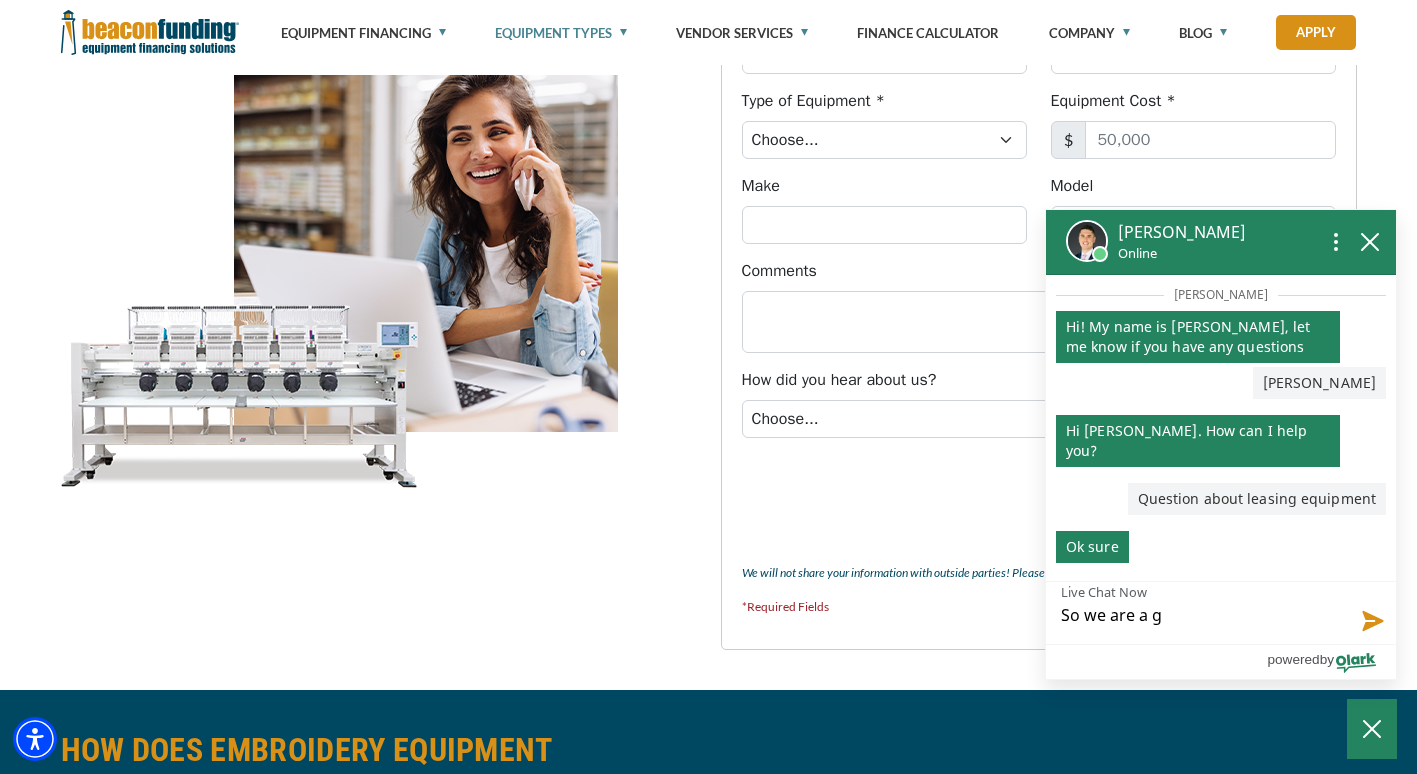 type on "So we are a go" 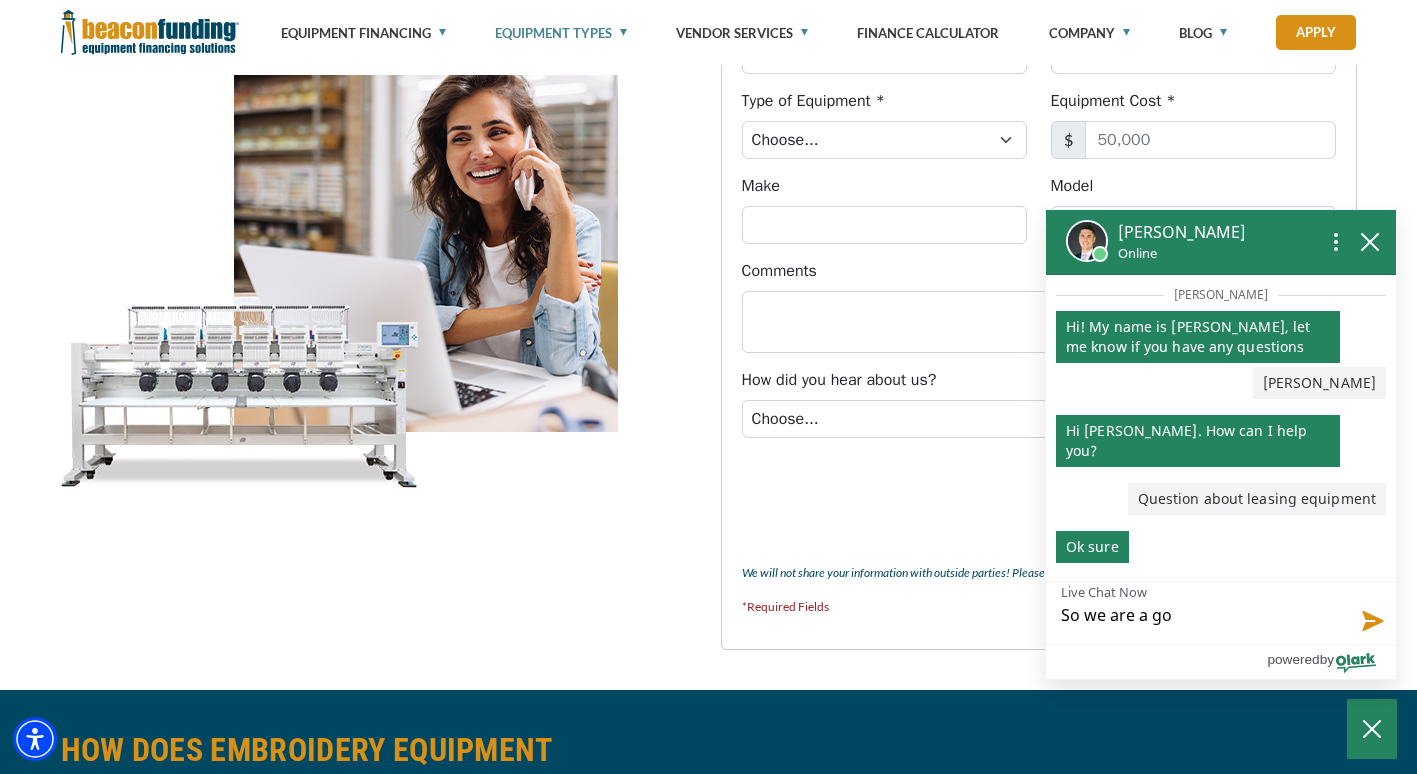 type on "So we are a gol" 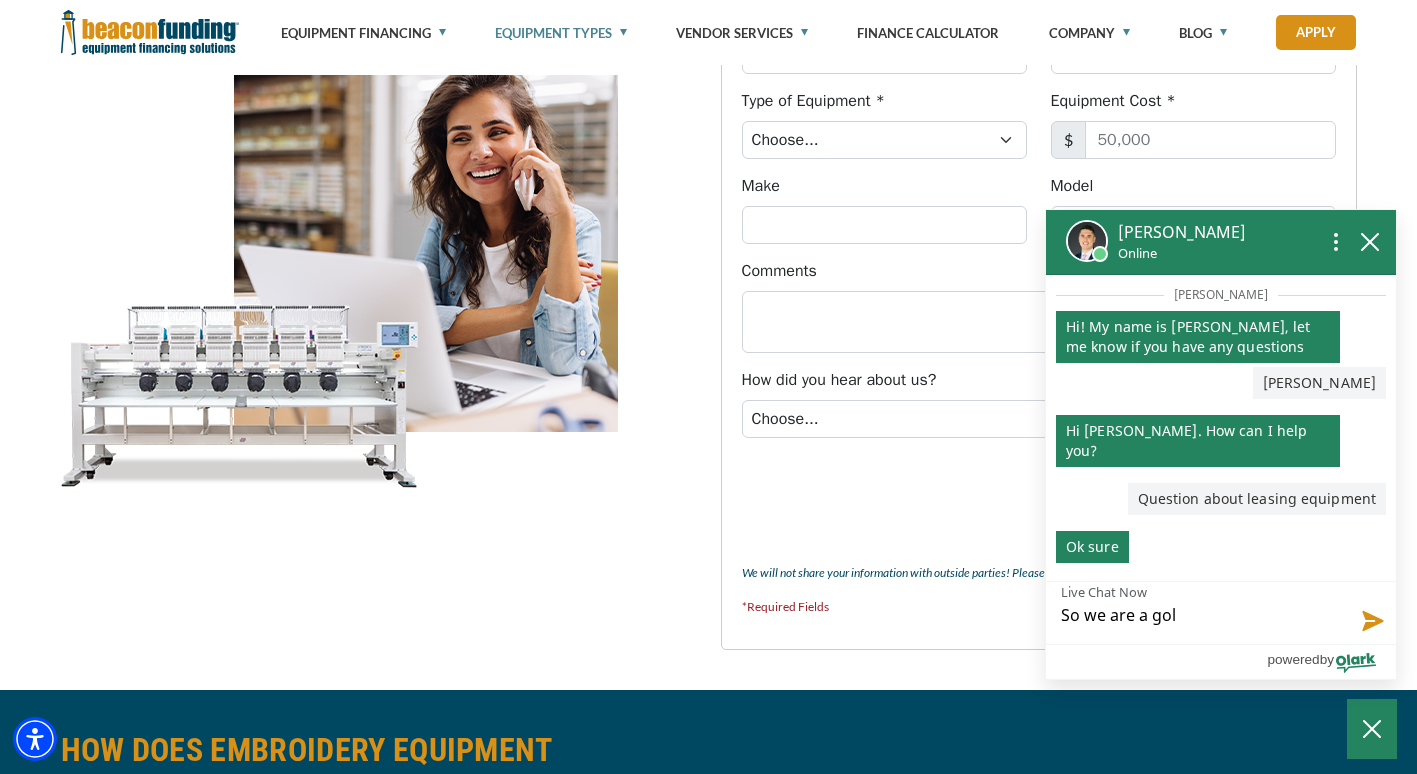type on "So we are a golf" 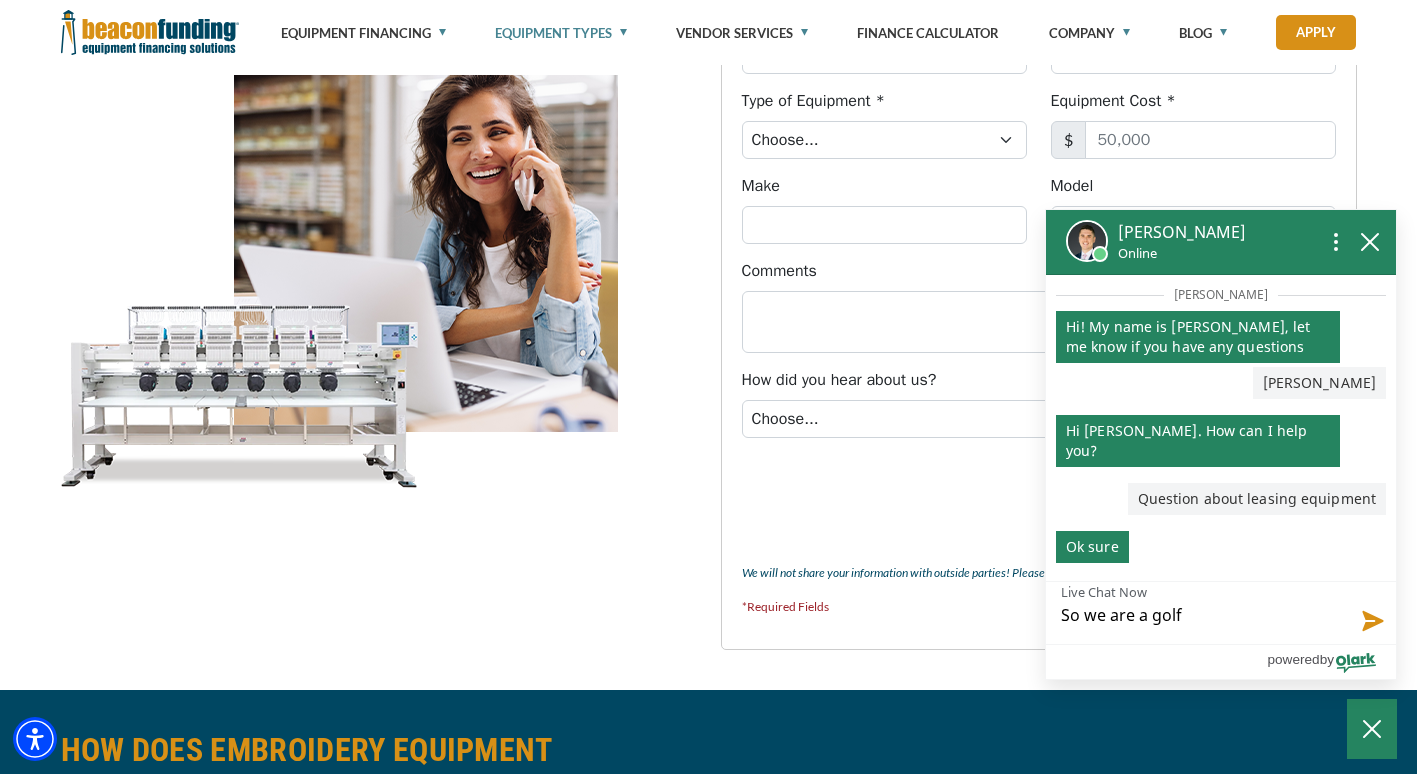 type on "So we are a golf" 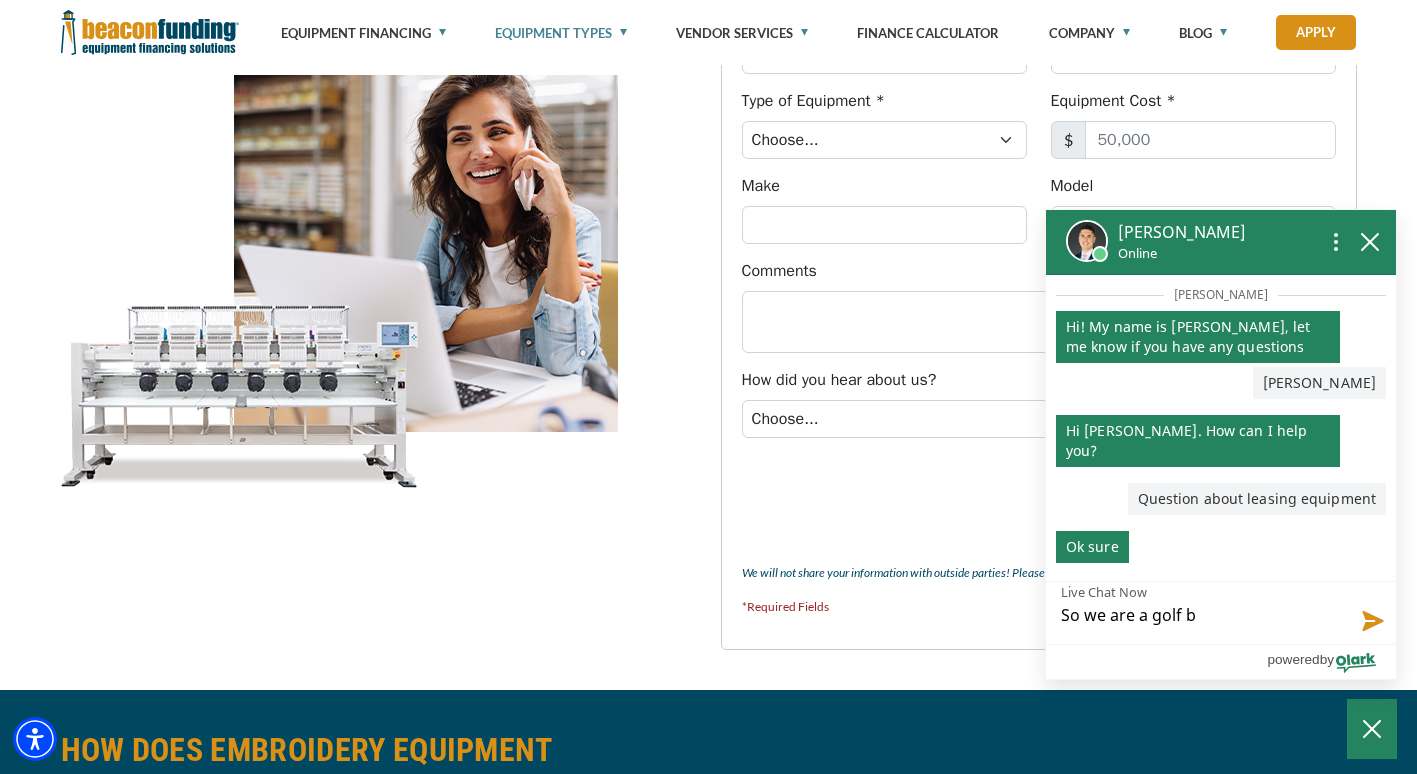 type on "So we are a golf ba" 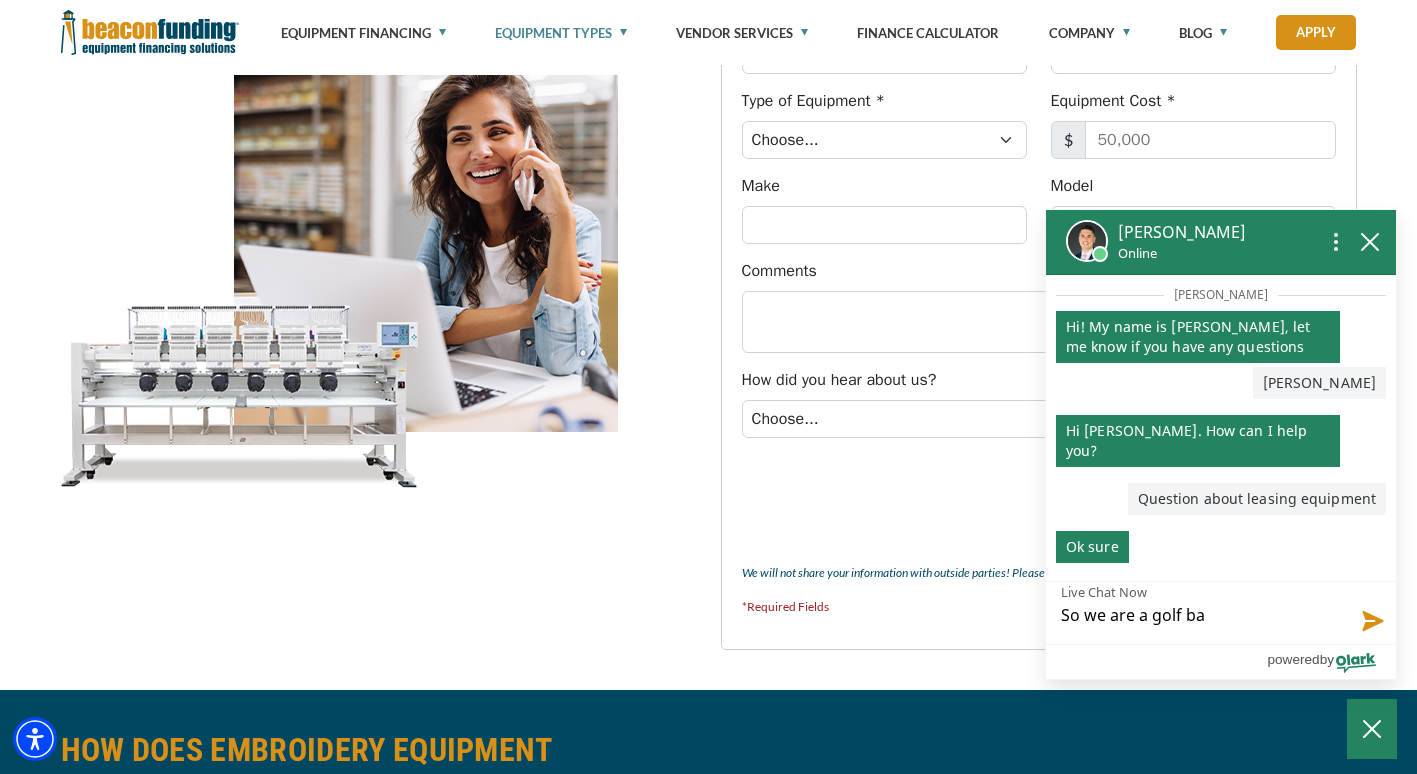 type on "So we are a golf bag" 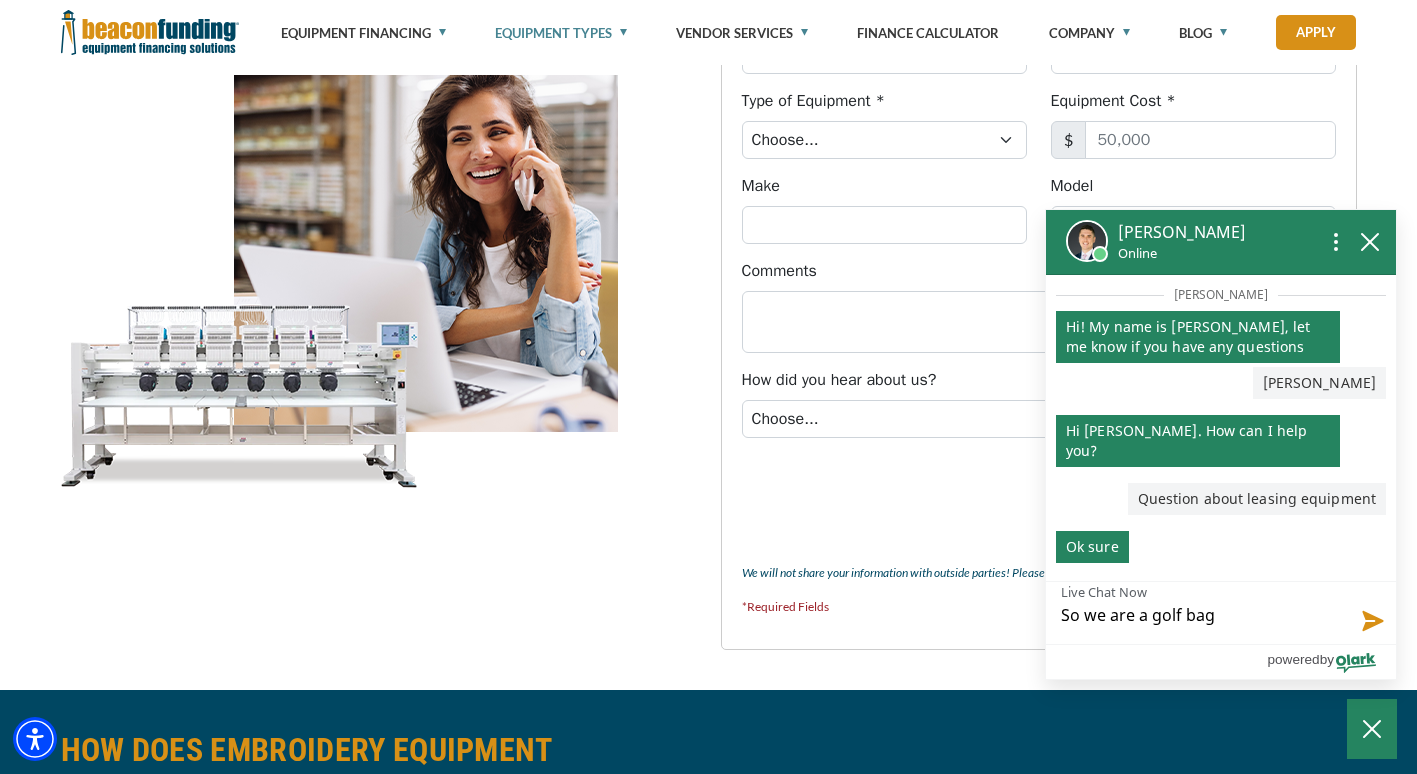 type on "So we are a golf bag" 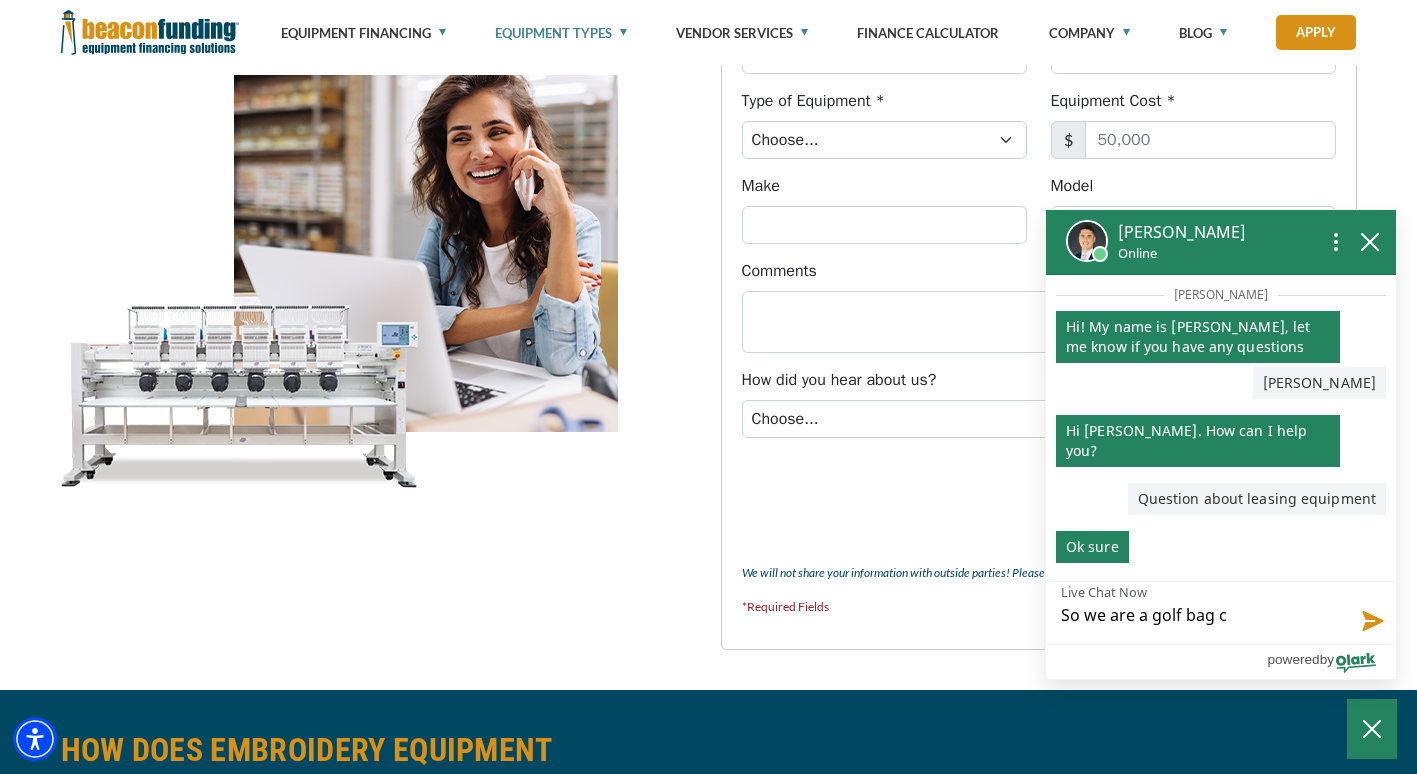 type on "So we are a golf bag co" 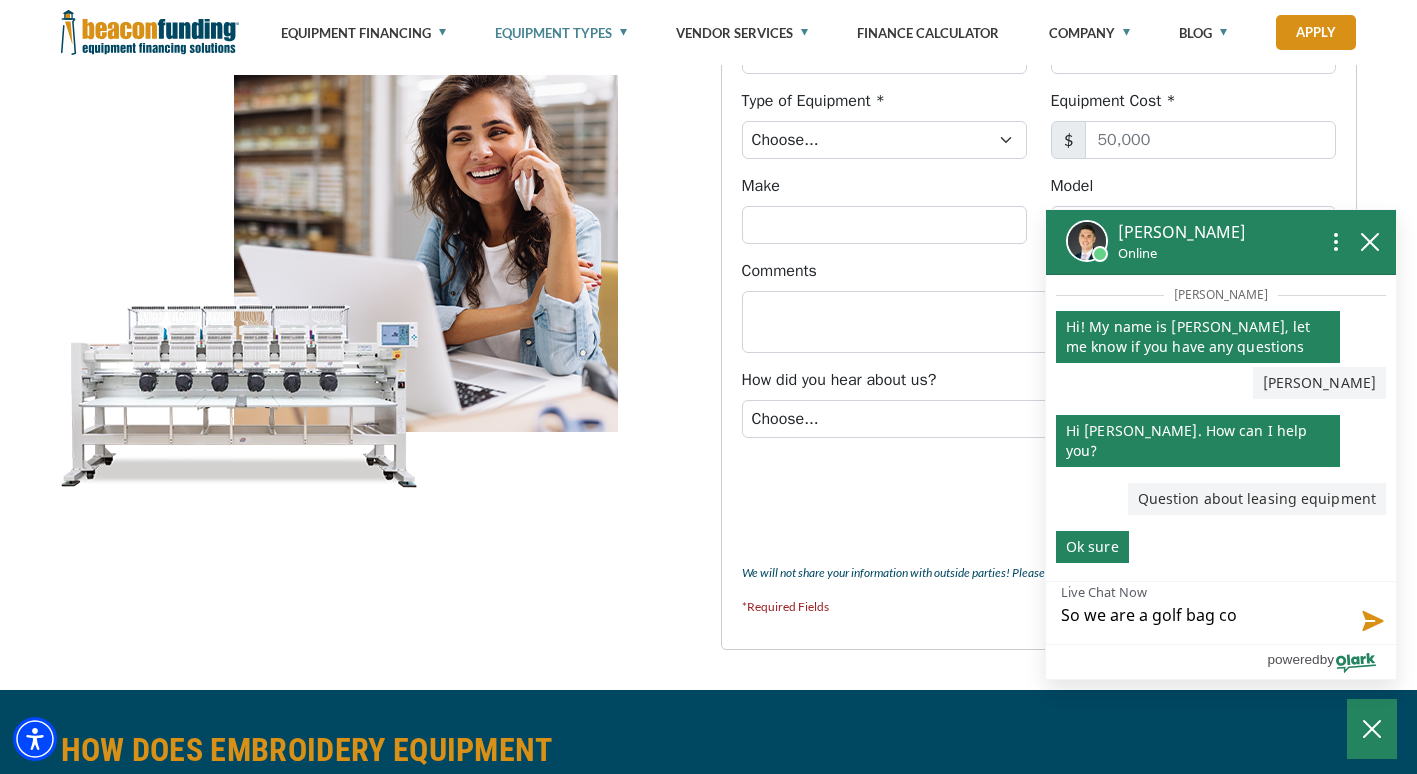 type on "So we are a golf bag com" 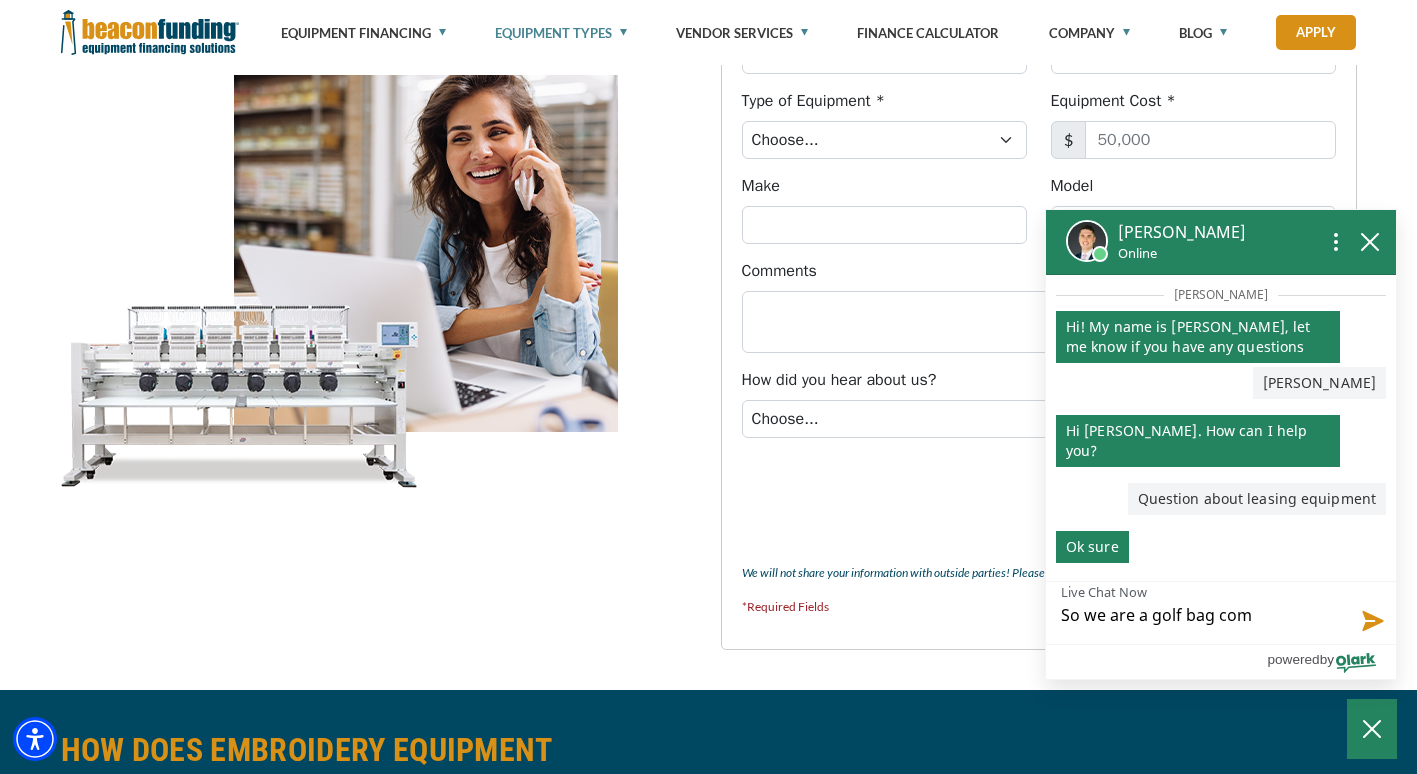 type on "So we are a golf bag comp" 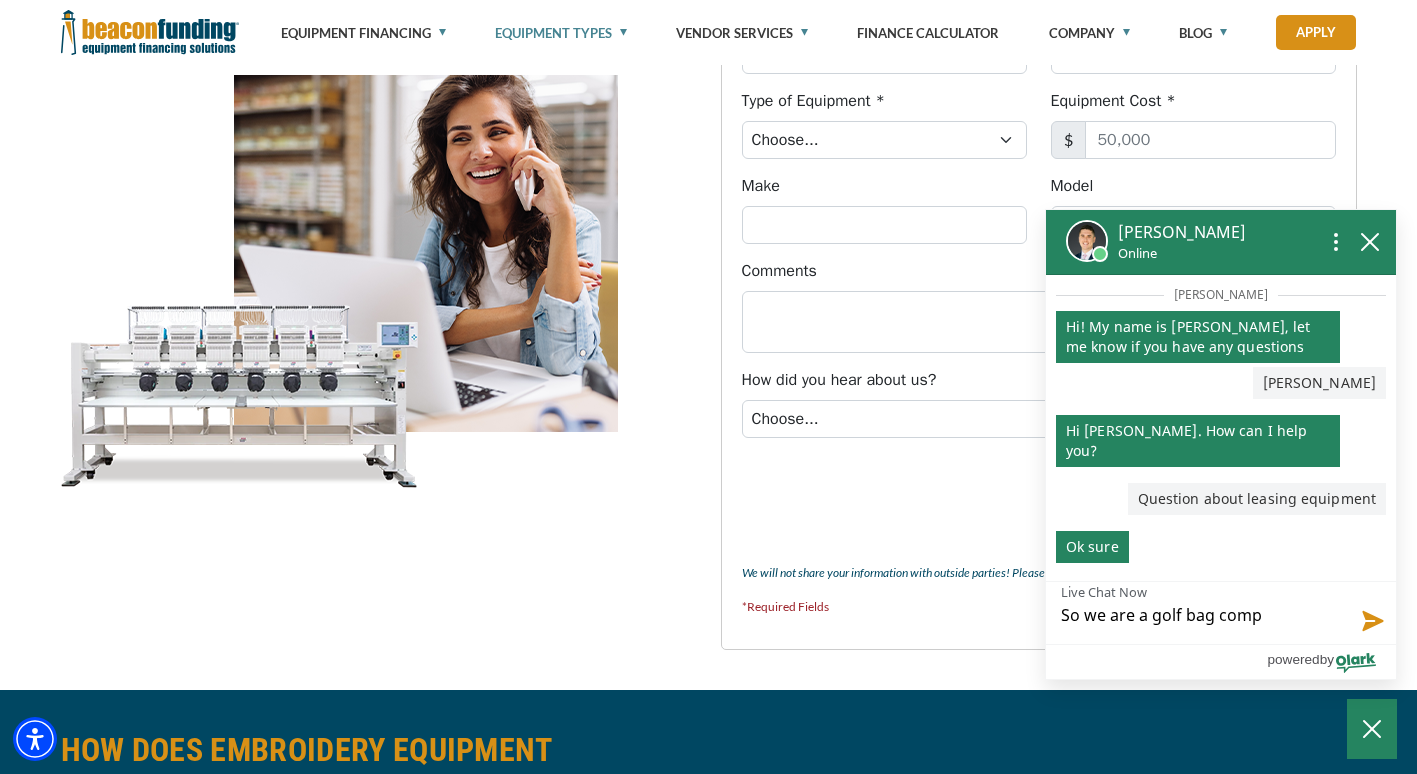 type on "So we are a golf bag compa" 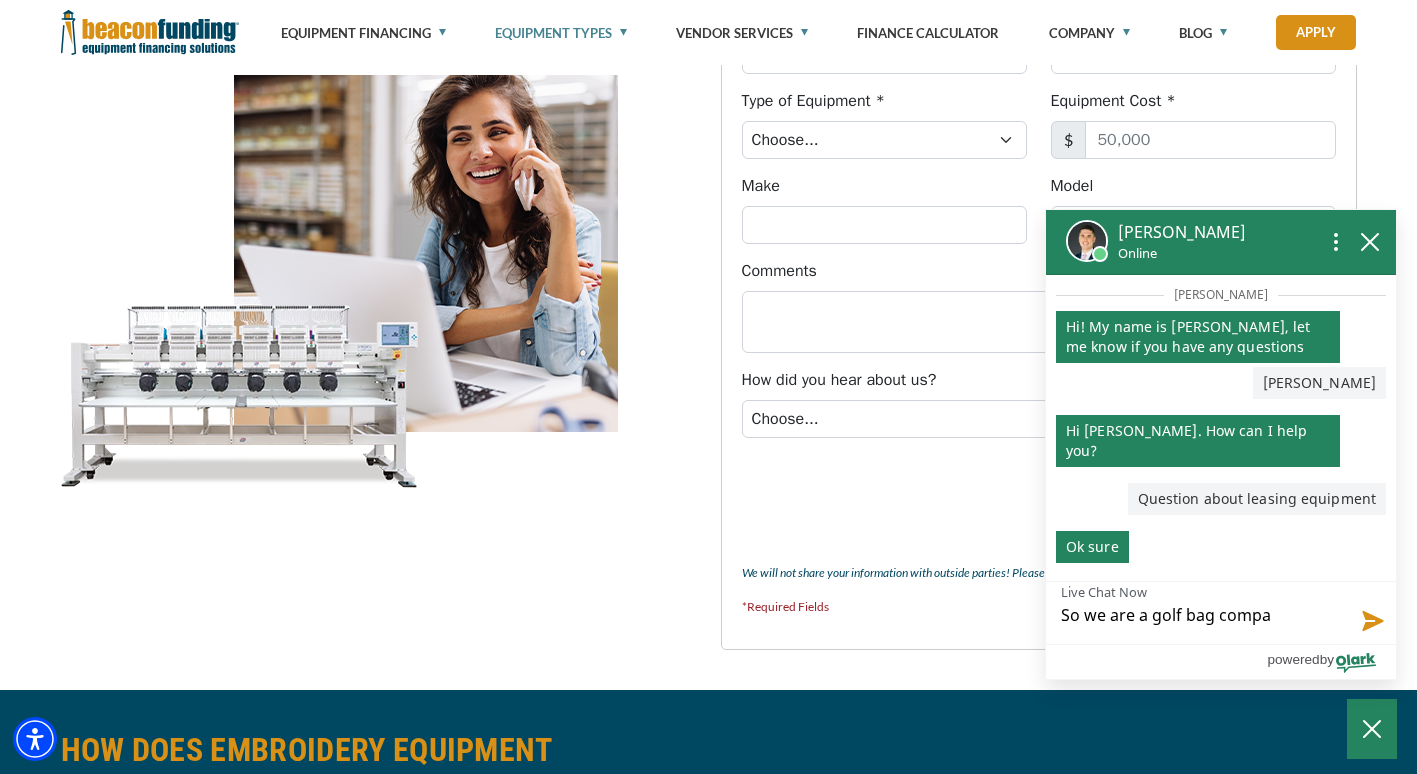 type on "So we are a golf bag compan" 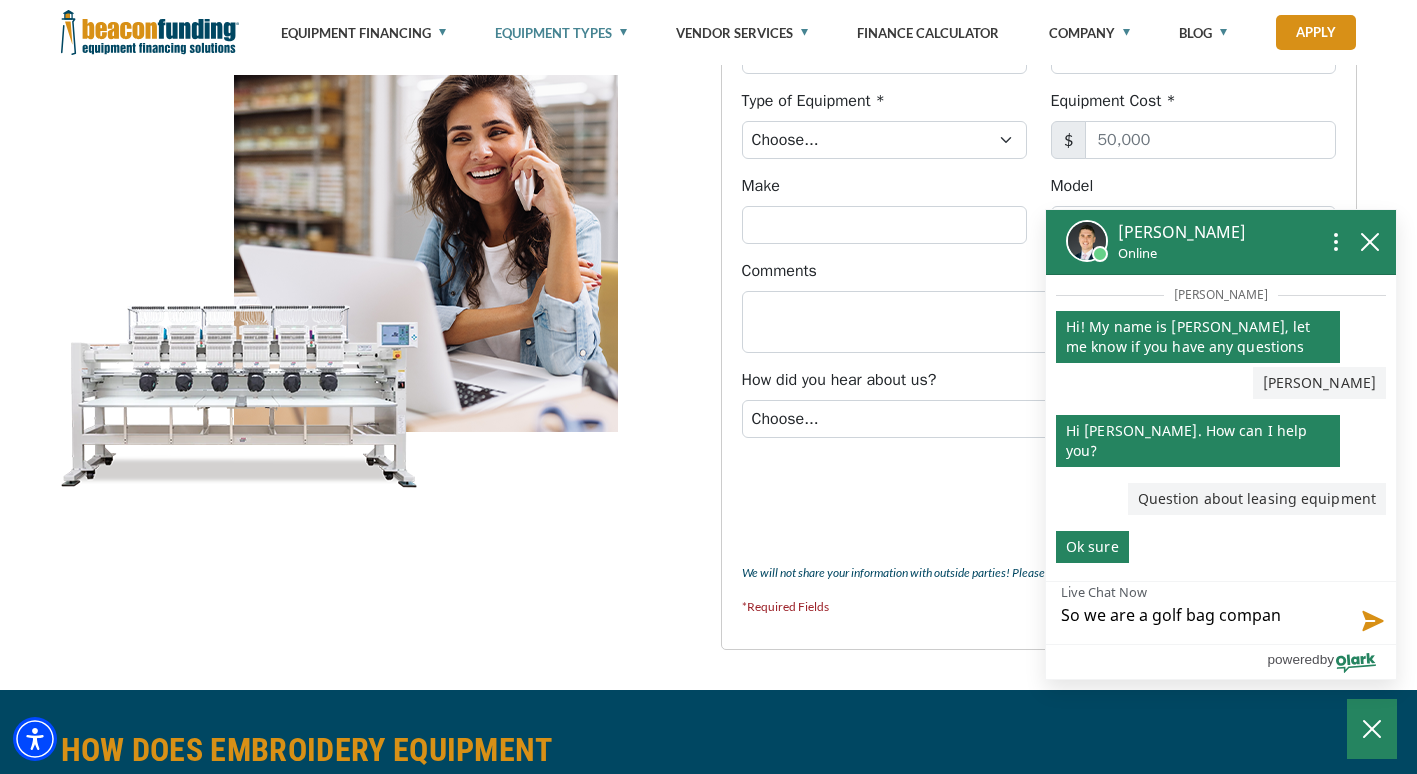 type on "So we are a golf bag company" 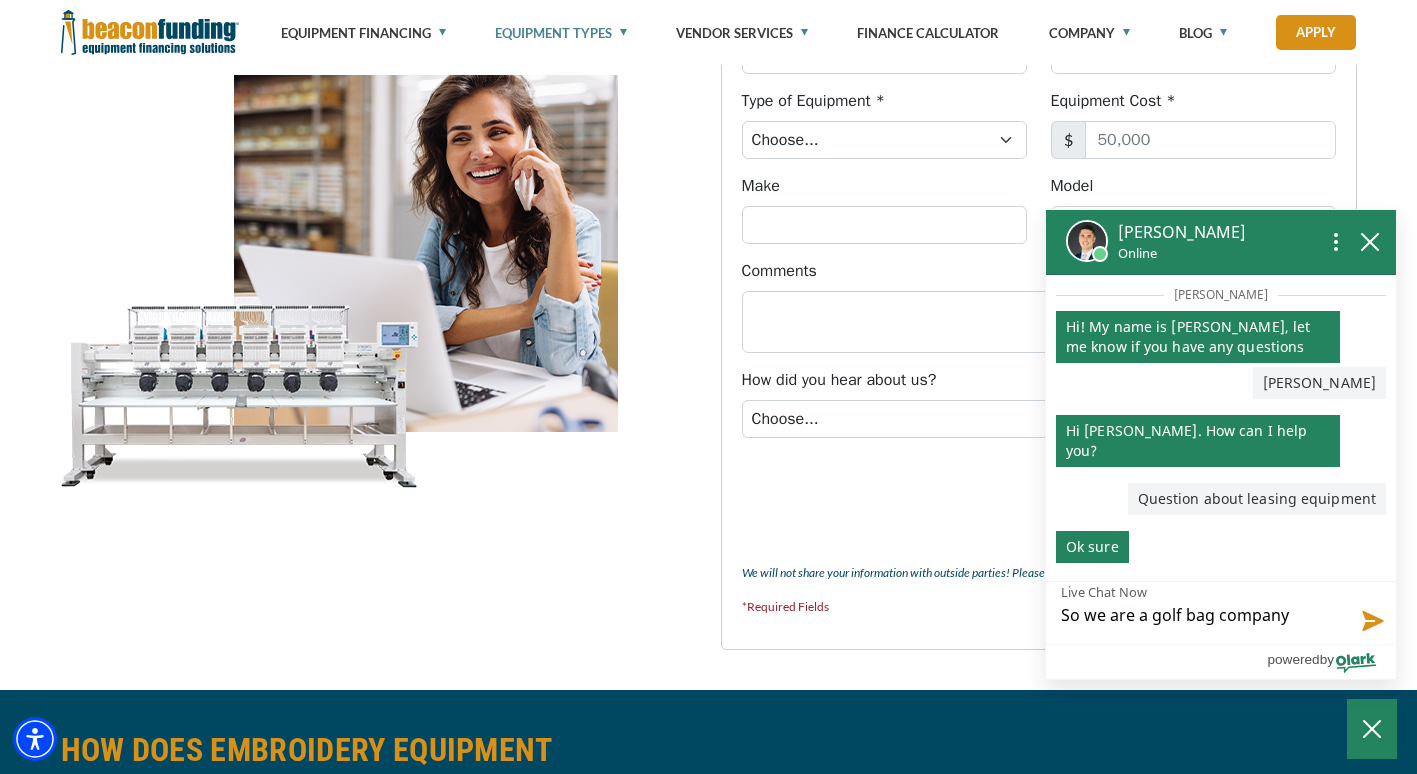 type on "So we are a golf bag company" 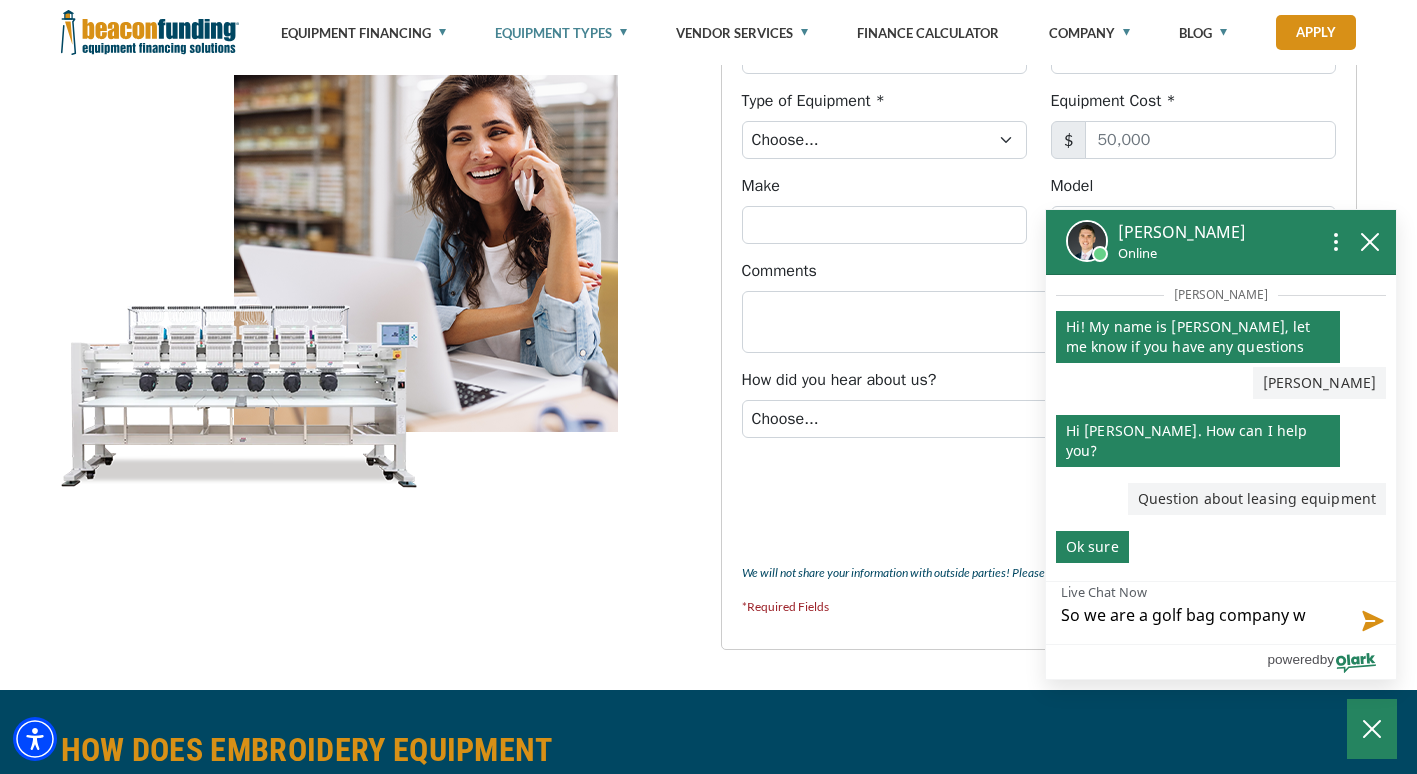 type on "So we are a golf bag company wo" 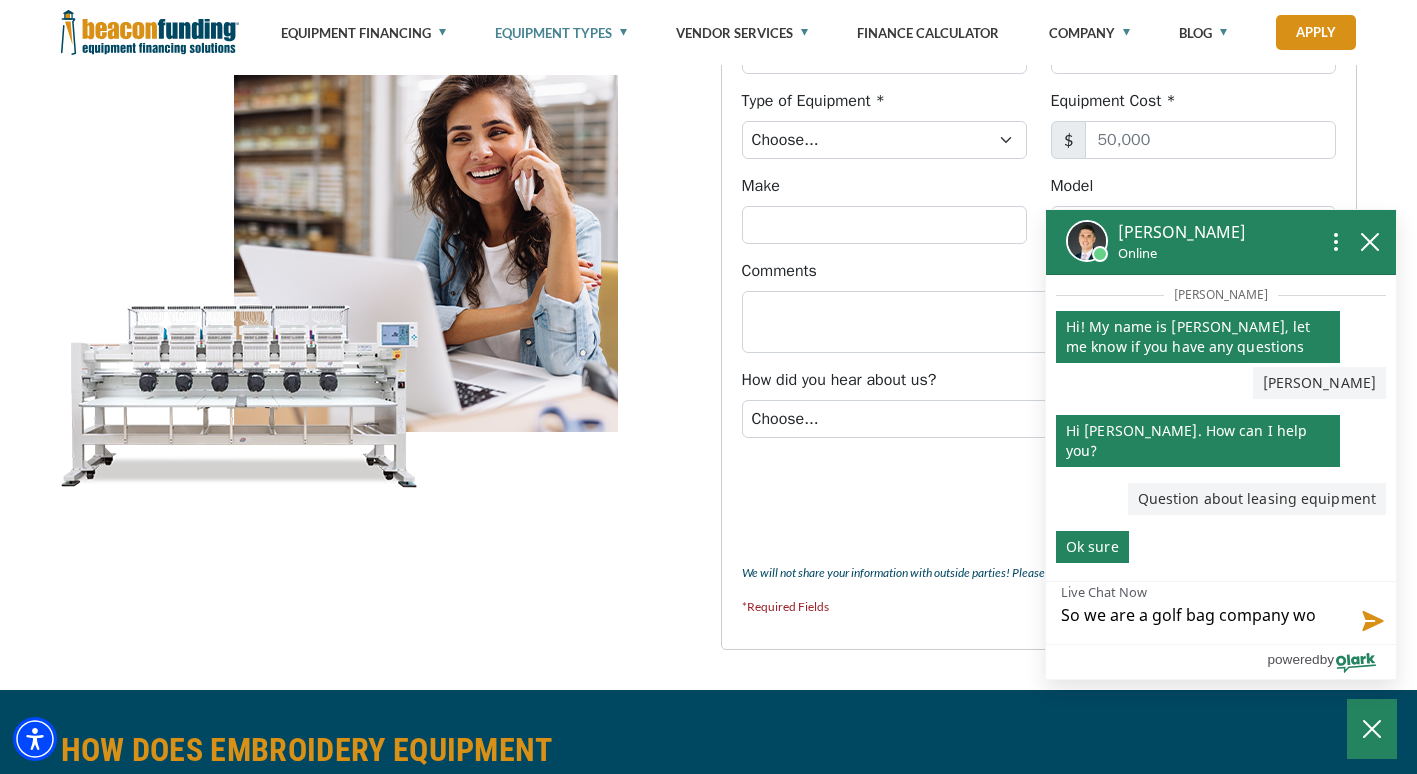 type on "So we are a golf bag company w" 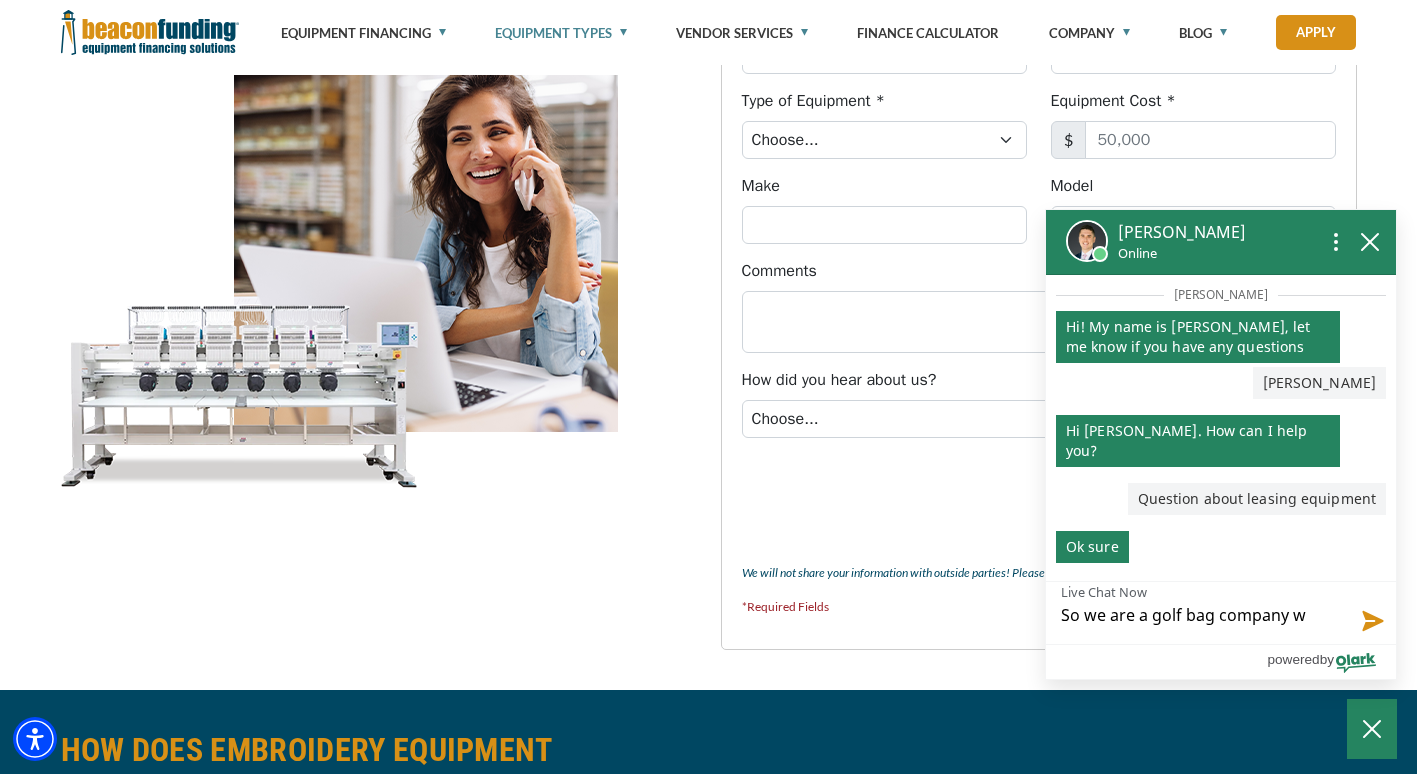 type on "So we are a golf bag company wh" 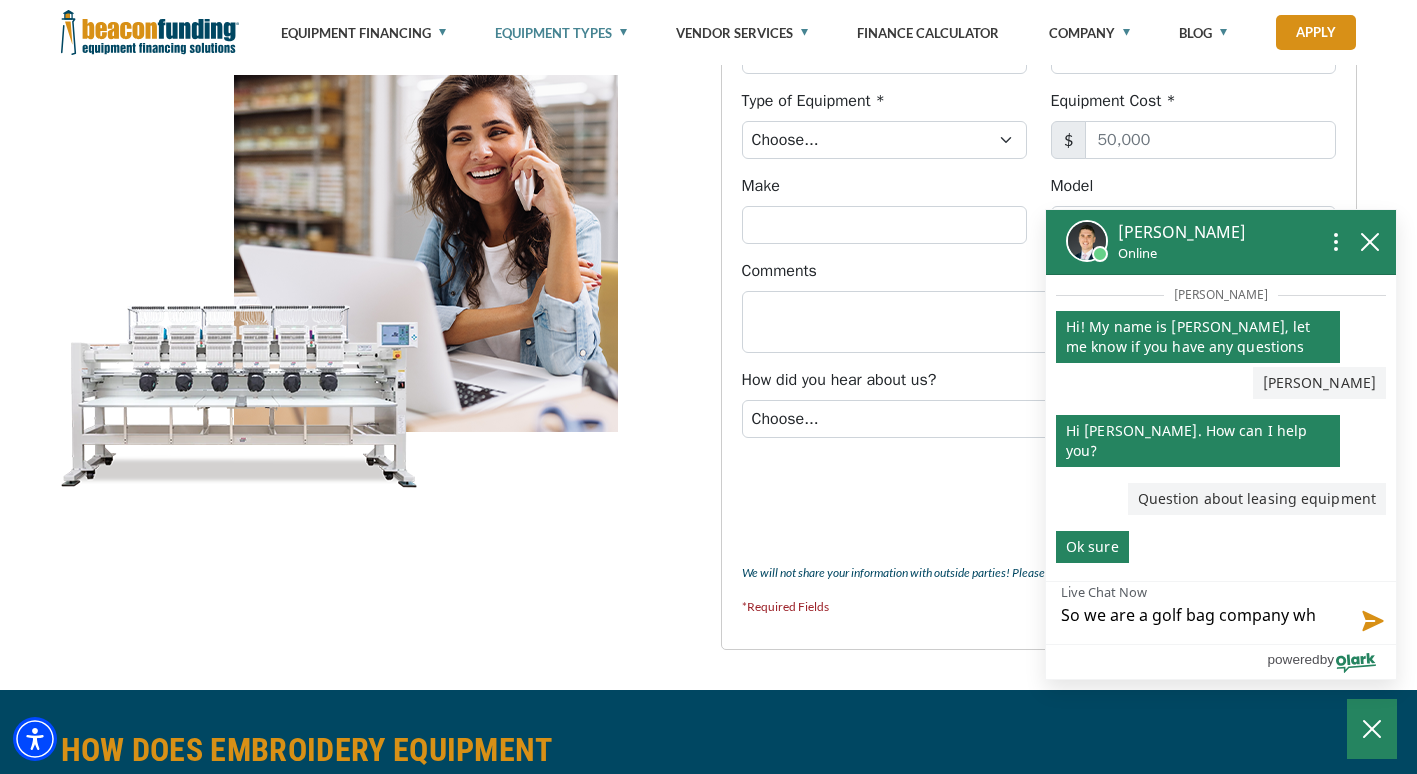 type on "So we are a golf bag company who" 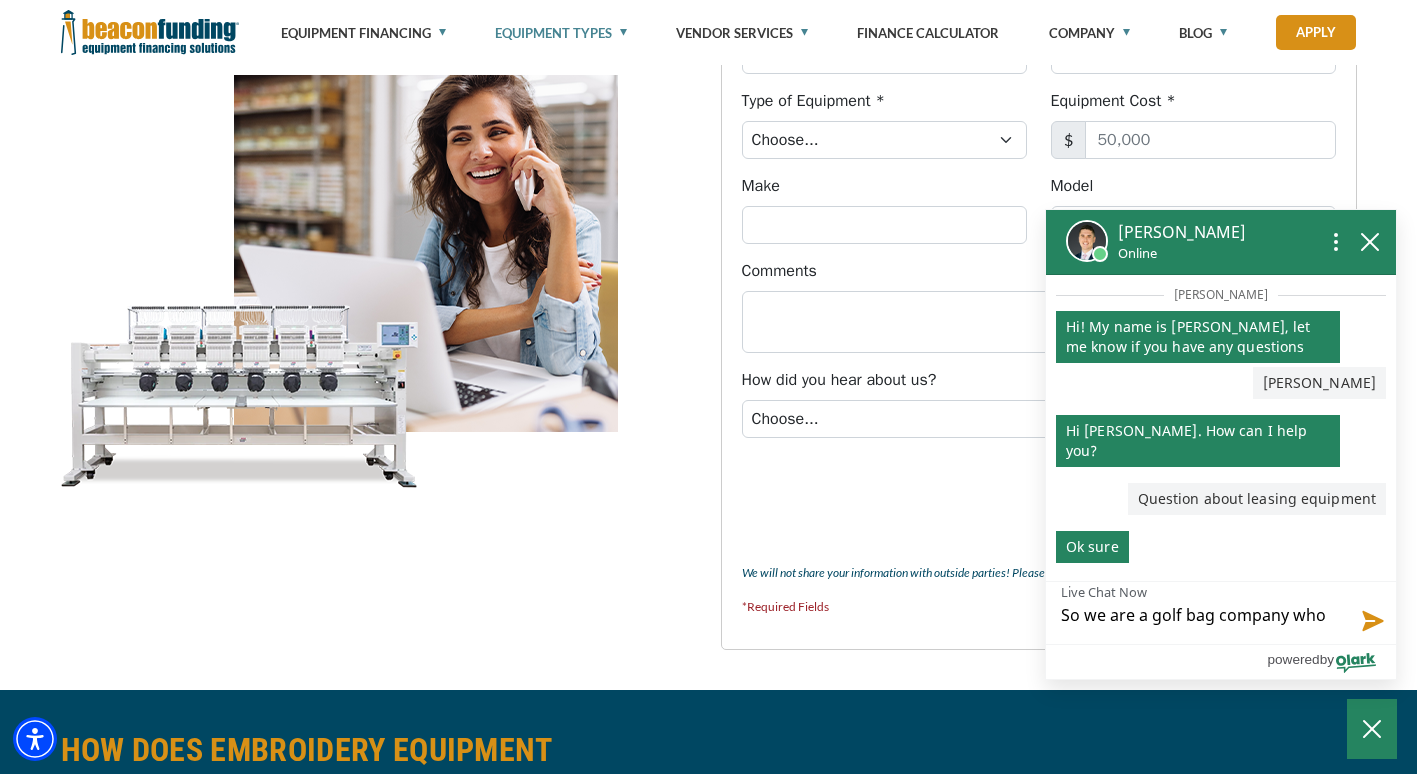 type on "So we are a golf bag company who" 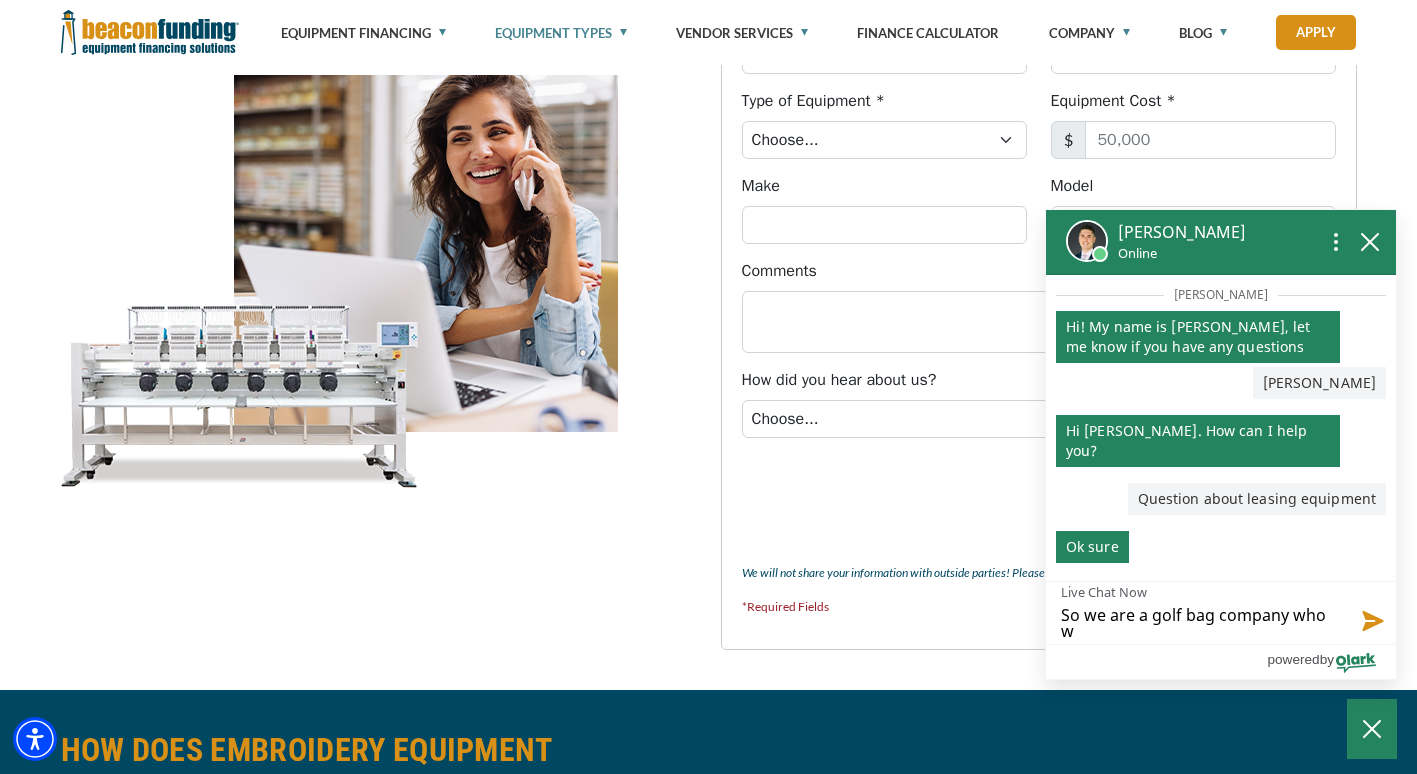 type on "So we are a golf bag company who wa" 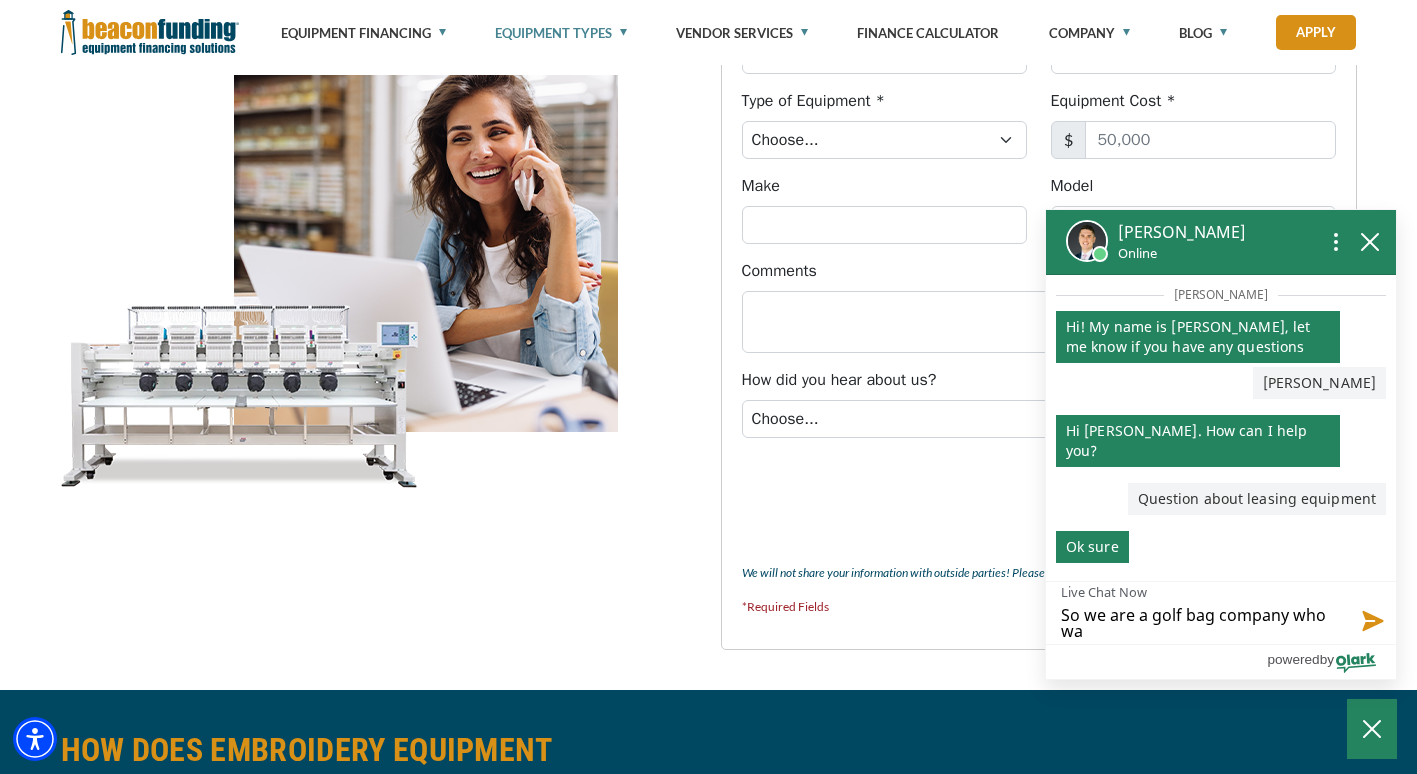 type on "So we are a golf bag company who wan" 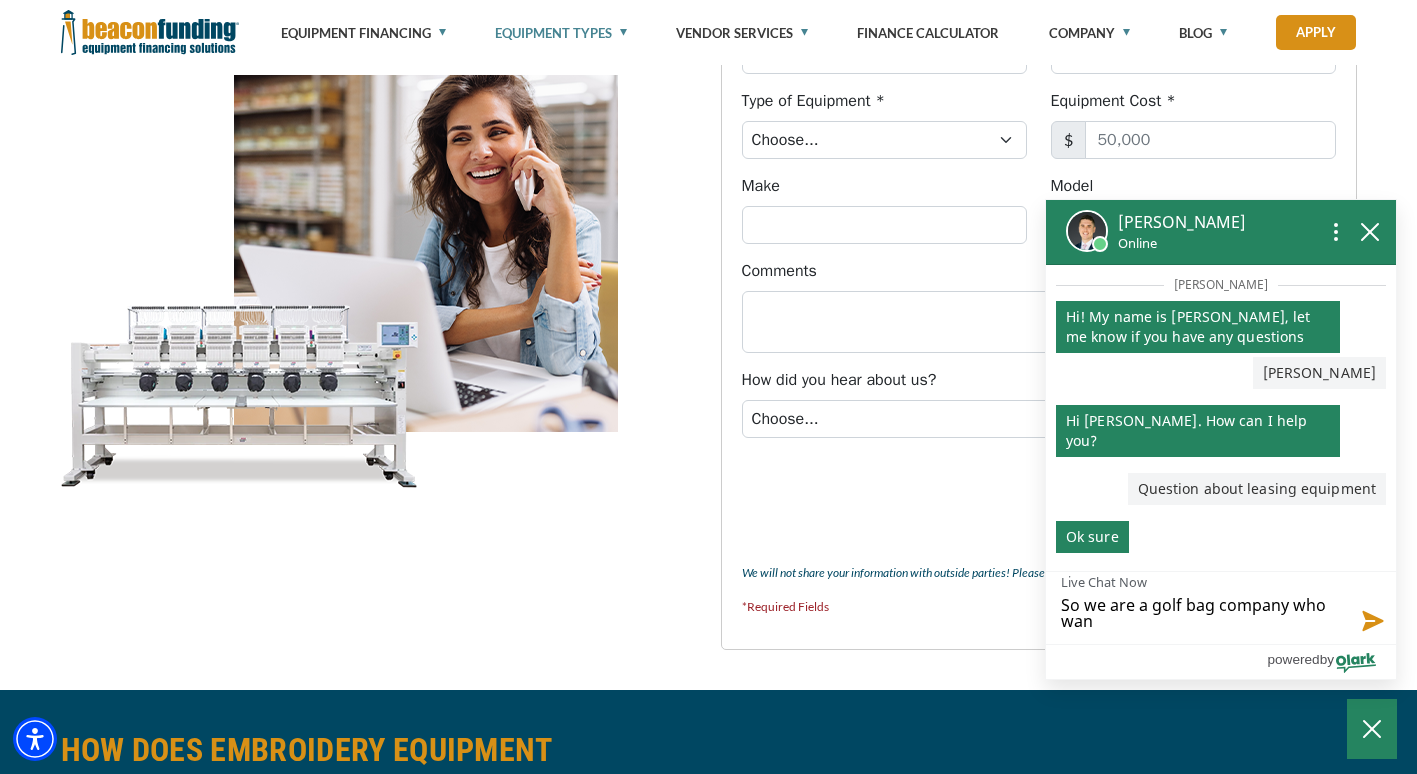 type on "So we are a golf bag company who want" 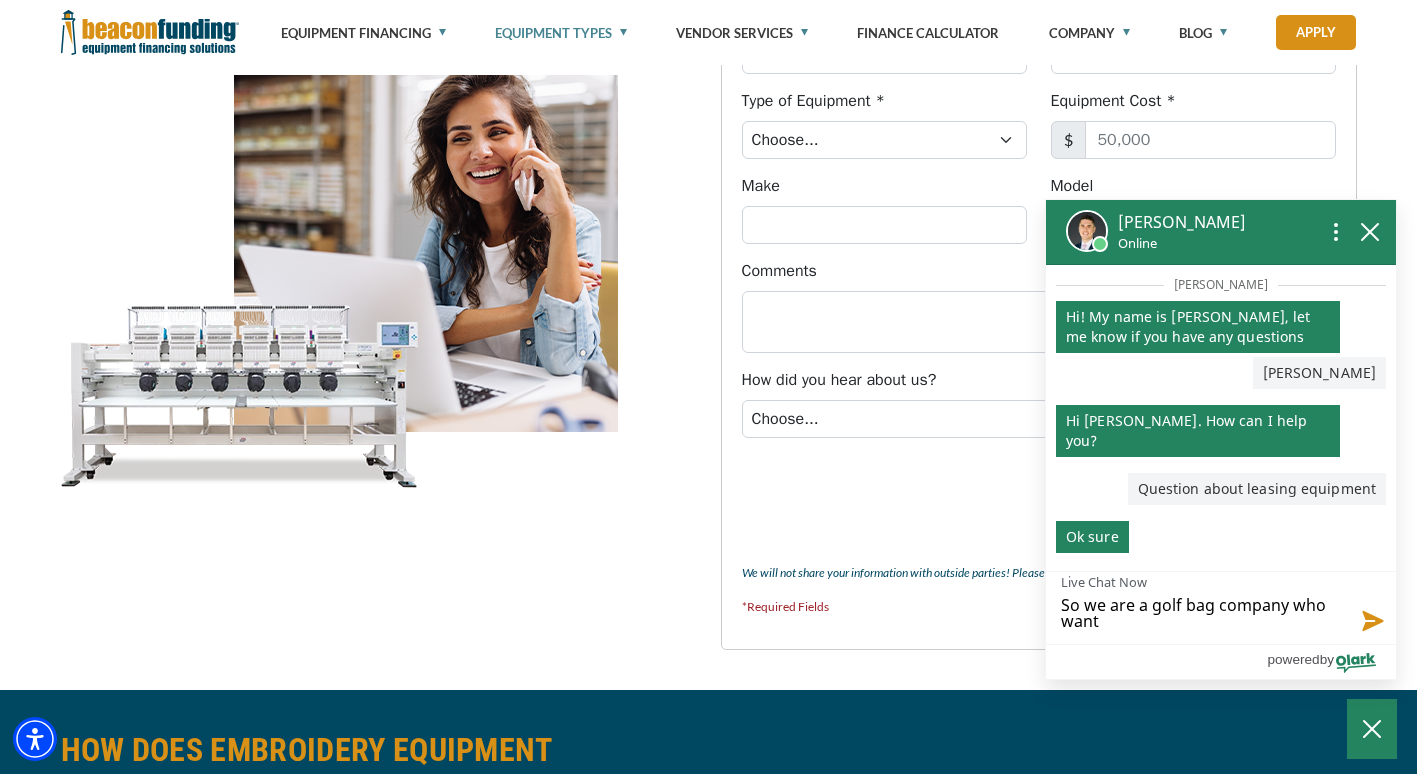 type on "So we are a golf bag company who wants" 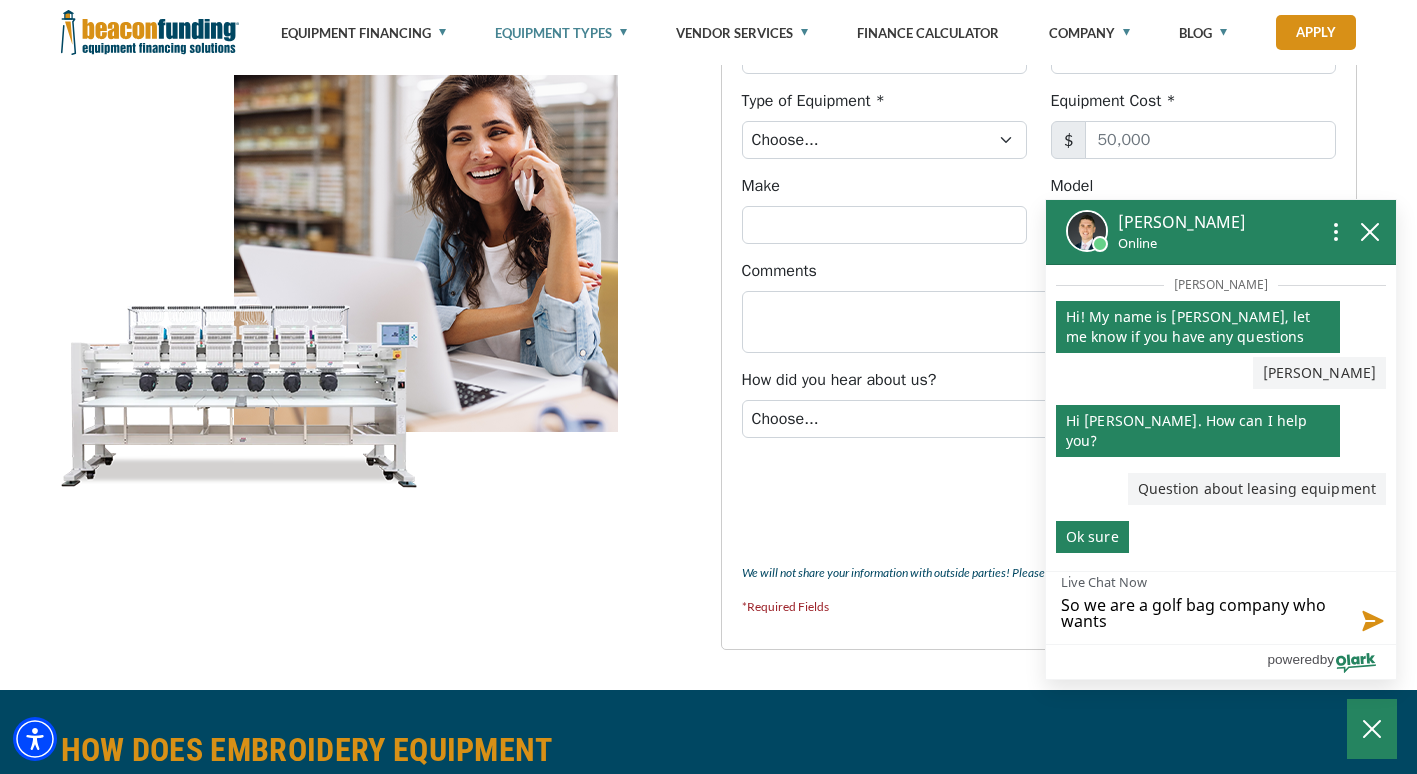 type on "So we are a golf bag company who wants" 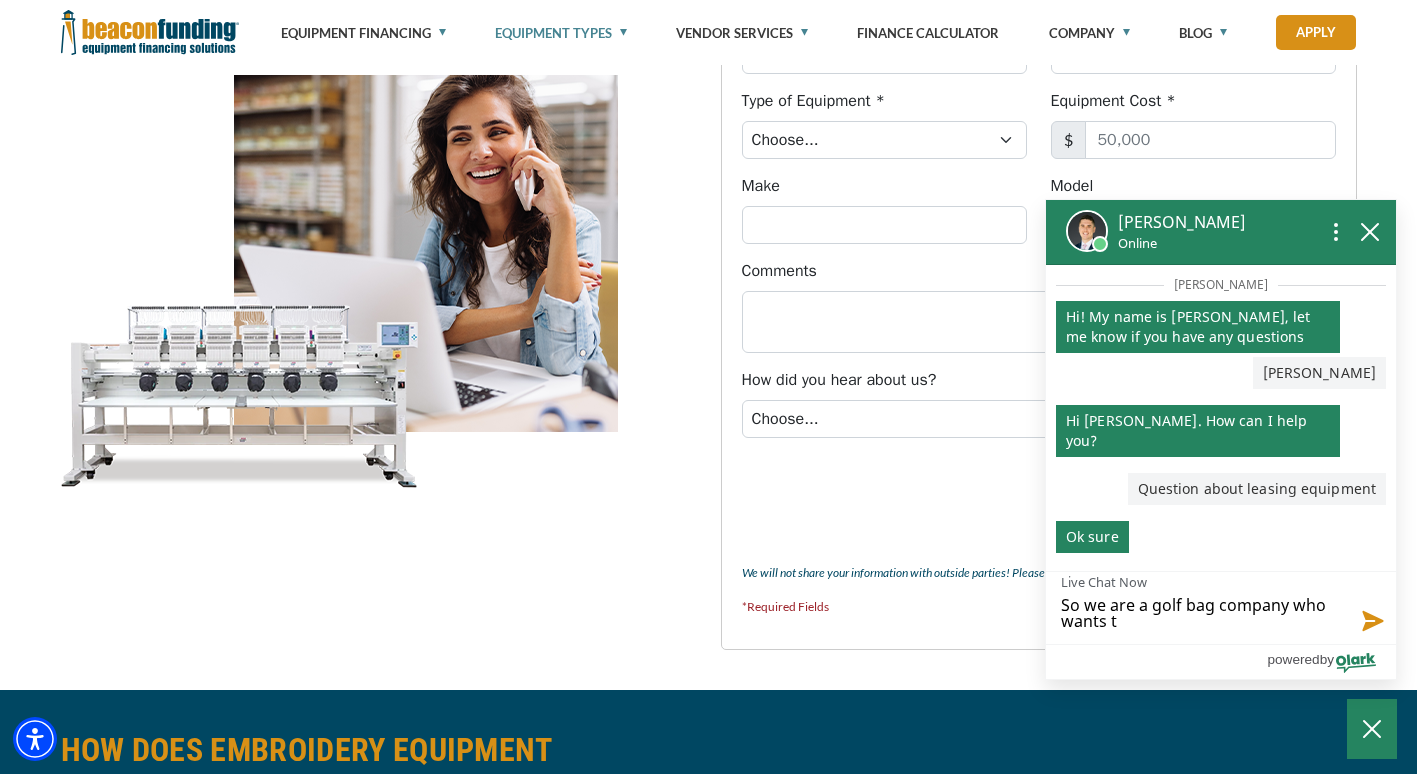 type on "So we are a golf bag company who wants to" 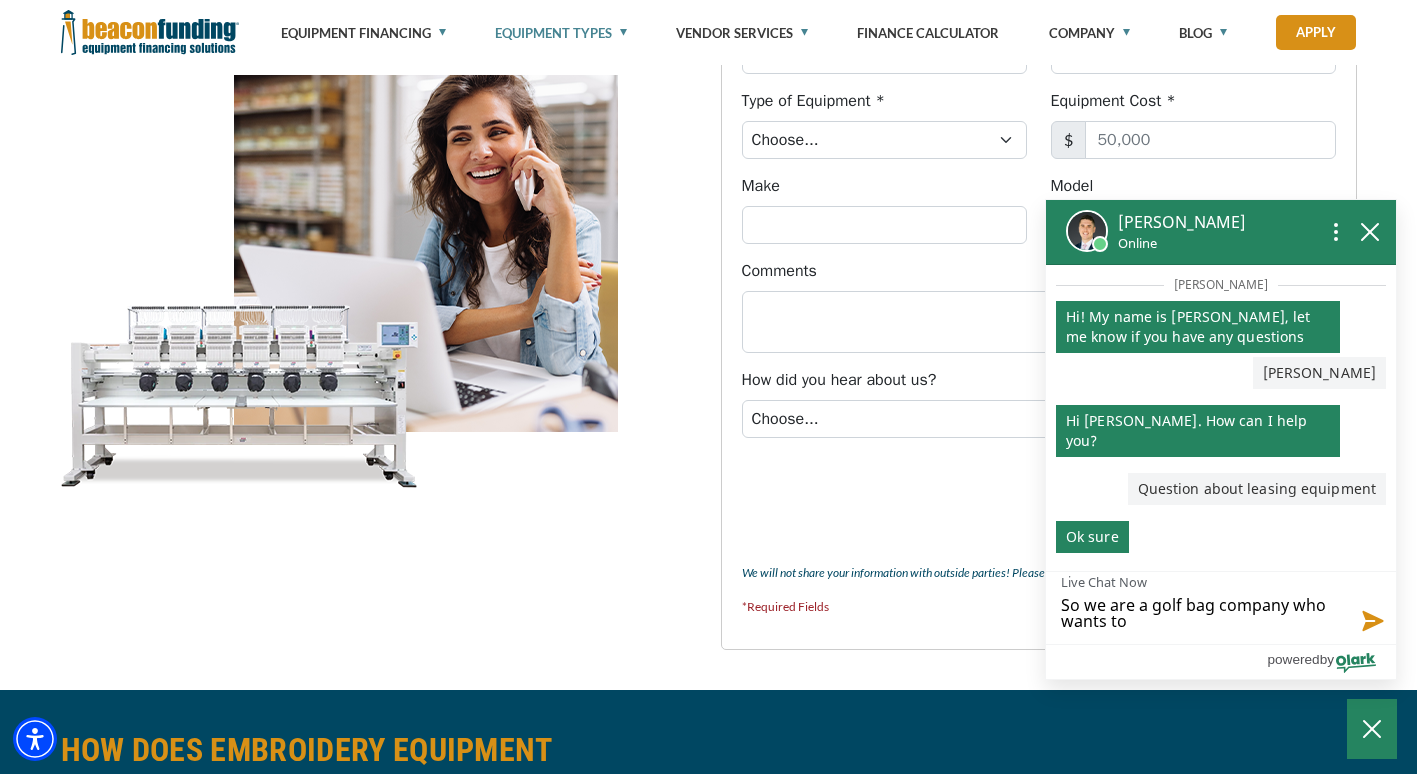 type on "So we are a golf bag company who wants to" 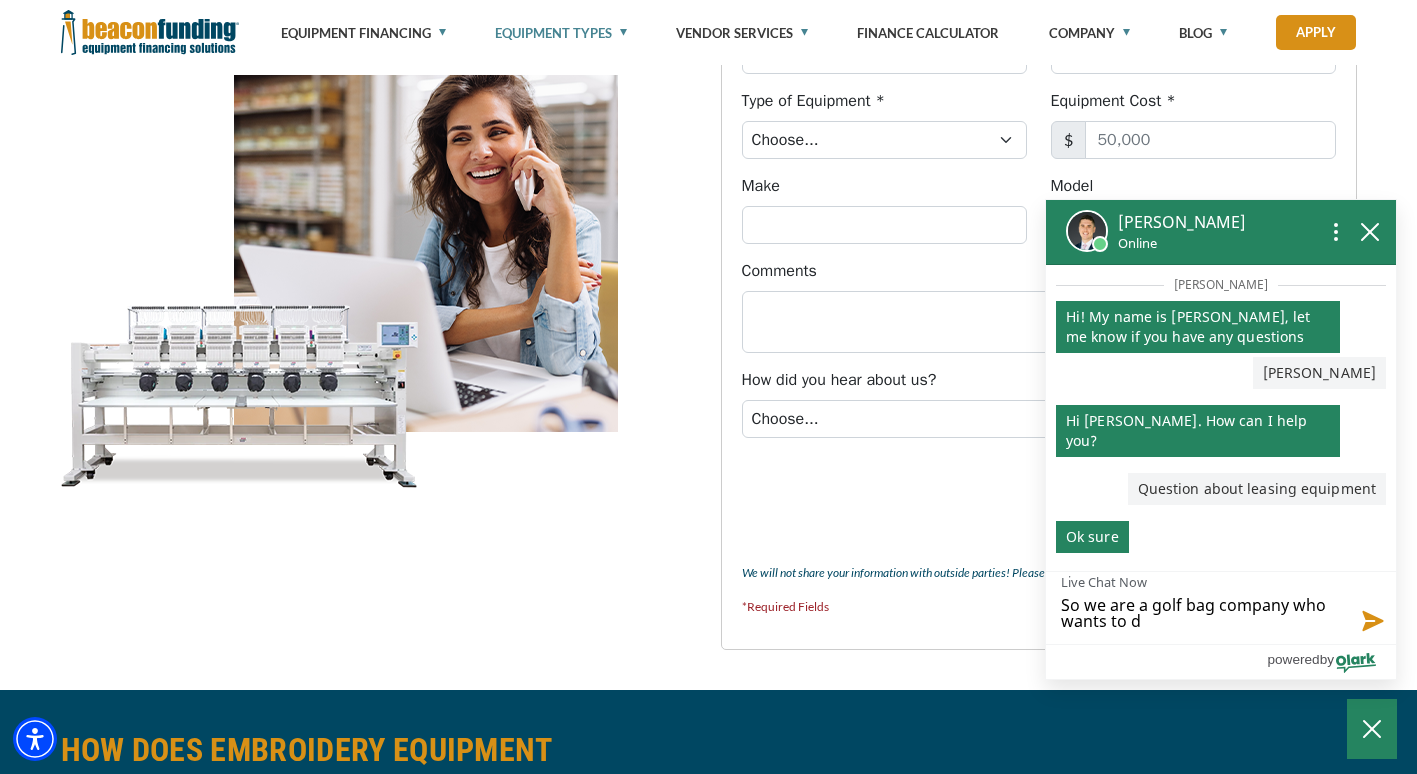 type on "So we are a golf bag company who wants to do" 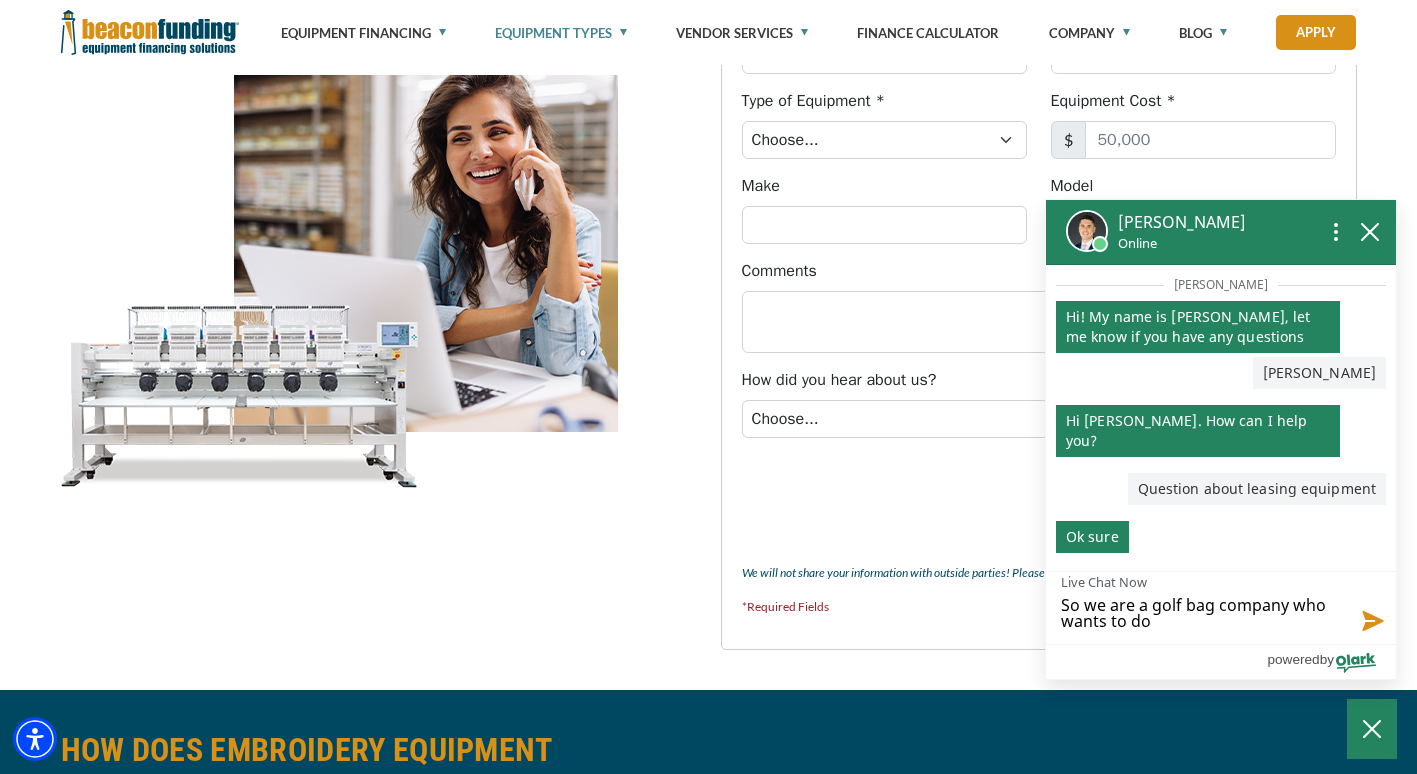 type on "So we are a golf bag company who wants to do" 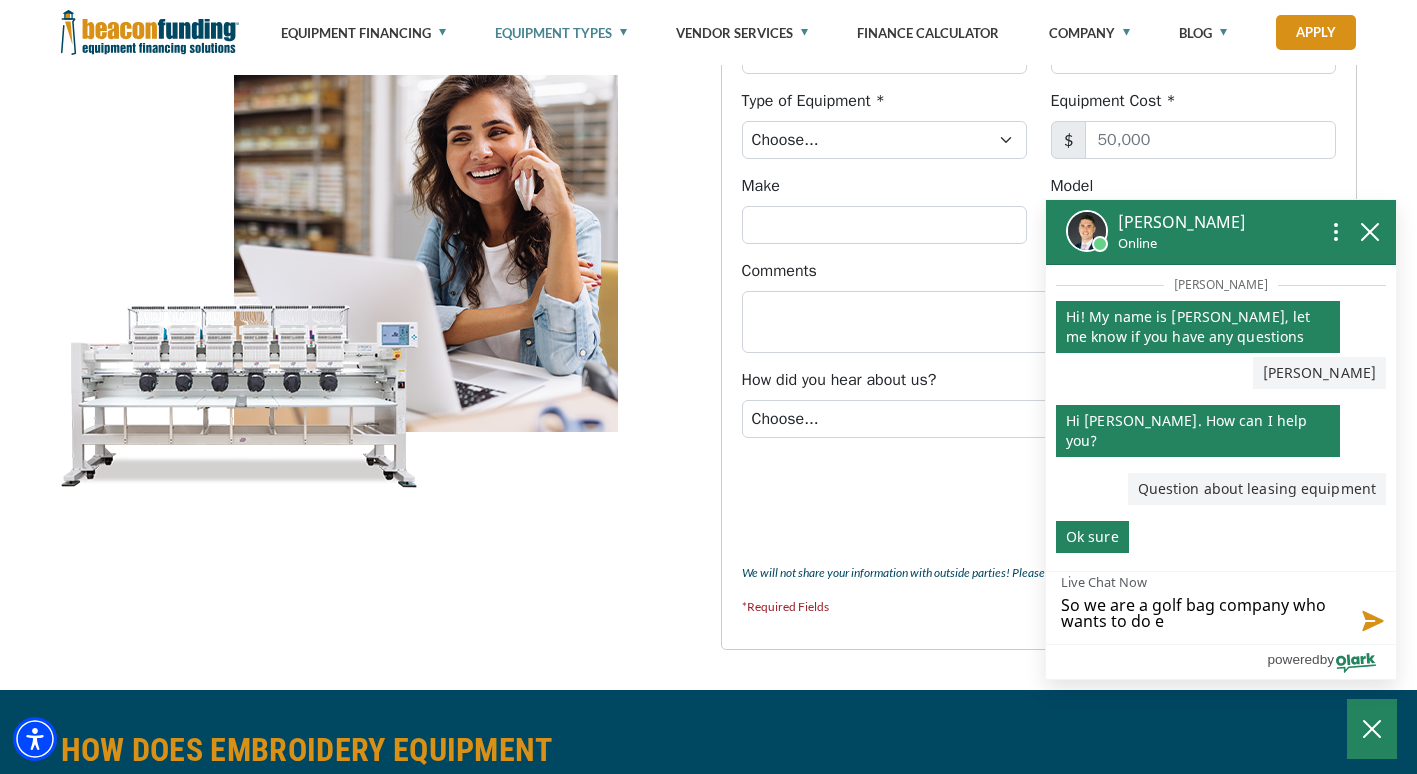type on "So we are a golf bag company who wants to do em" 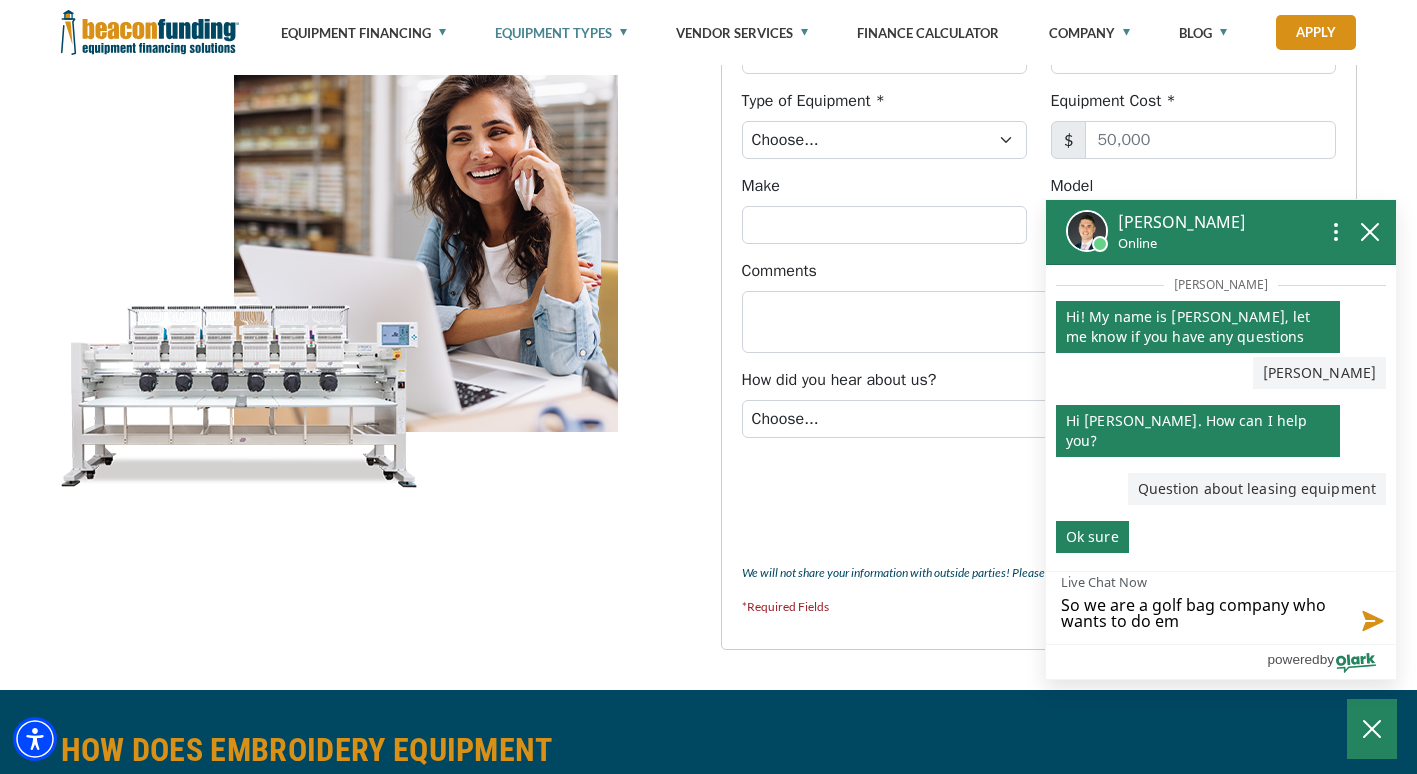 type on "So we are a golf bag company who wants to do emb" 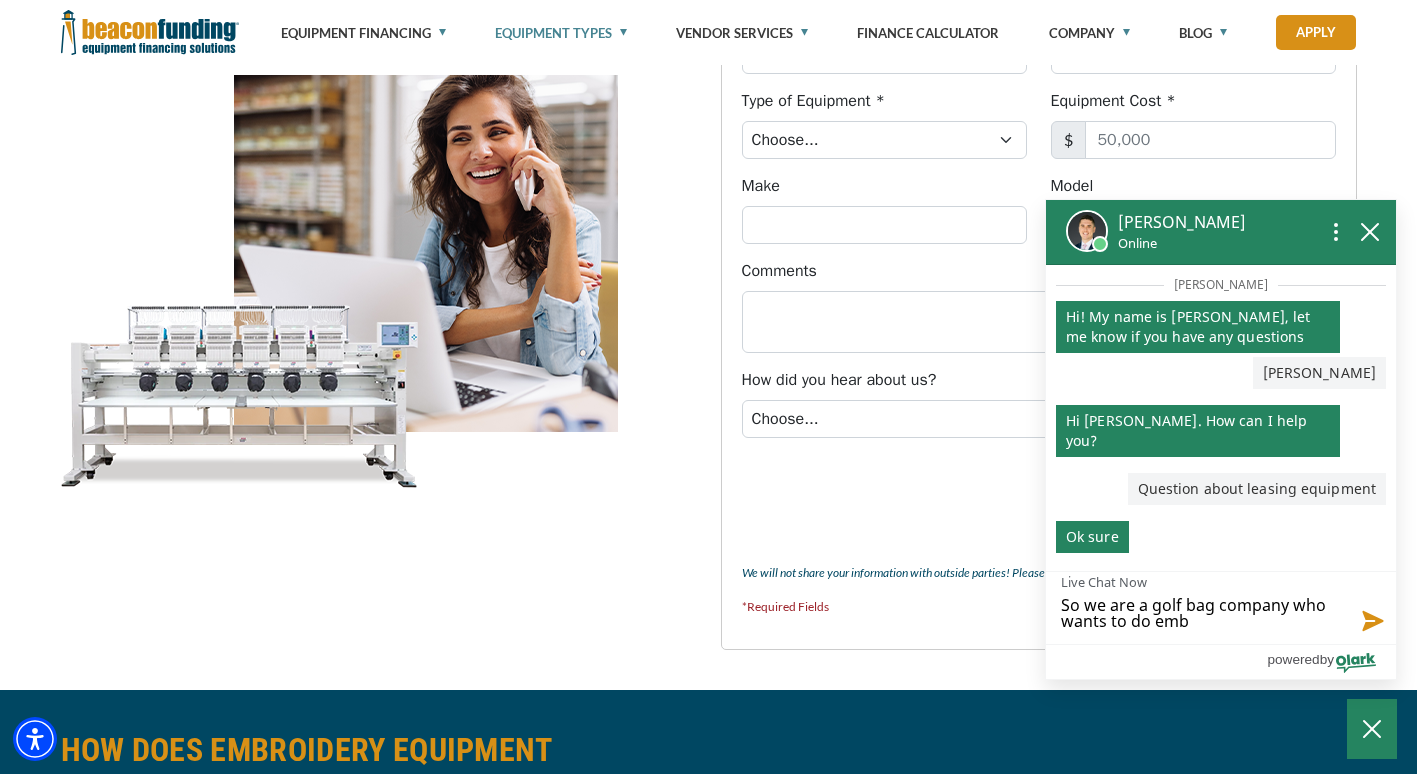 type on "So we are a golf bag company who wants to do embr" 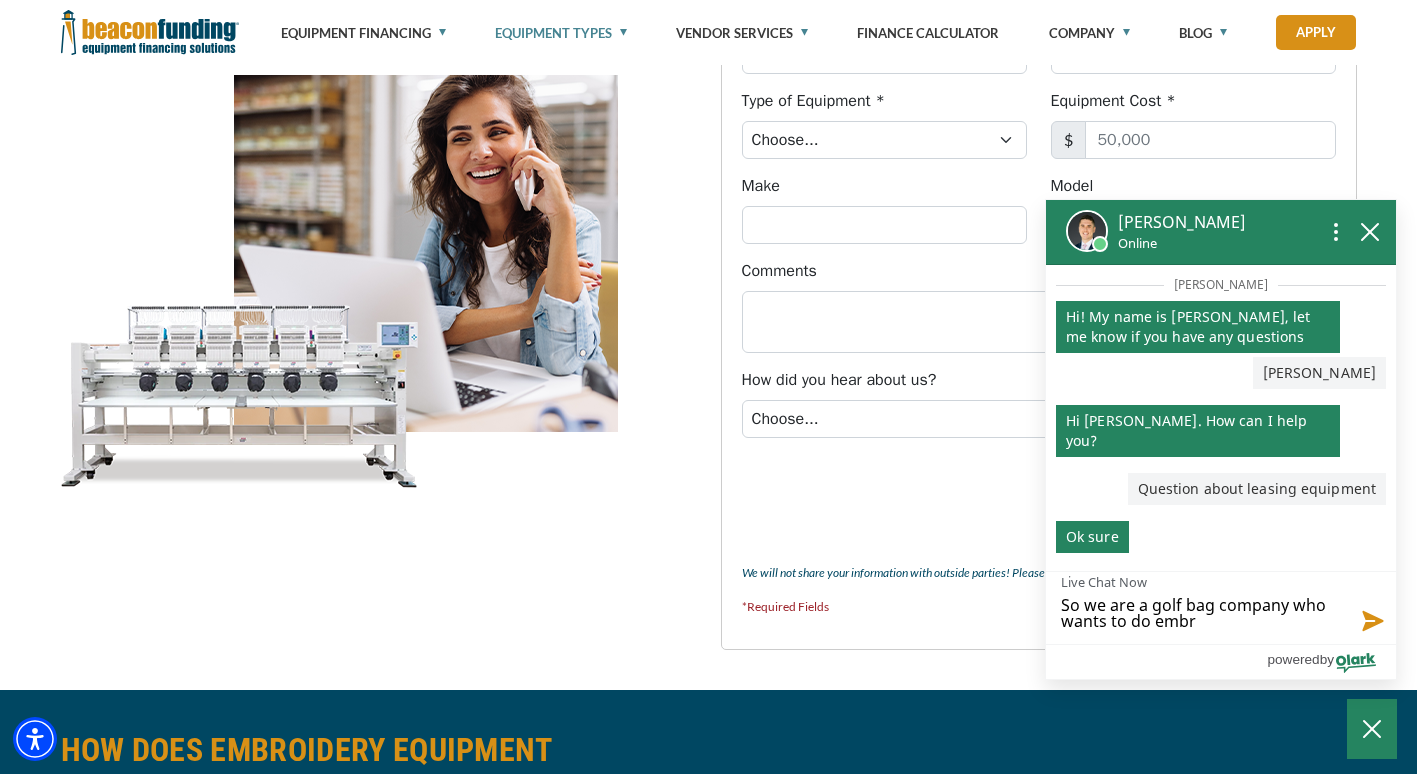 type on "So we are a golf bag company who wants to do embro" 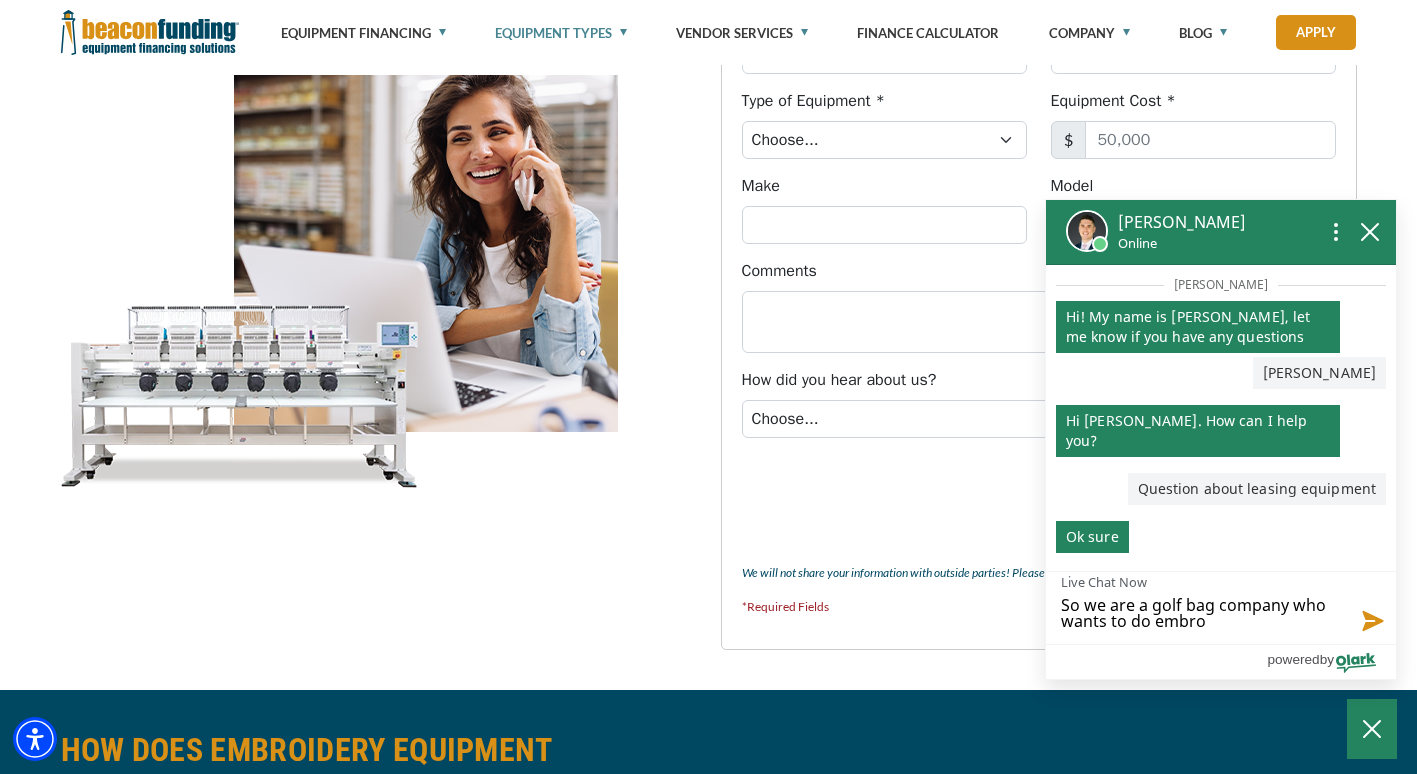 type on "So we are a golf bag company who wants to do embr" 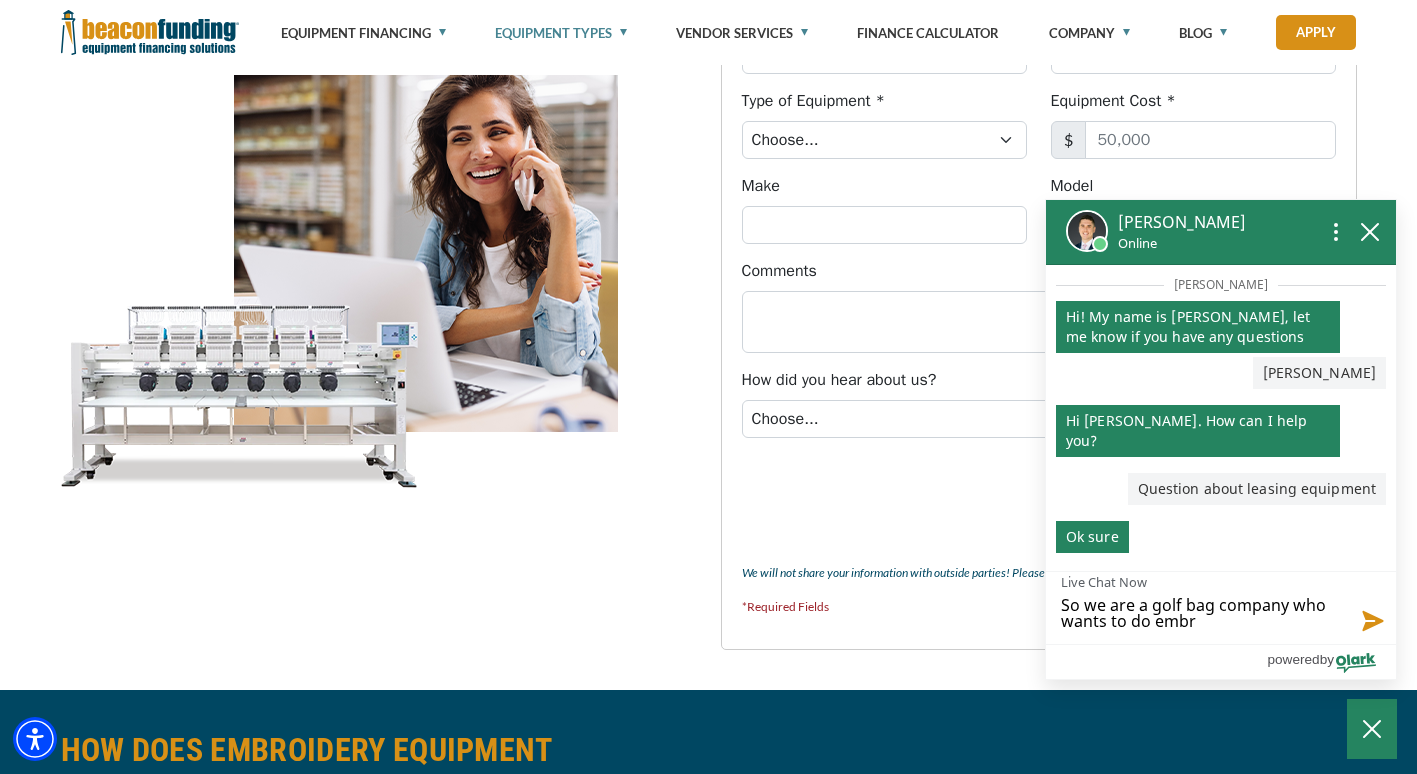 type on "So we are a golf bag company who wants to do embri" 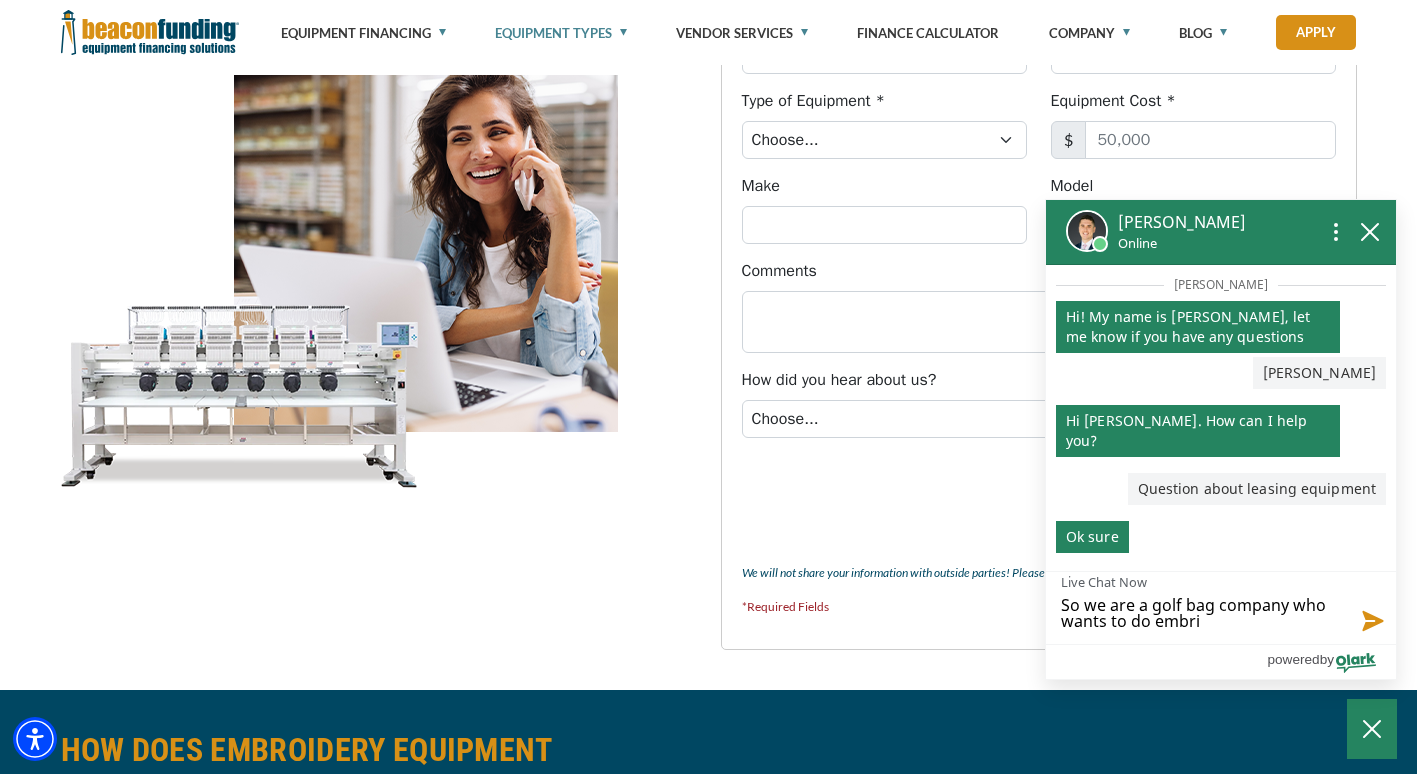 type on "So we are a golf bag company who wants to do embrio" 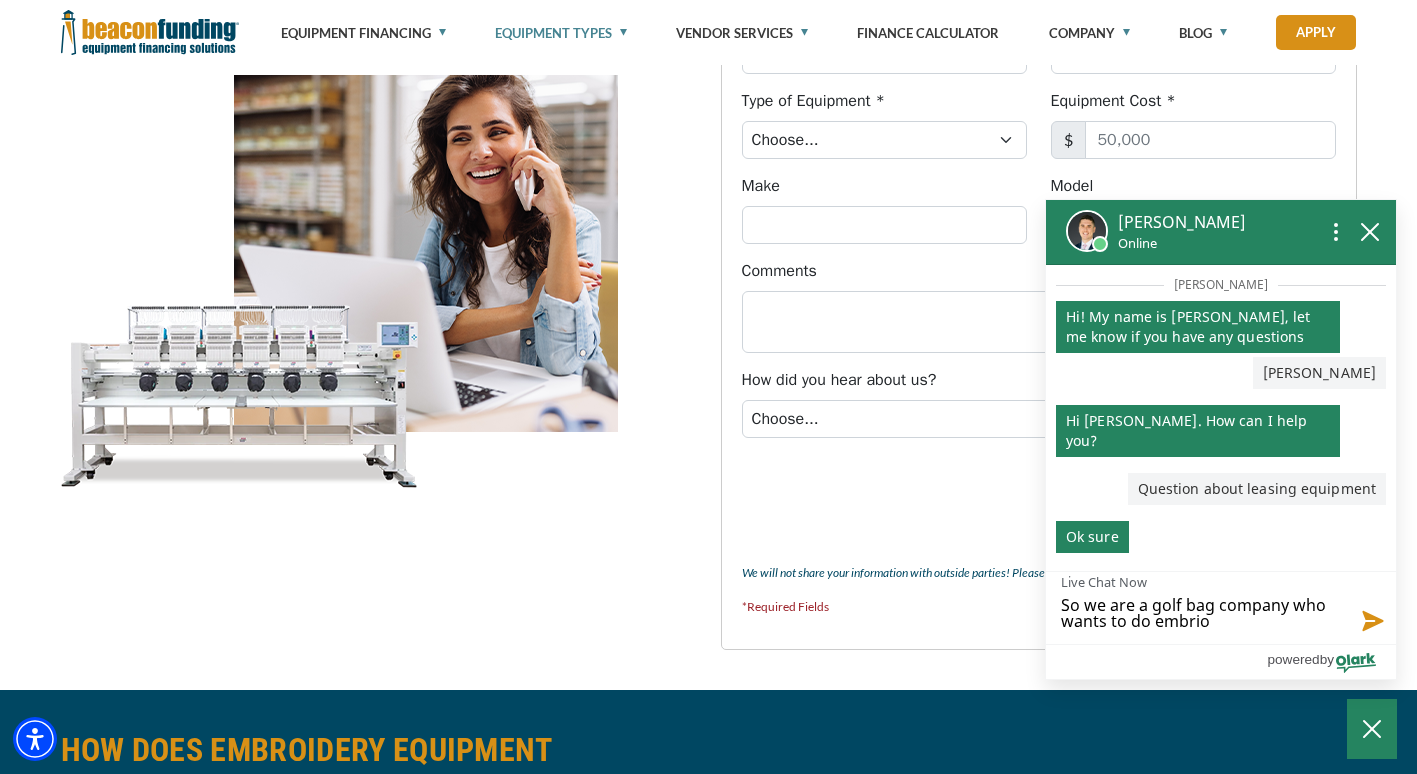 type on "So we are a golf bag company who wants to do embrior" 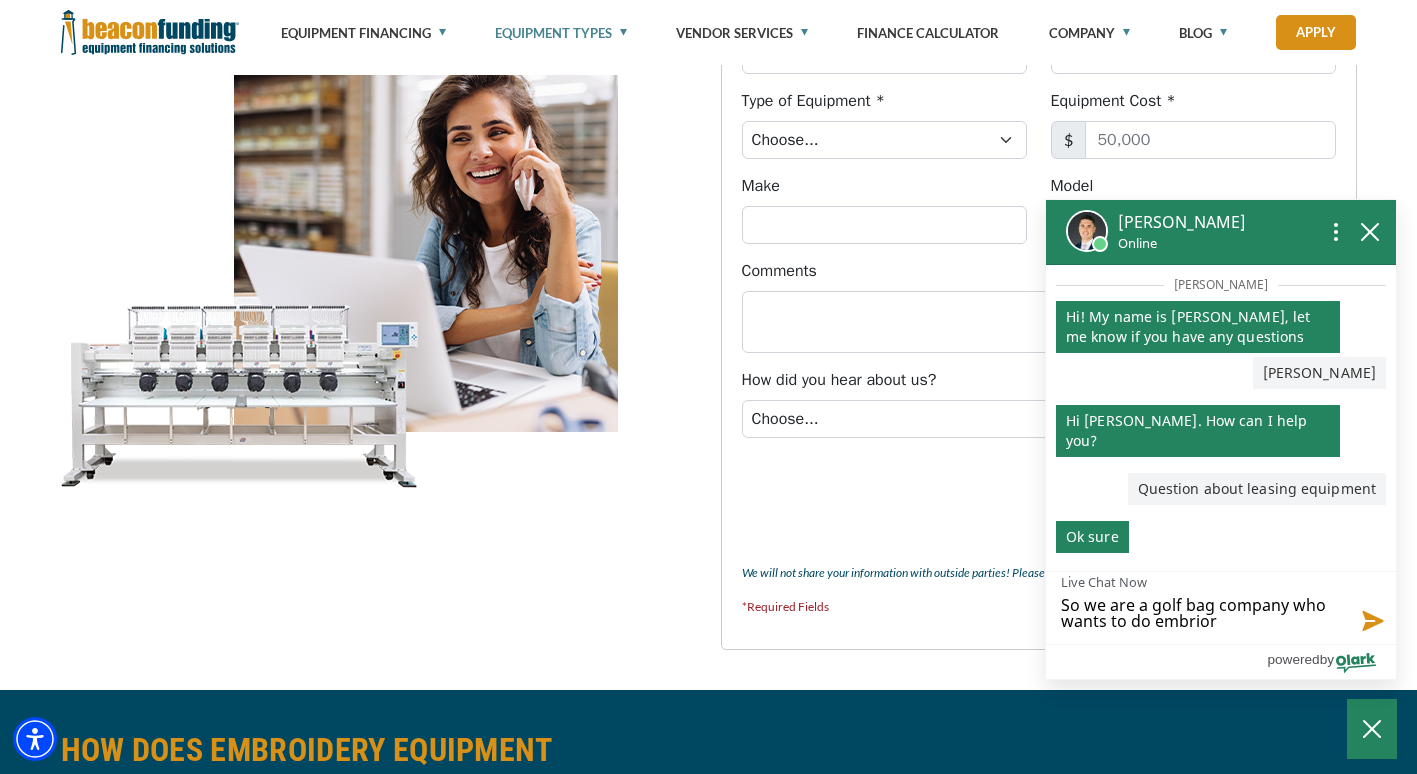 type on "So we are a golf bag company who wants to do embrio" 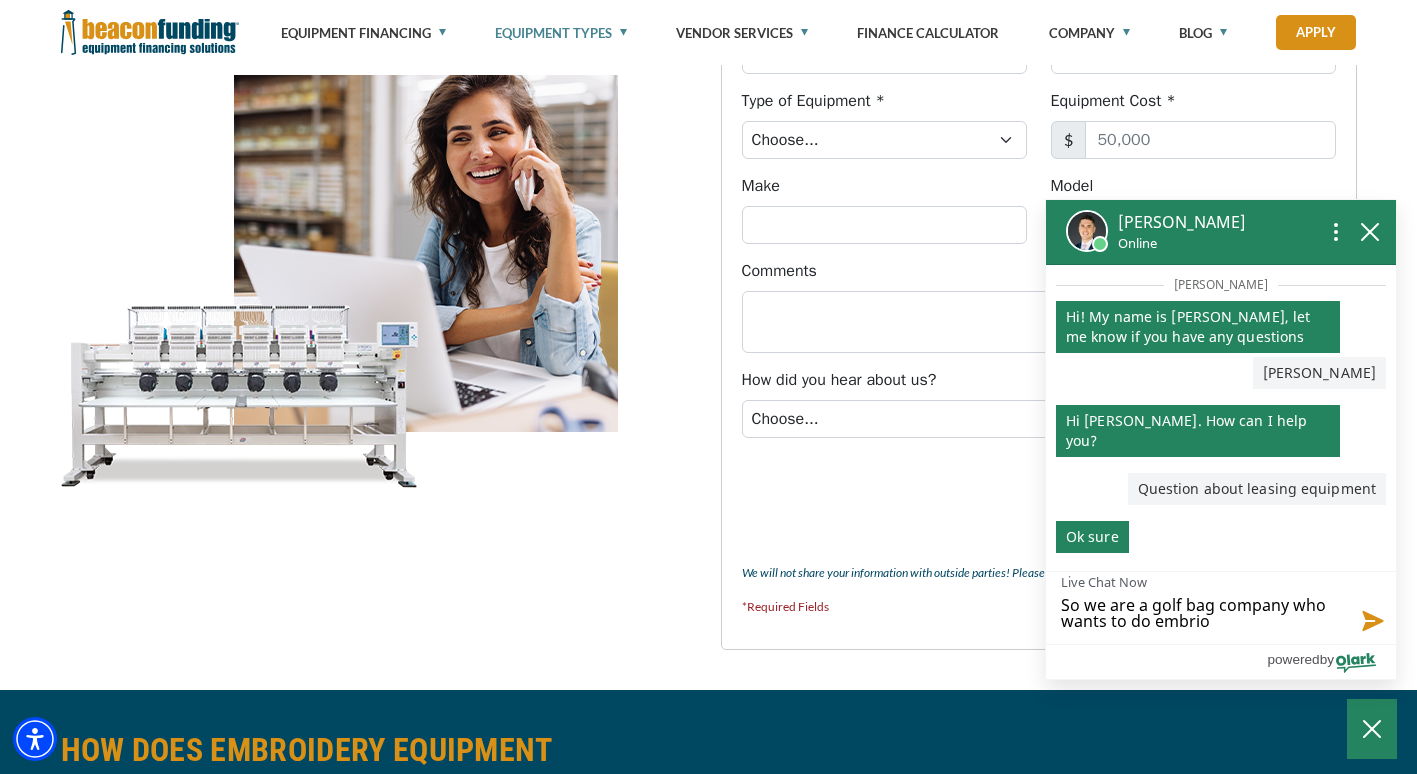 type on "So we are a golf bag company who wants to do embri" 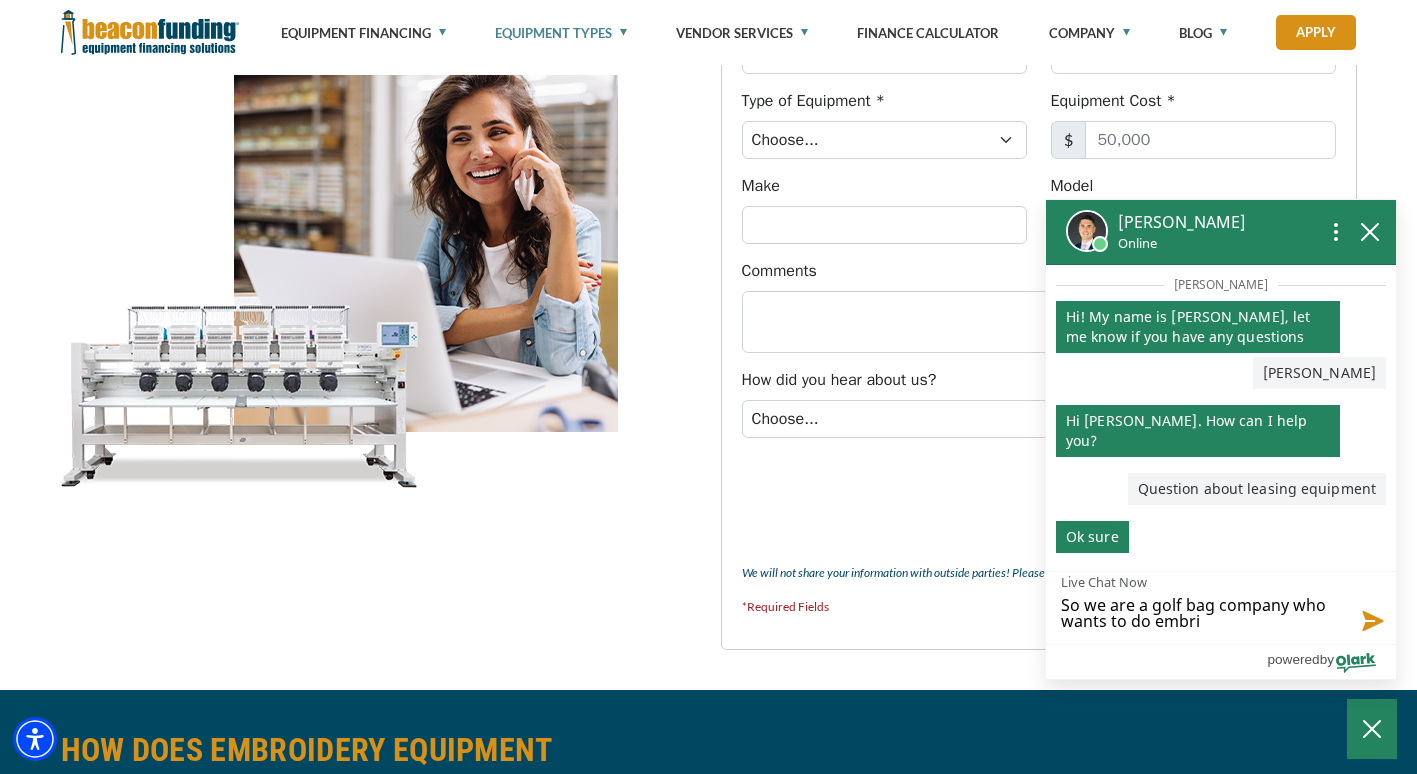 type on "So we are a golf bag company who wants to do embr" 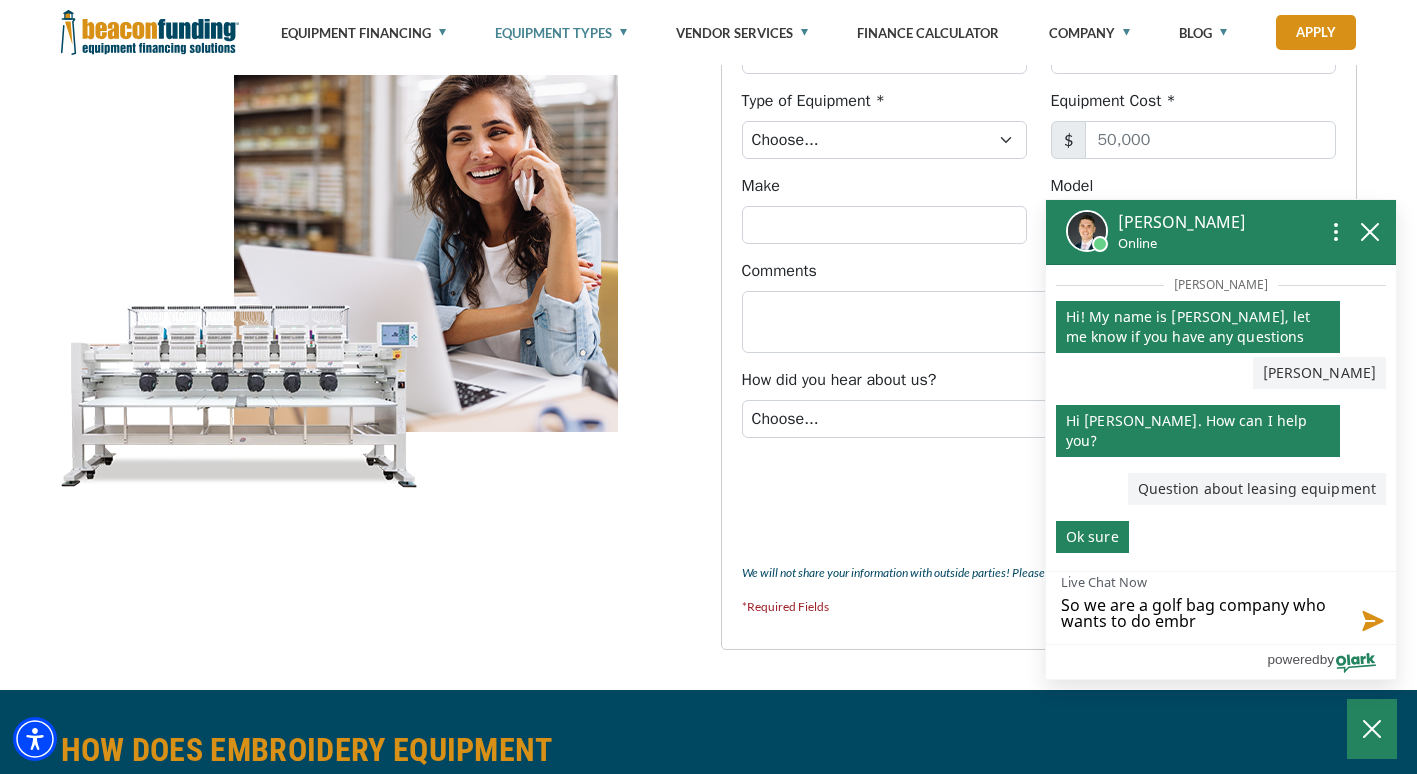 type on "So we are a golf bag company who wants to do embro" 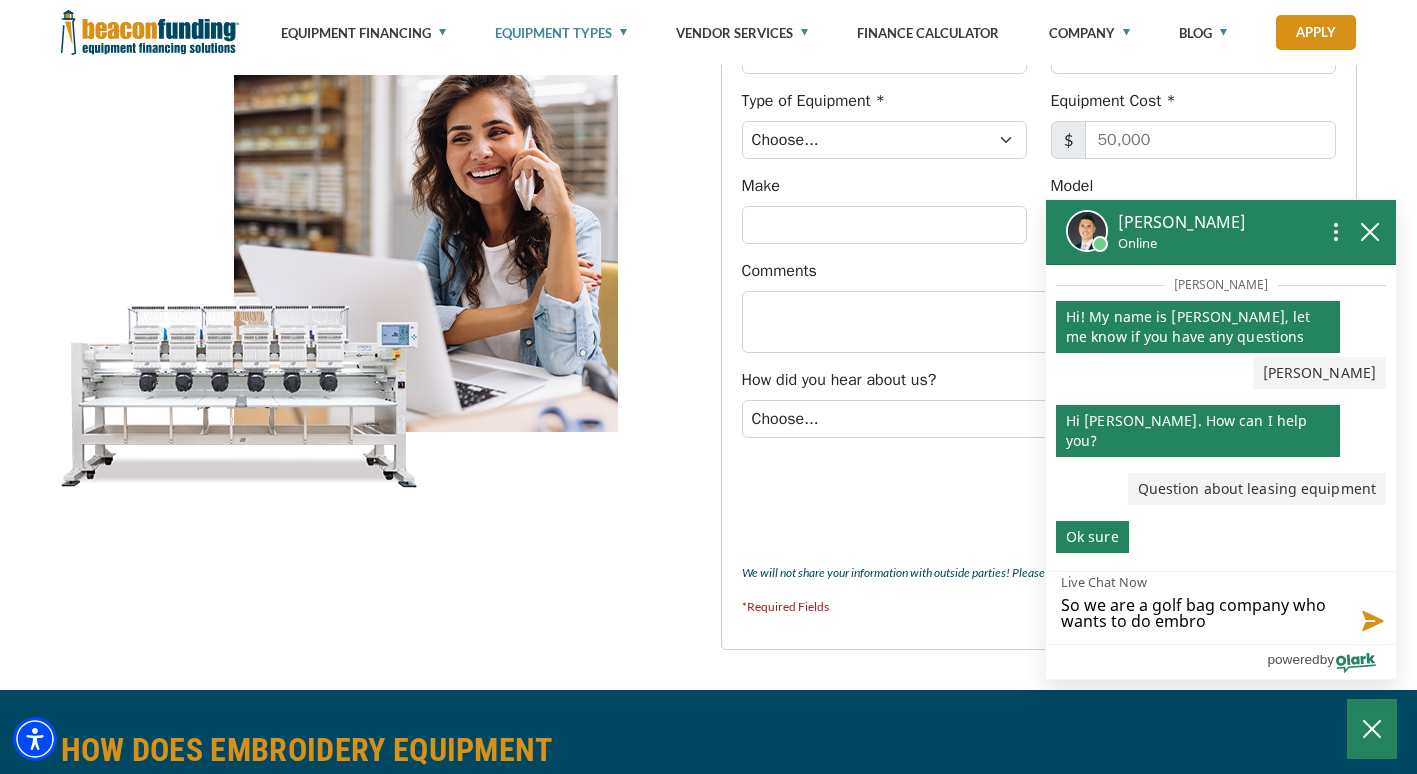 type on "So we are a golf bag company who wants to do embroi" 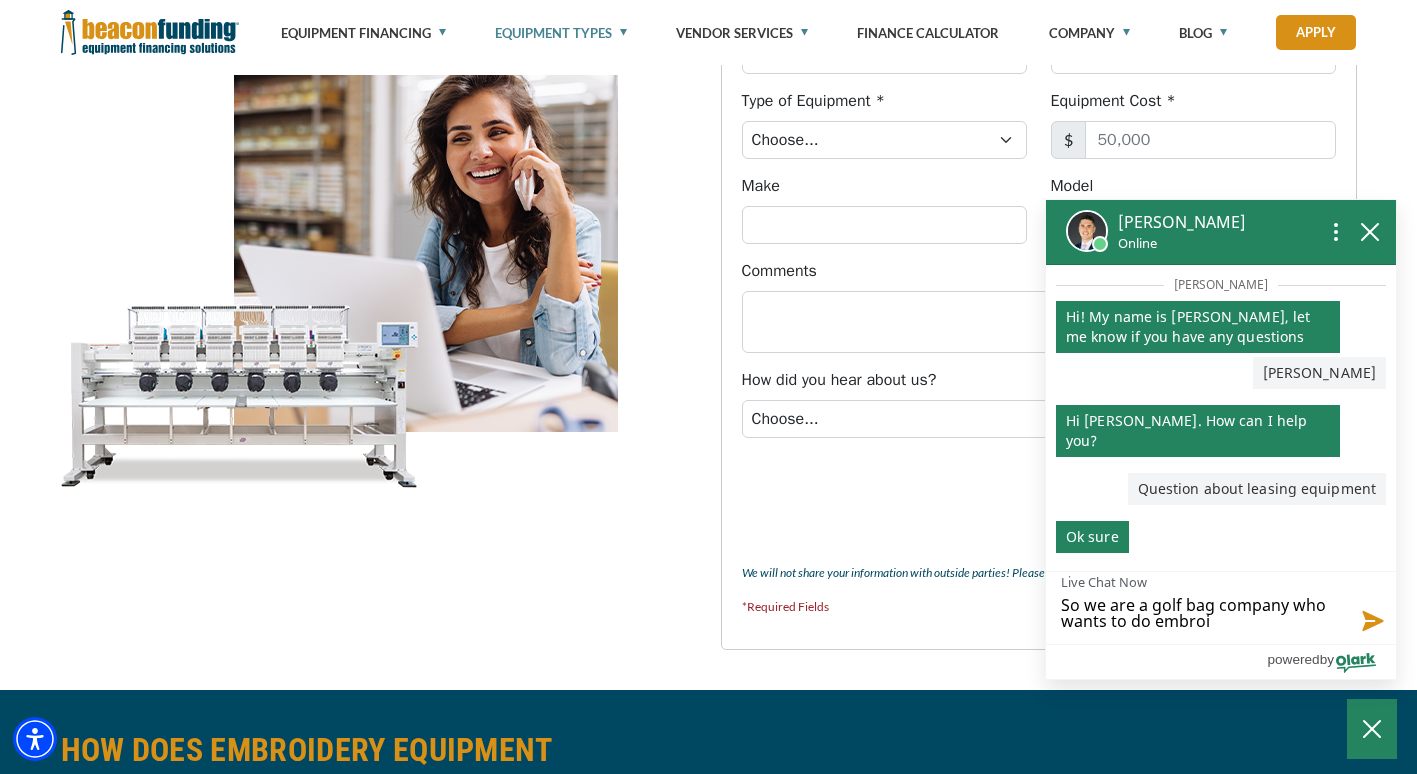type on "So we are a golf bag company who wants to do embroid" 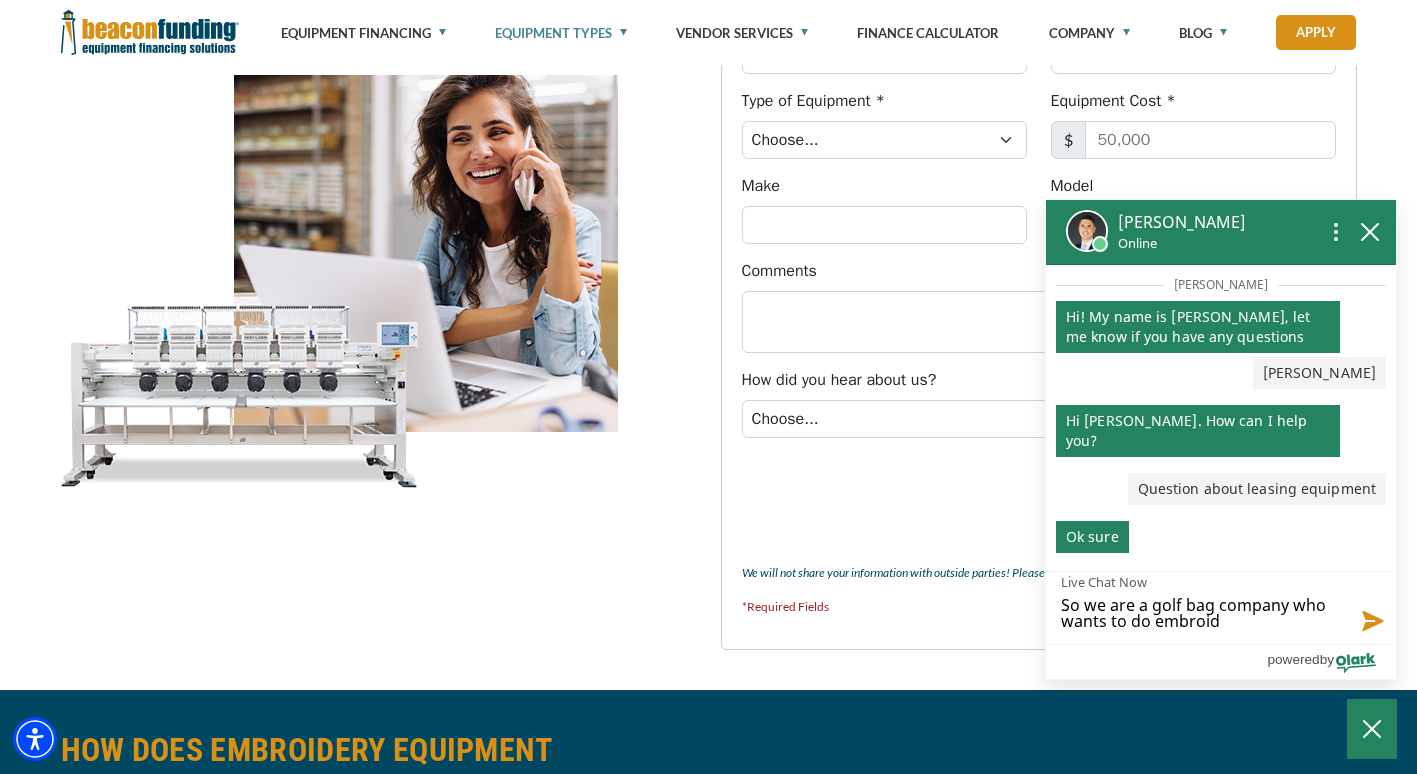 type on "So we are a golf bag company who wants to do embroide" 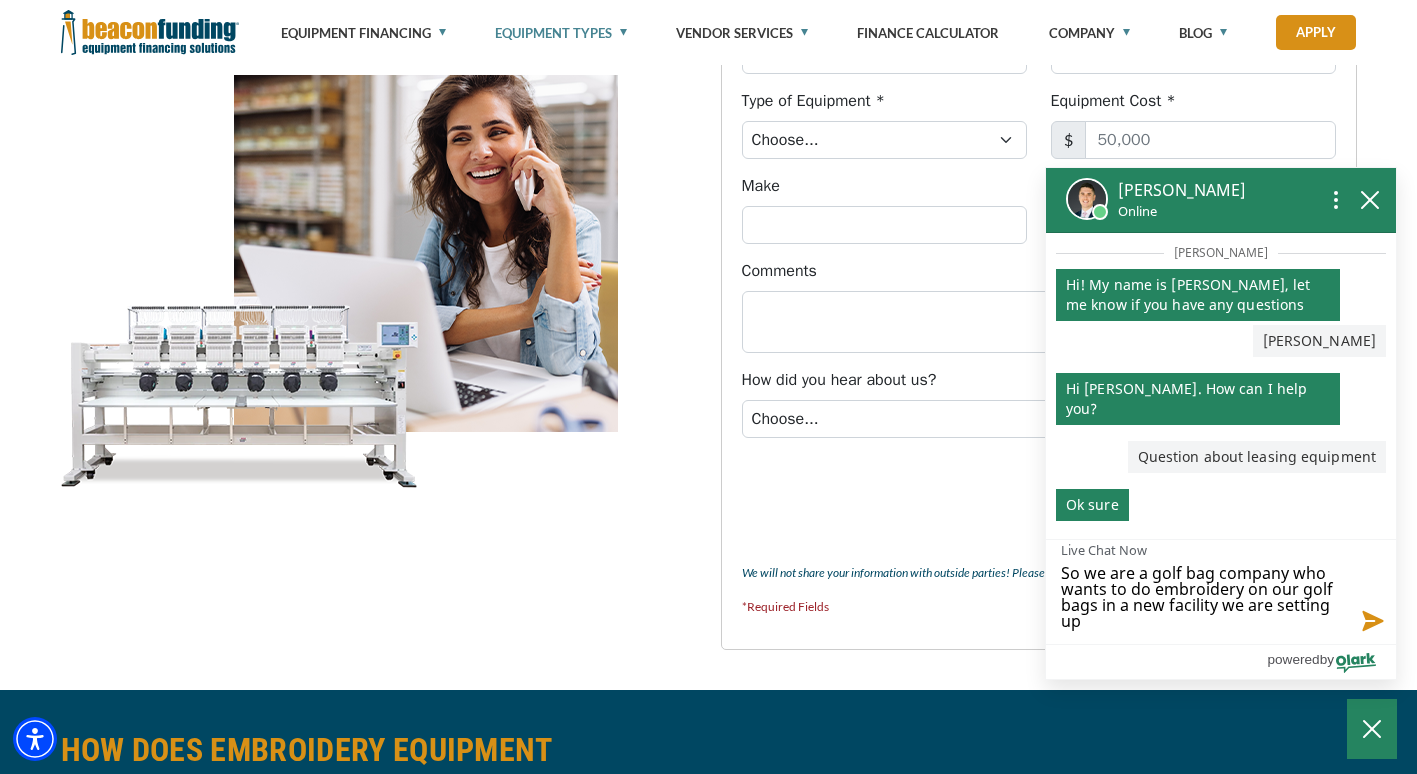 scroll, scrollTop: 0, scrollLeft: 0, axis: both 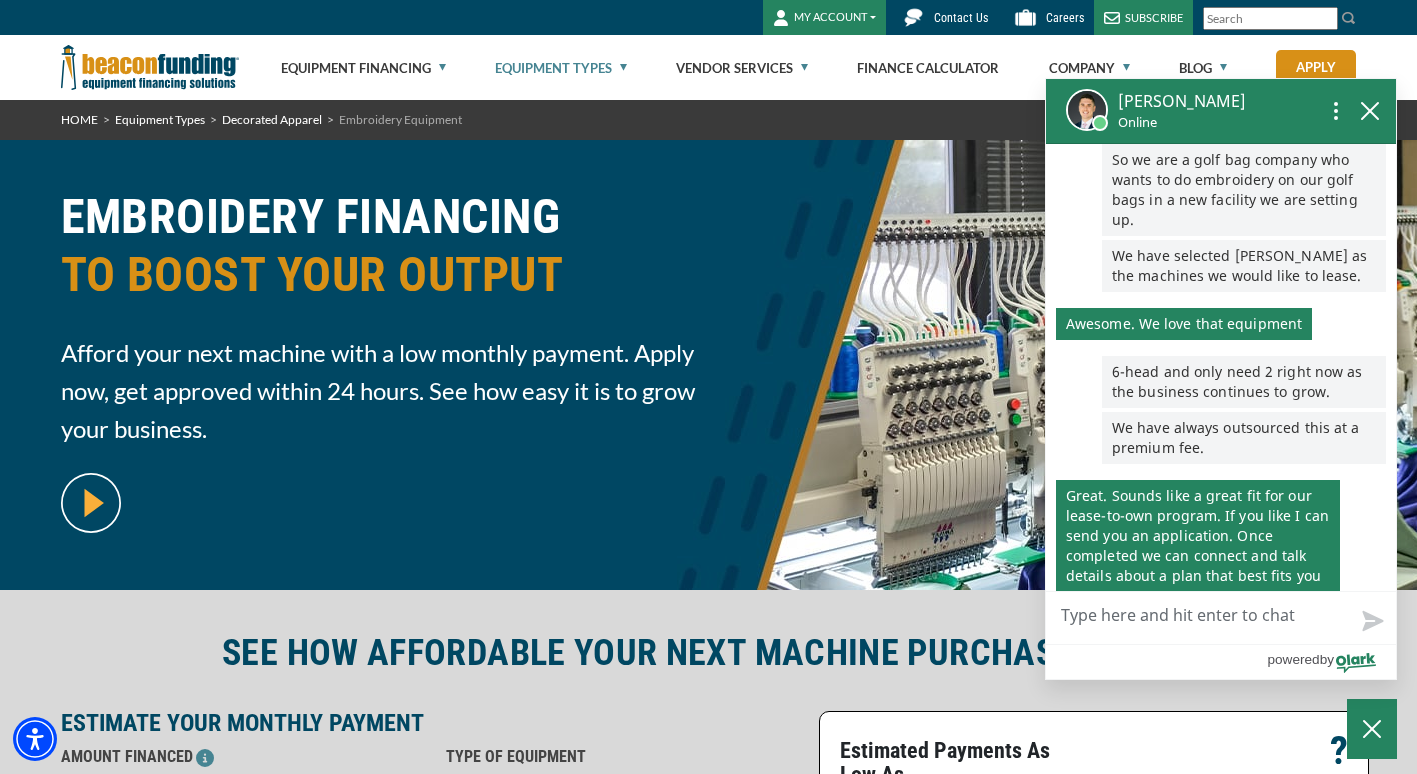 click on "Live Chat Now" at bounding box center [1221, 618] 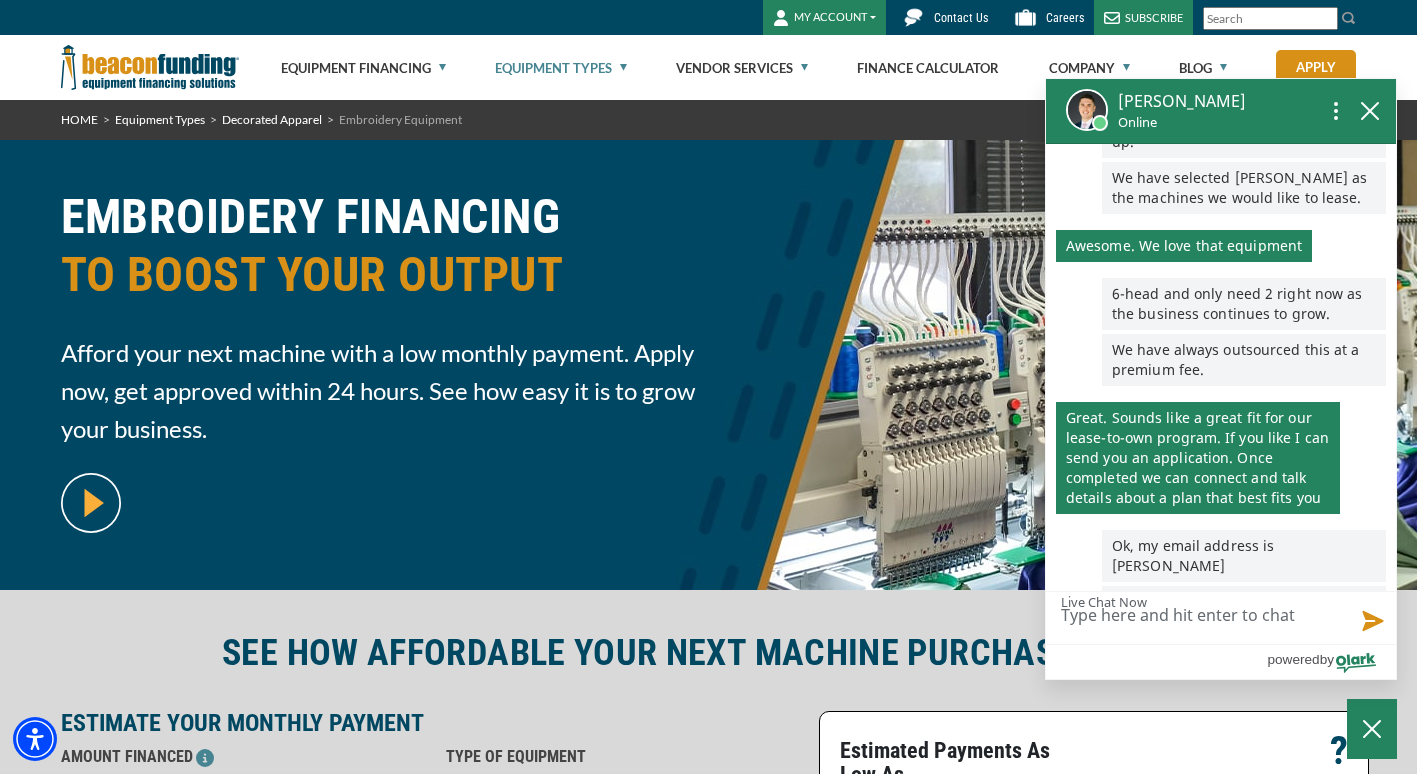 scroll, scrollTop: 408, scrollLeft: 0, axis: vertical 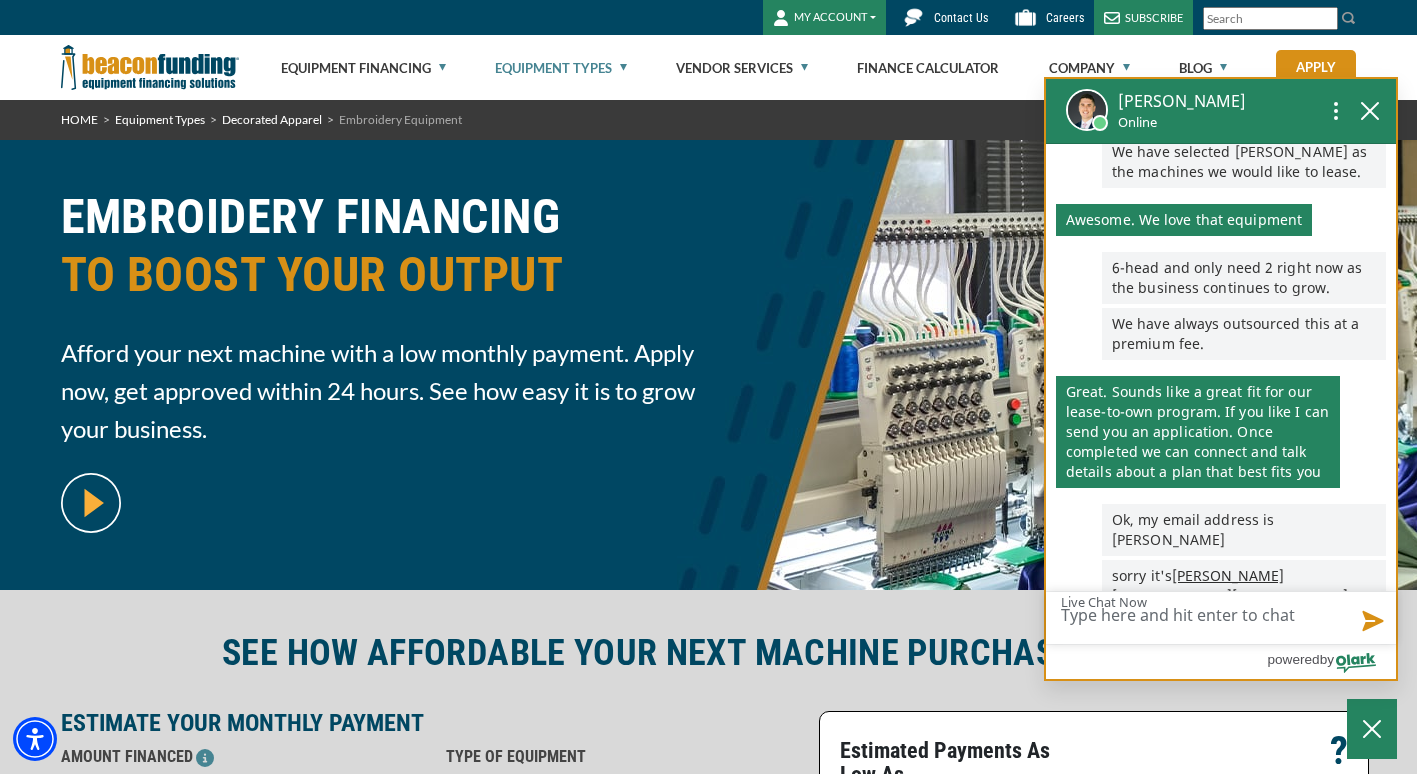 click on "Ok, my email address is [PERSON_NAME]" at bounding box center [1244, 530] 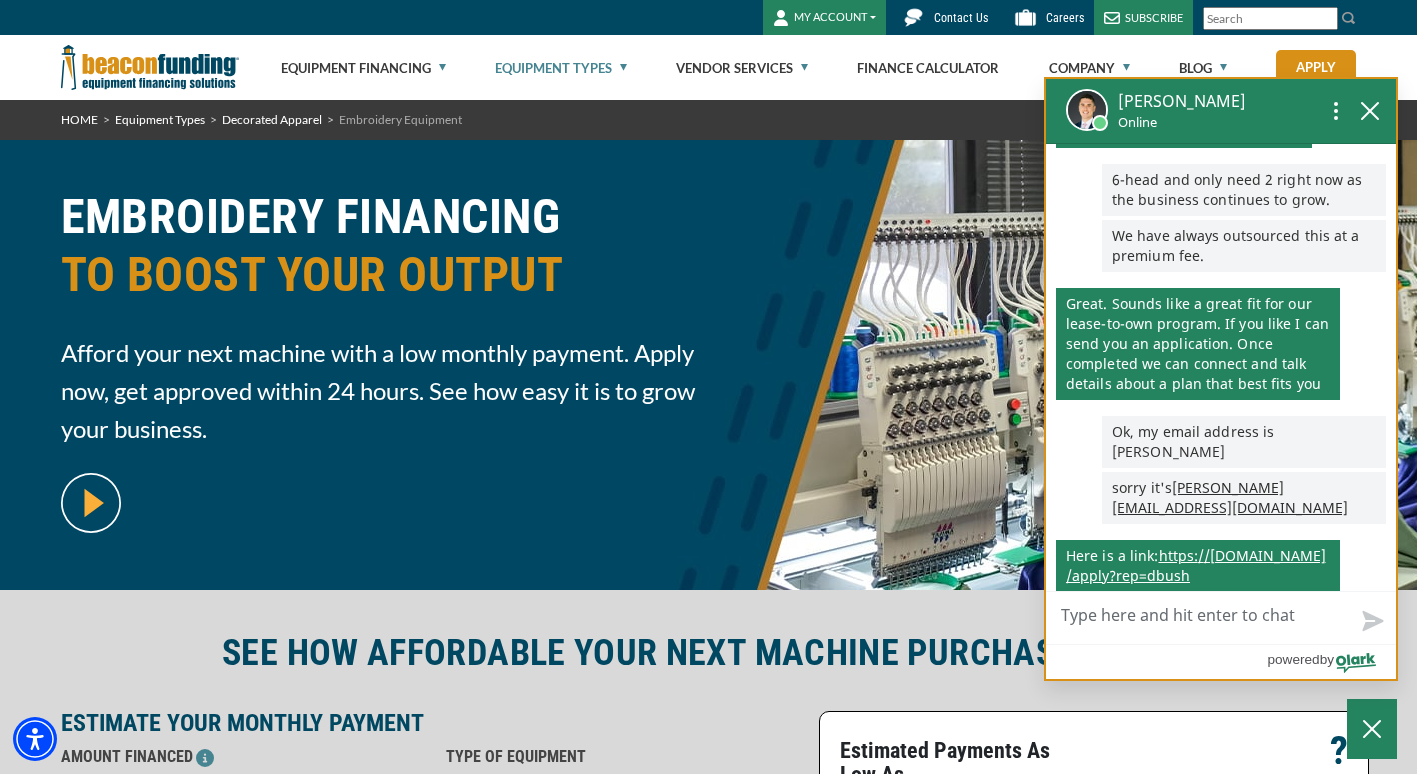 scroll, scrollTop: 532, scrollLeft: 0, axis: vertical 